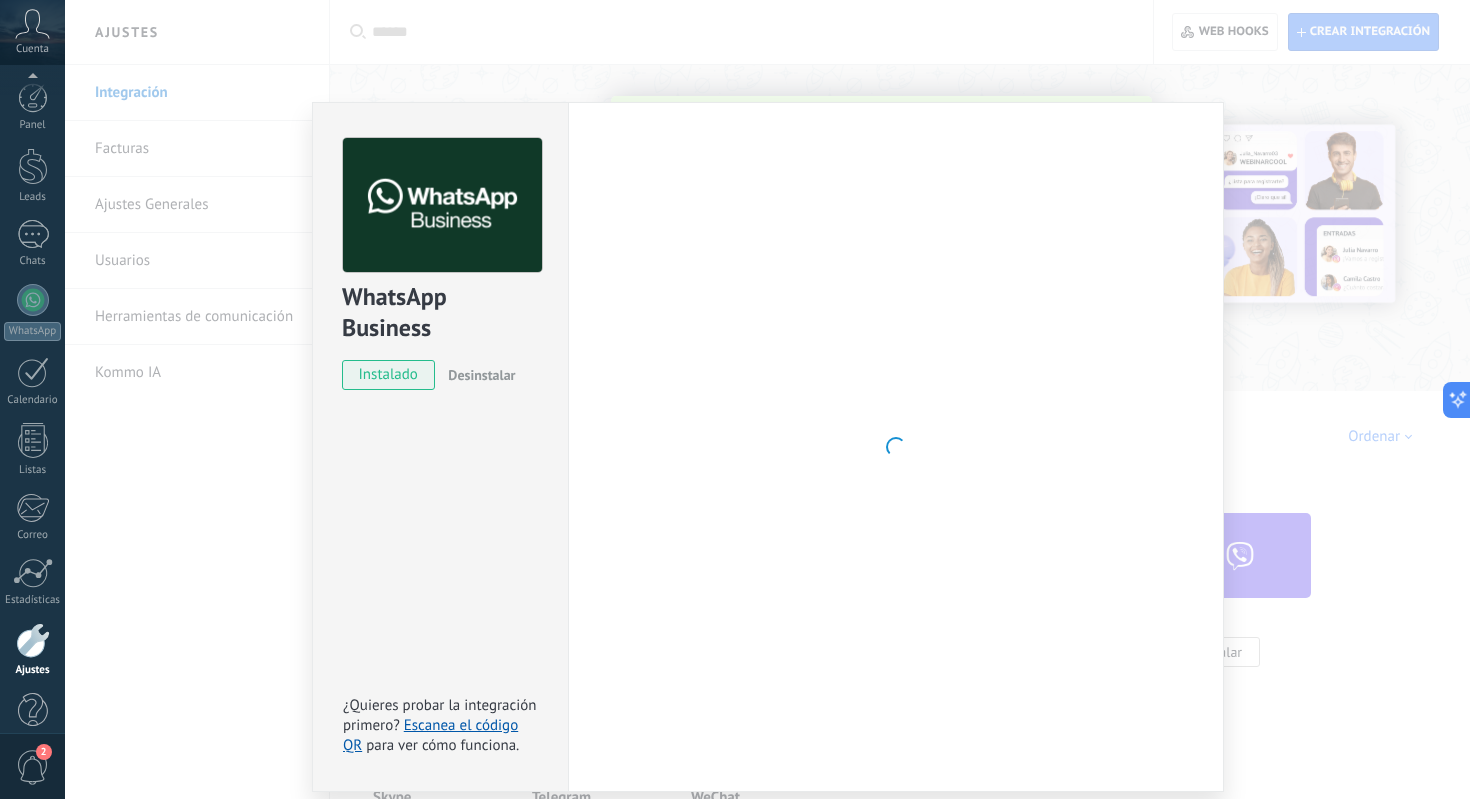 scroll, scrollTop: 639, scrollLeft: 0, axis: vertical 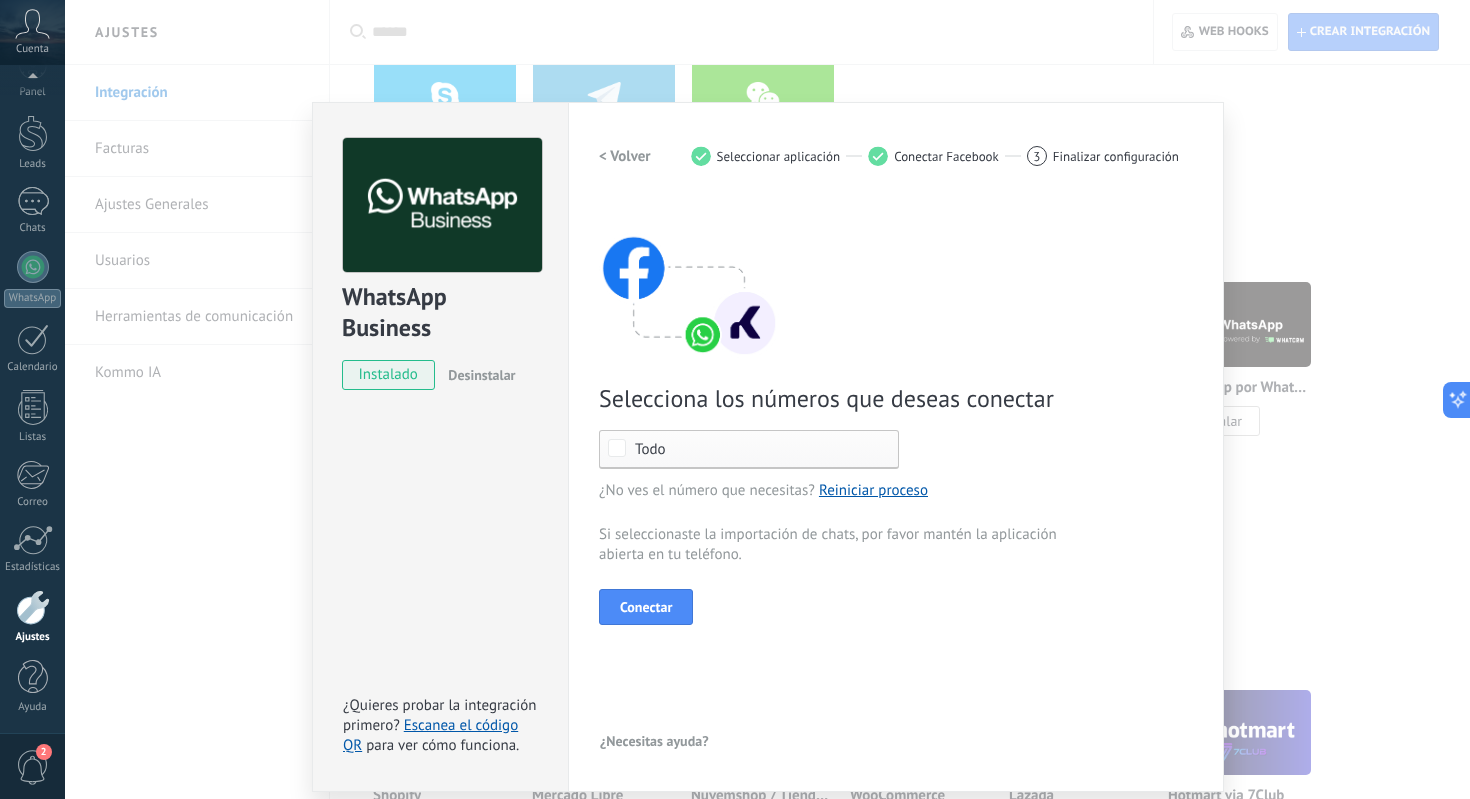click on "Todo" at bounding box center [749, 449] 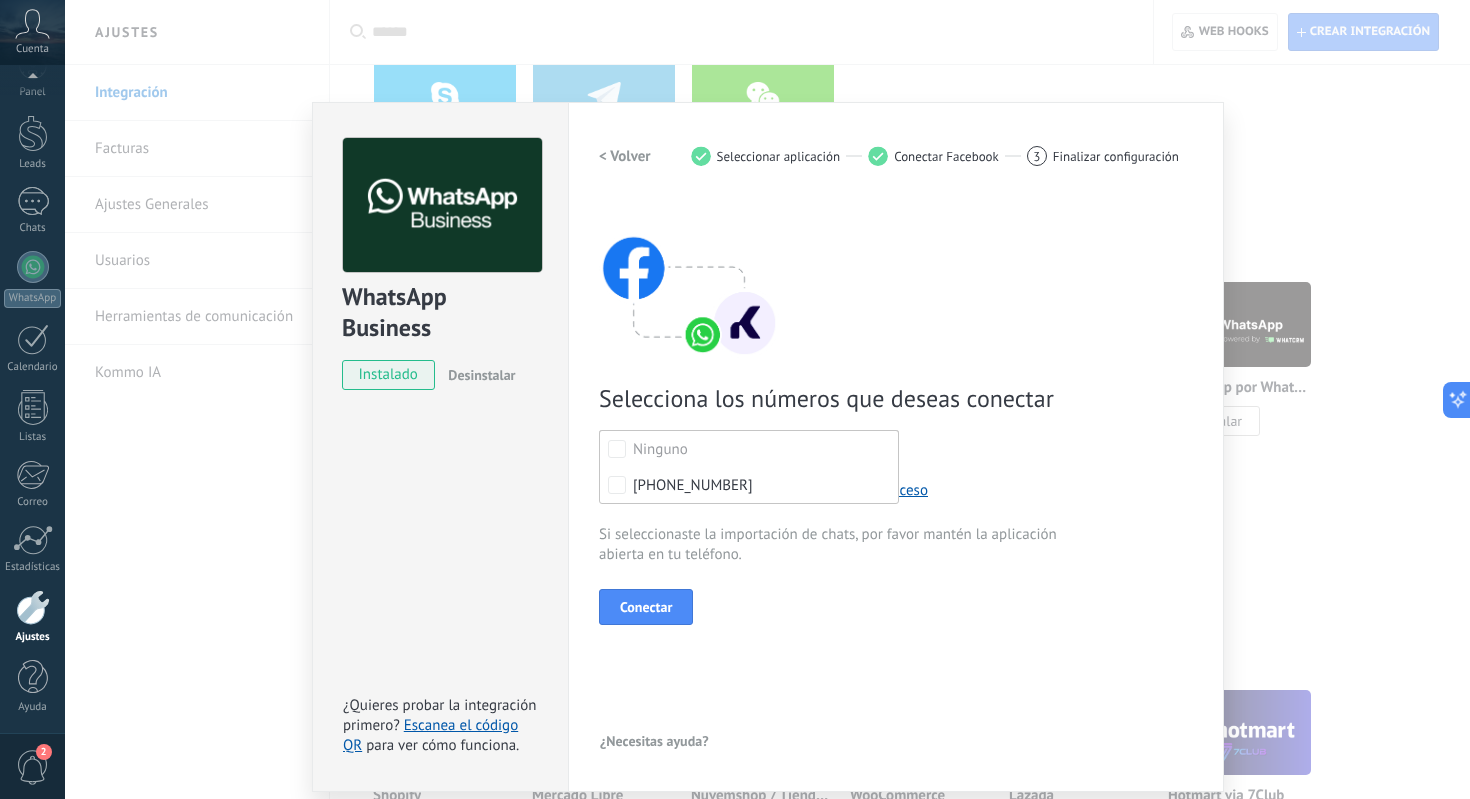 click on "Conectar" at bounding box center [896, 607] 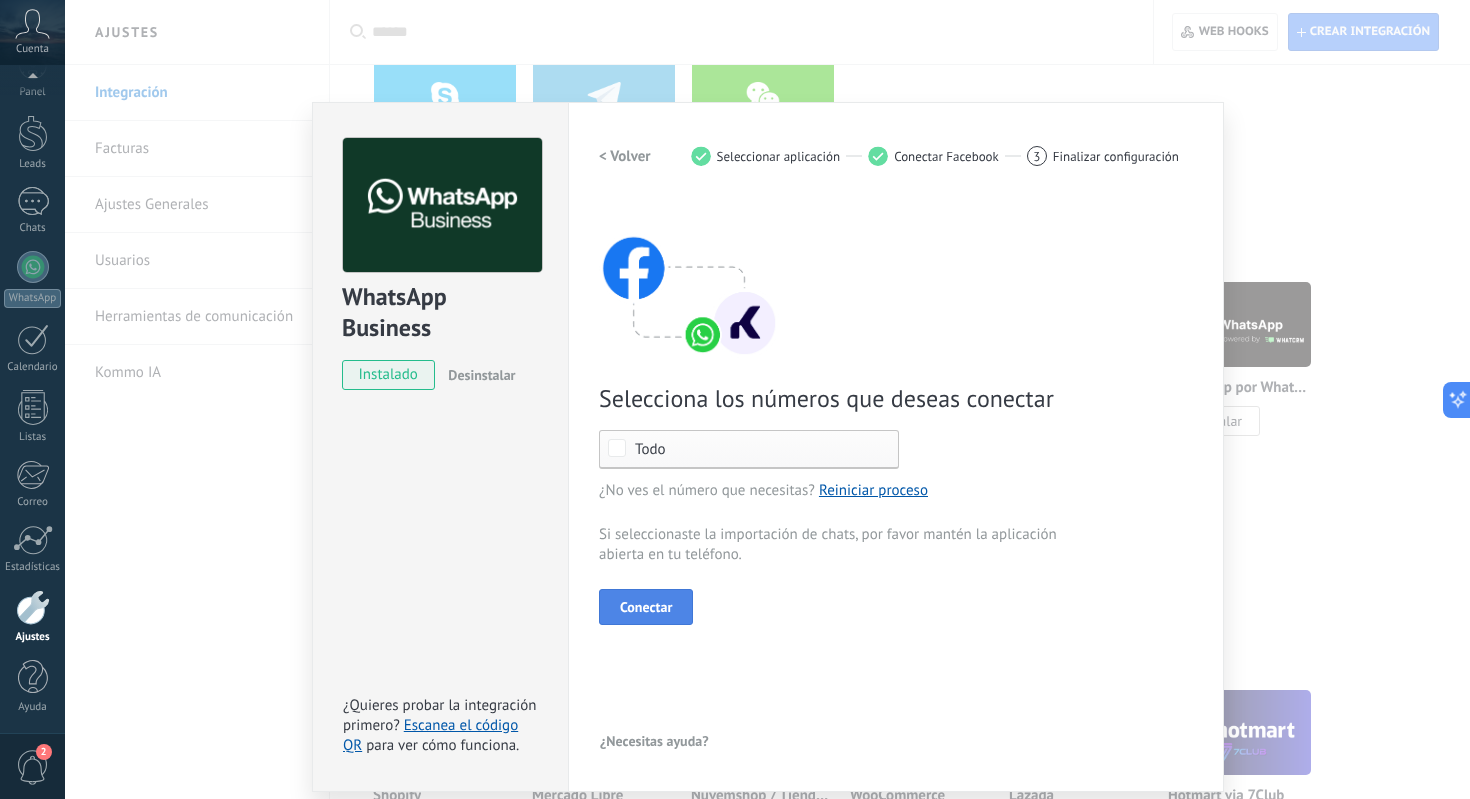 click on "Conectar" at bounding box center [646, 607] 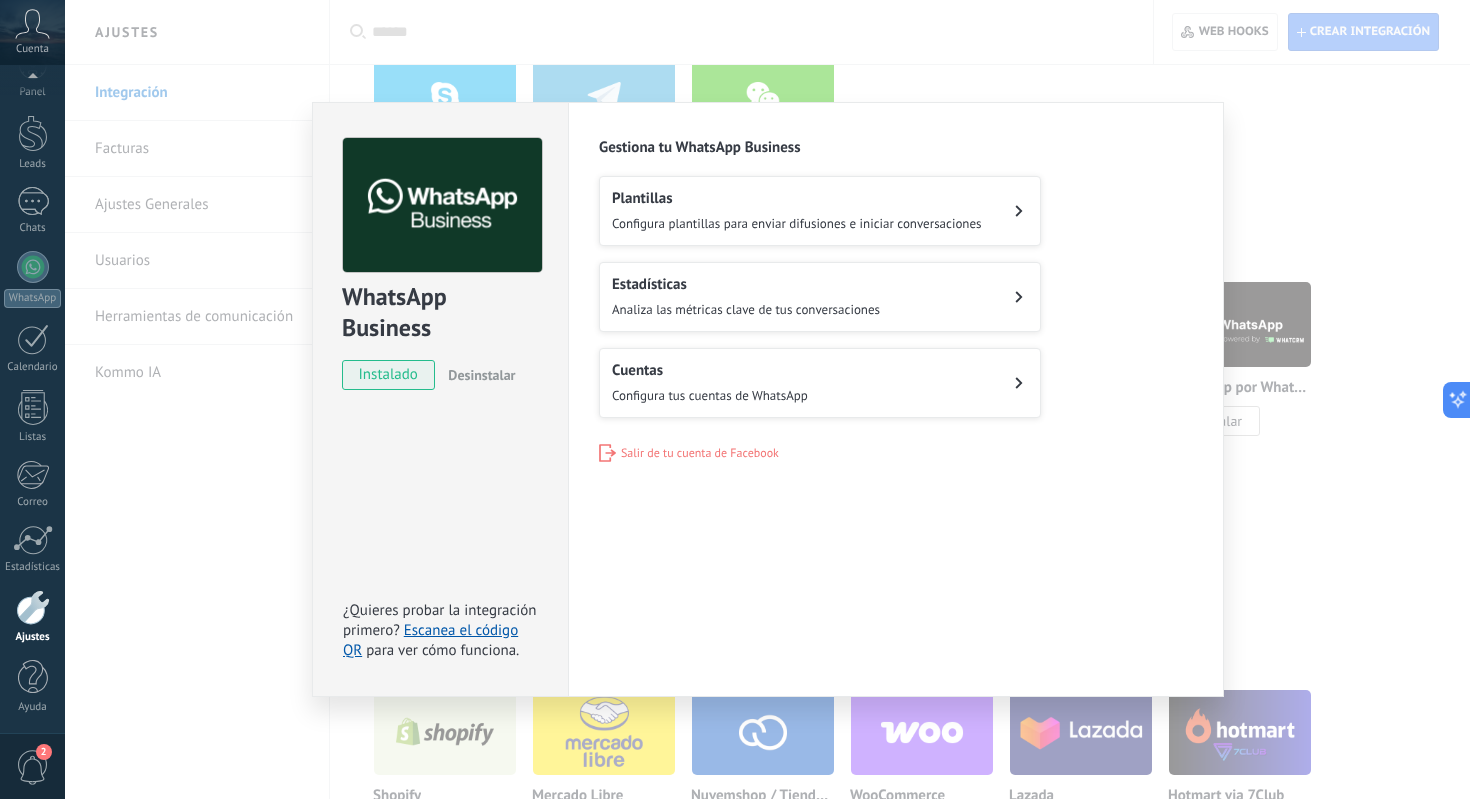 click on "Configuraciones Autorizaciones Esta pestaña registra a los usuarios que han concedido acceso a las integración a esta cuenta. Si deseas remover la posibilidad que un usuario pueda enviar solicitudes a la cuenta en nombre de esta integración, puedes revocar el acceso. Si el acceso a todos los usuarios es revocado, la integración dejará de funcionar. Esta aplicacion está instalada, pero nadie le ha dado acceso aun. WhatsApp Cloud API más _:  Guardar Gestiona tu WhatsApp Business Plantillas Configura plantillas para enviar difusiones e iniciar conversaciones Estadísticas Analiza las métricas clave de tus conversaciones Cuentas Configura tus cuentas de WhatsApp Salir de tu cuenta de Facebook" at bounding box center (896, 399) 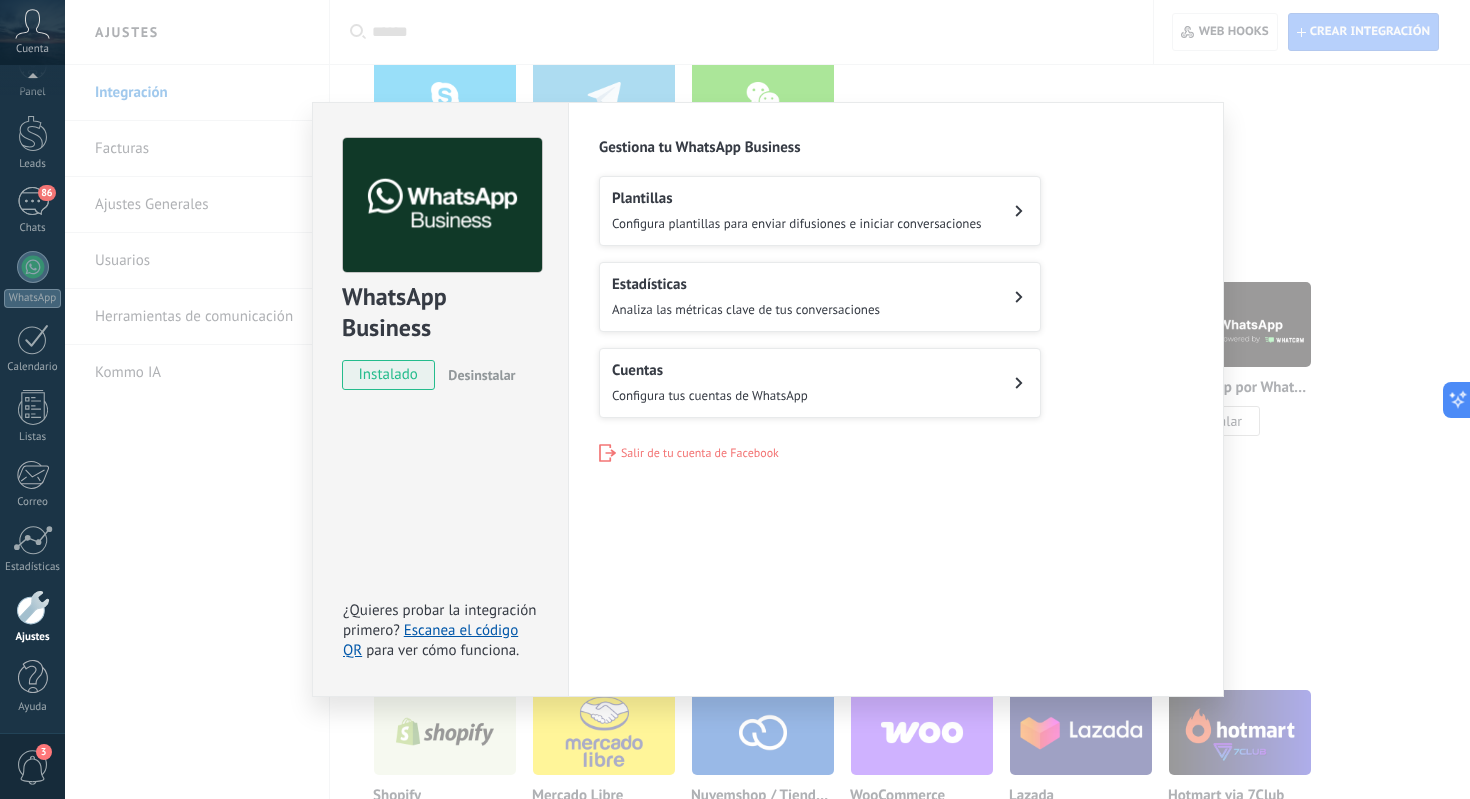 click on "Cuentas Configura tus cuentas de WhatsApp" at bounding box center [820, 383] 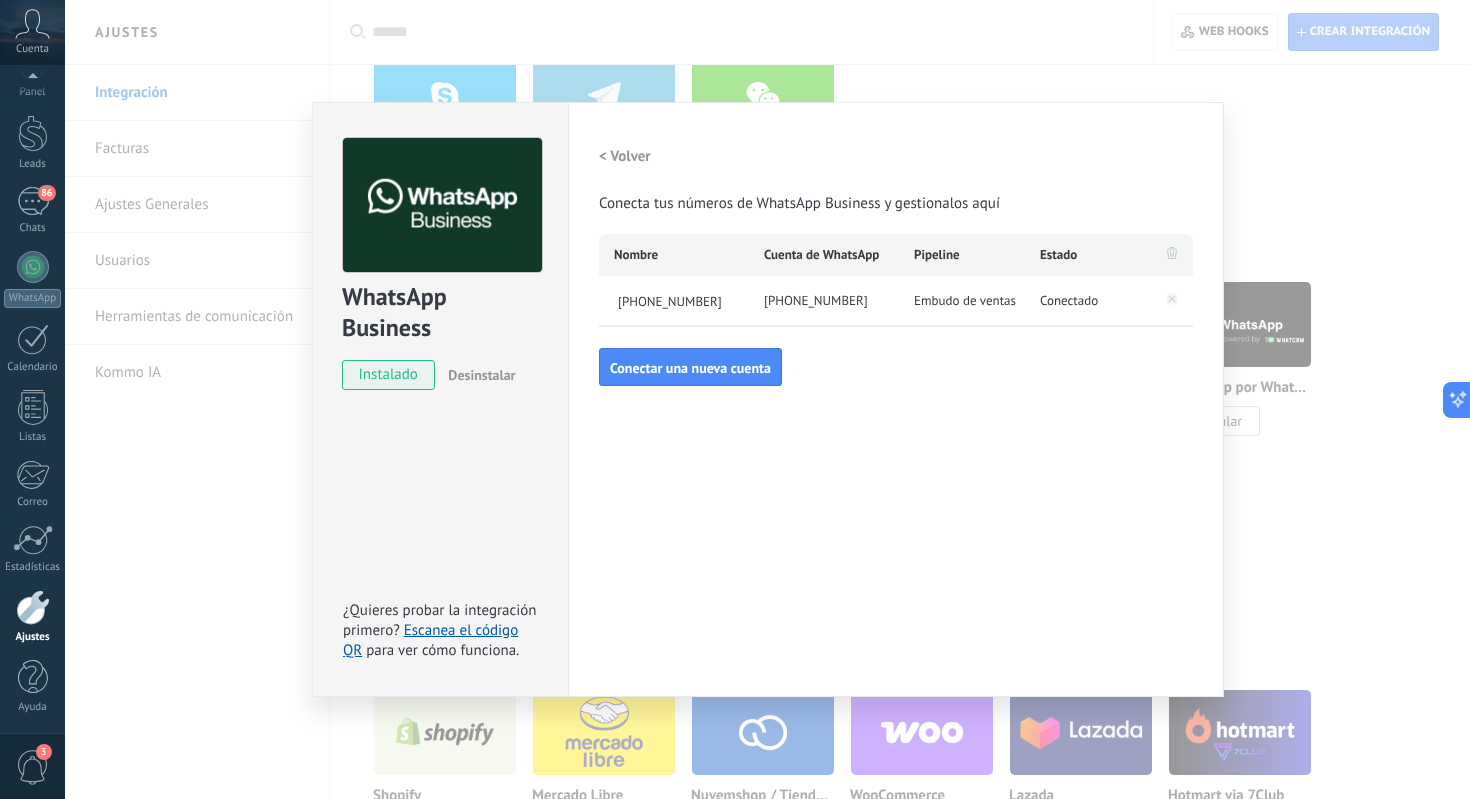 click on "< Volver" at bounding box center (625, 156) 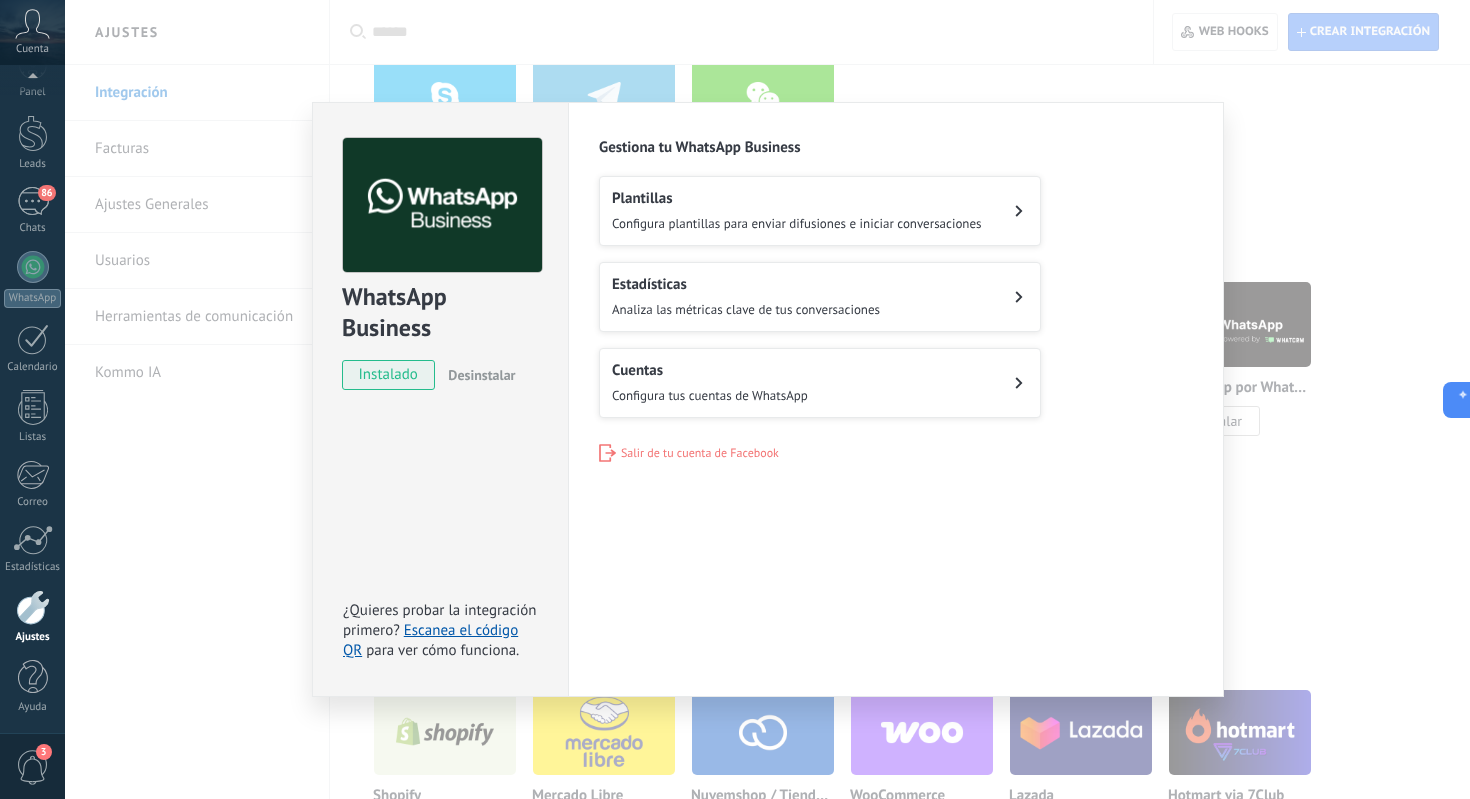 click on "WhatsApp Business instalado Desinstalar ¿Quieres probar la integración primero?   Escanea el código QR   para ver cómo funciona. Configuraciones Autorizaciones Esta pestaña registra a los usuarios que han concedido acceso a las integración a esta cuenta. Si deseas remover la posibilidad que un usuario pueda enviar solicitudes a la cuenta en nombre de esta integración, puedes revocar el acceso. Si el acceso a todos los usuarios es revocado, la integración dejará de funcionar. Esta aplicacion está instalada, pero nadie le ha dado acceso aun. WhatsApp Cloud API más _:  Guardar Gestiona tu WhatsApp Business Plantillas Configura plantillas para enviar difusiones e iniciar conversaciones Estadísticas Analiza las métricas clave de tus conversaciones Cuentas Configura tus cuentas de WhatsApp Salir de tu cuenta de Facebook" at bounding box center (767, 399) 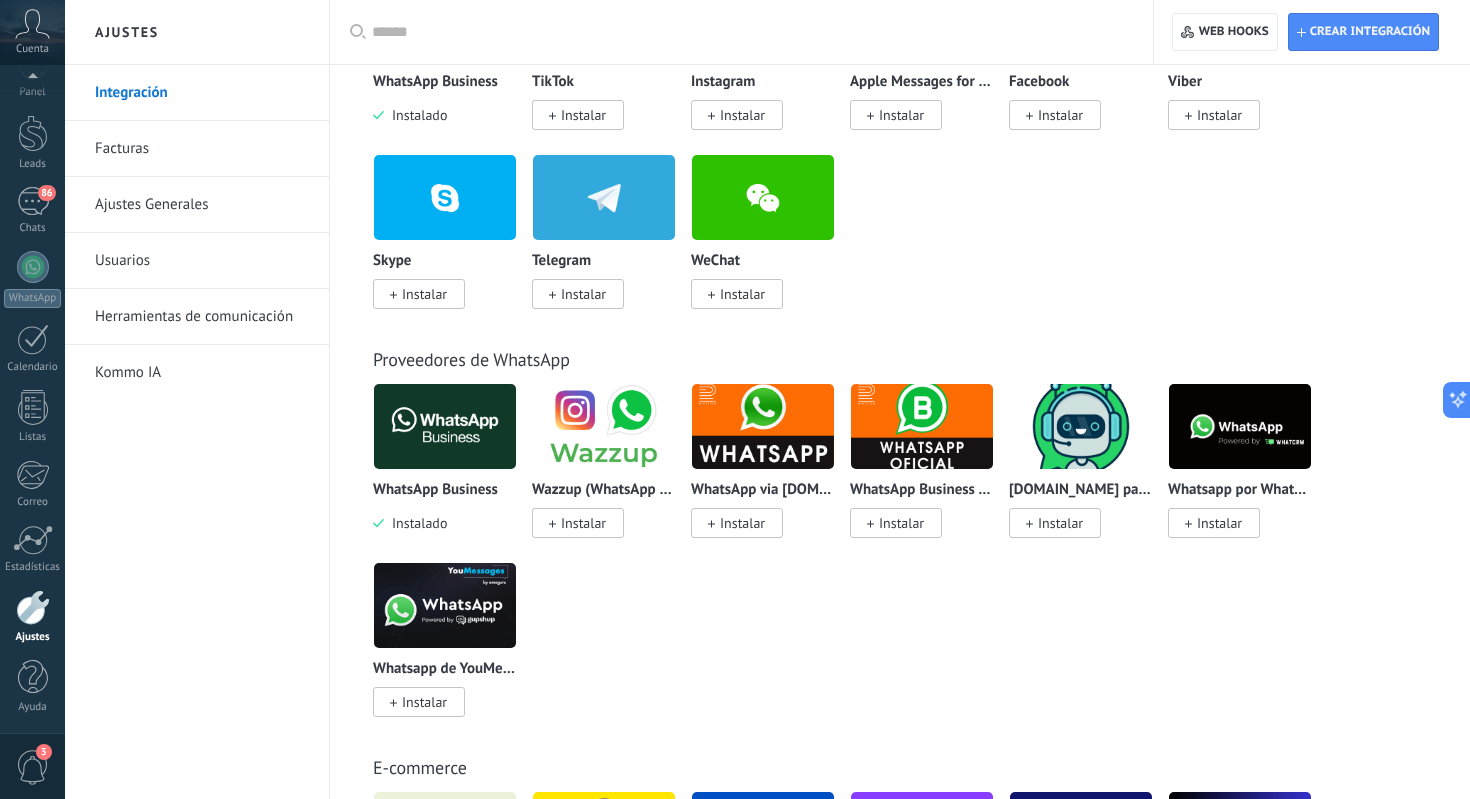 scroll, scrollTop: 579, scrollLeft: 0, axis: vertical 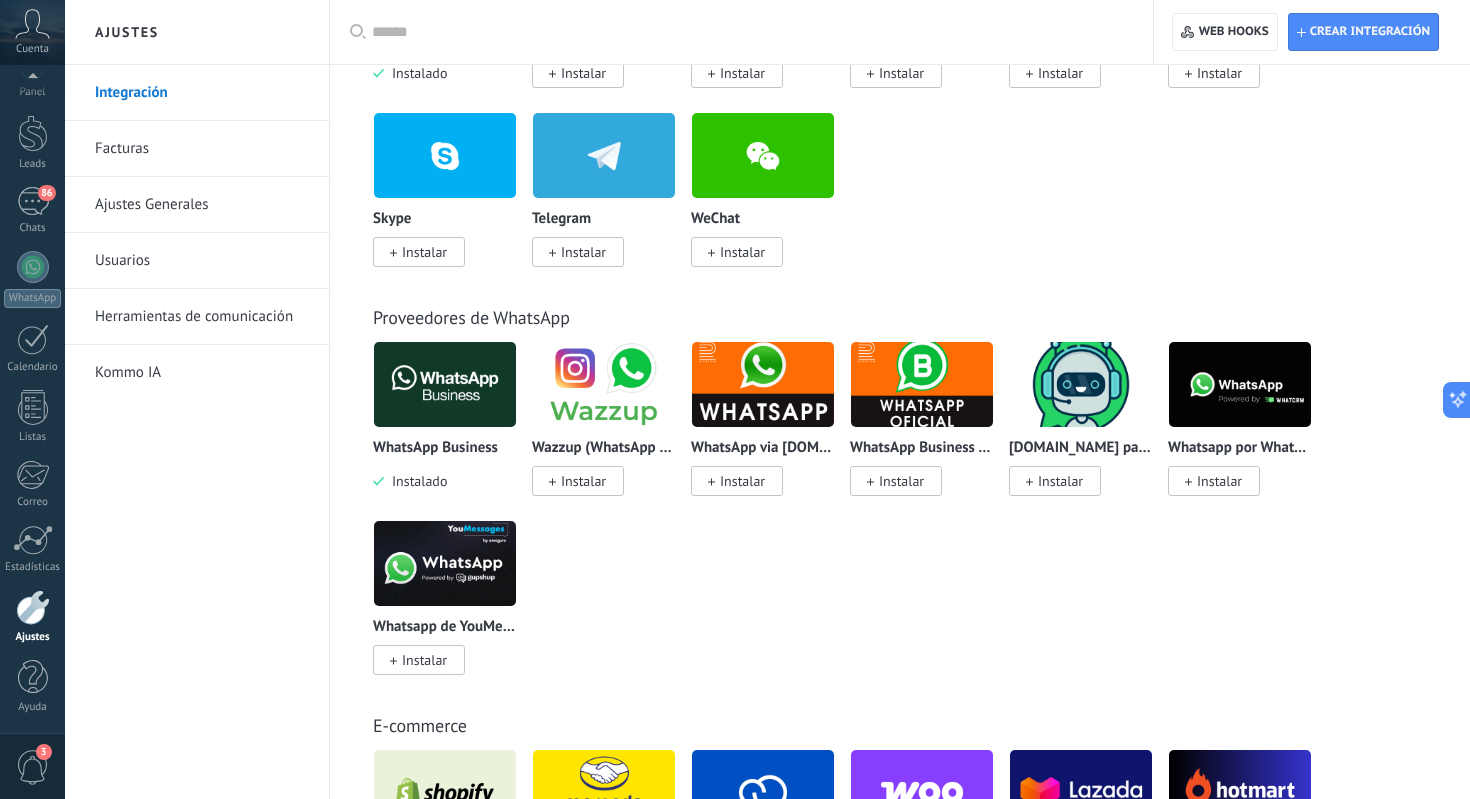 click at bounding box center (445, 384) 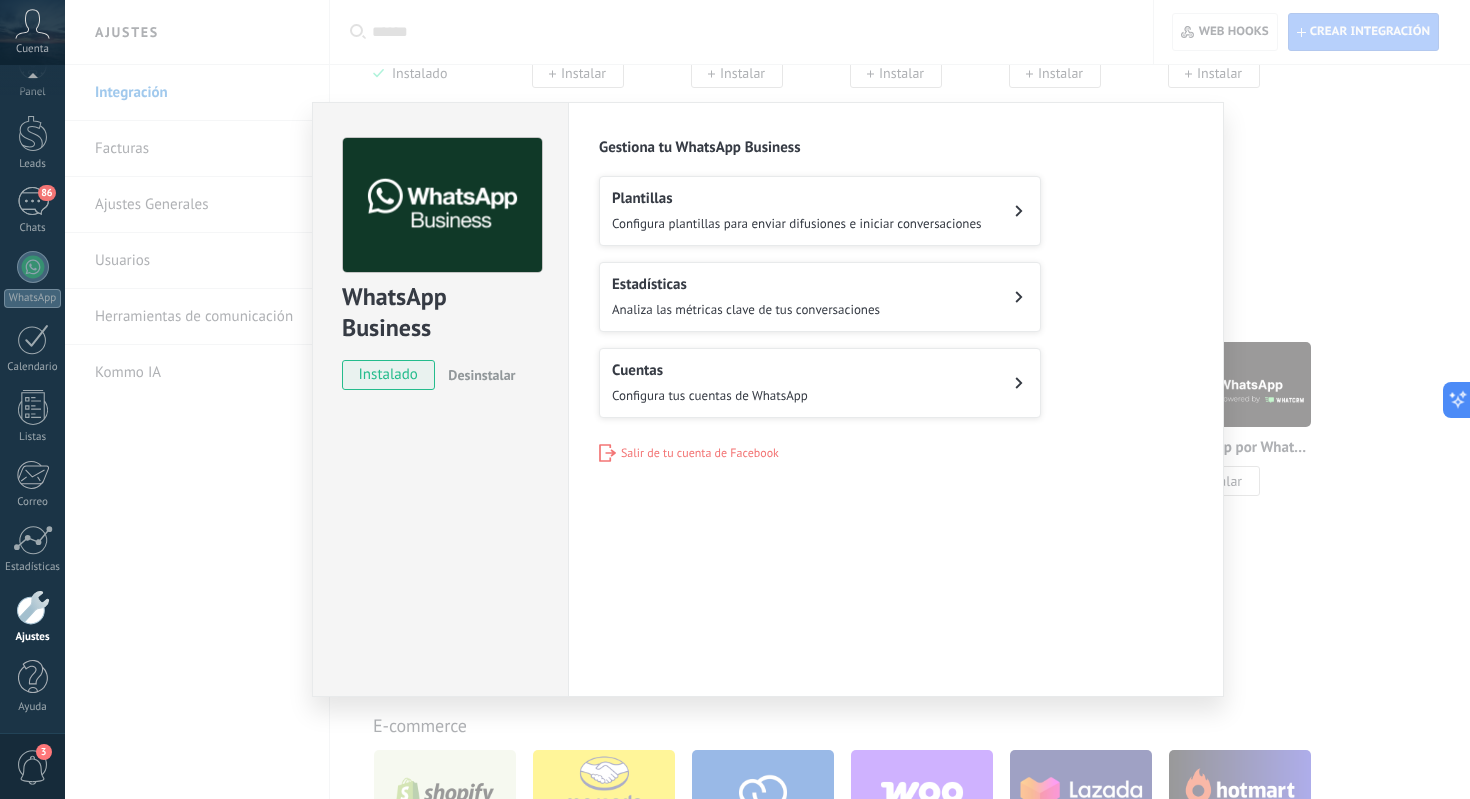 click on "Cuentas Configura tus cuentas de WhatsApp" at bounding box center [820, 383] 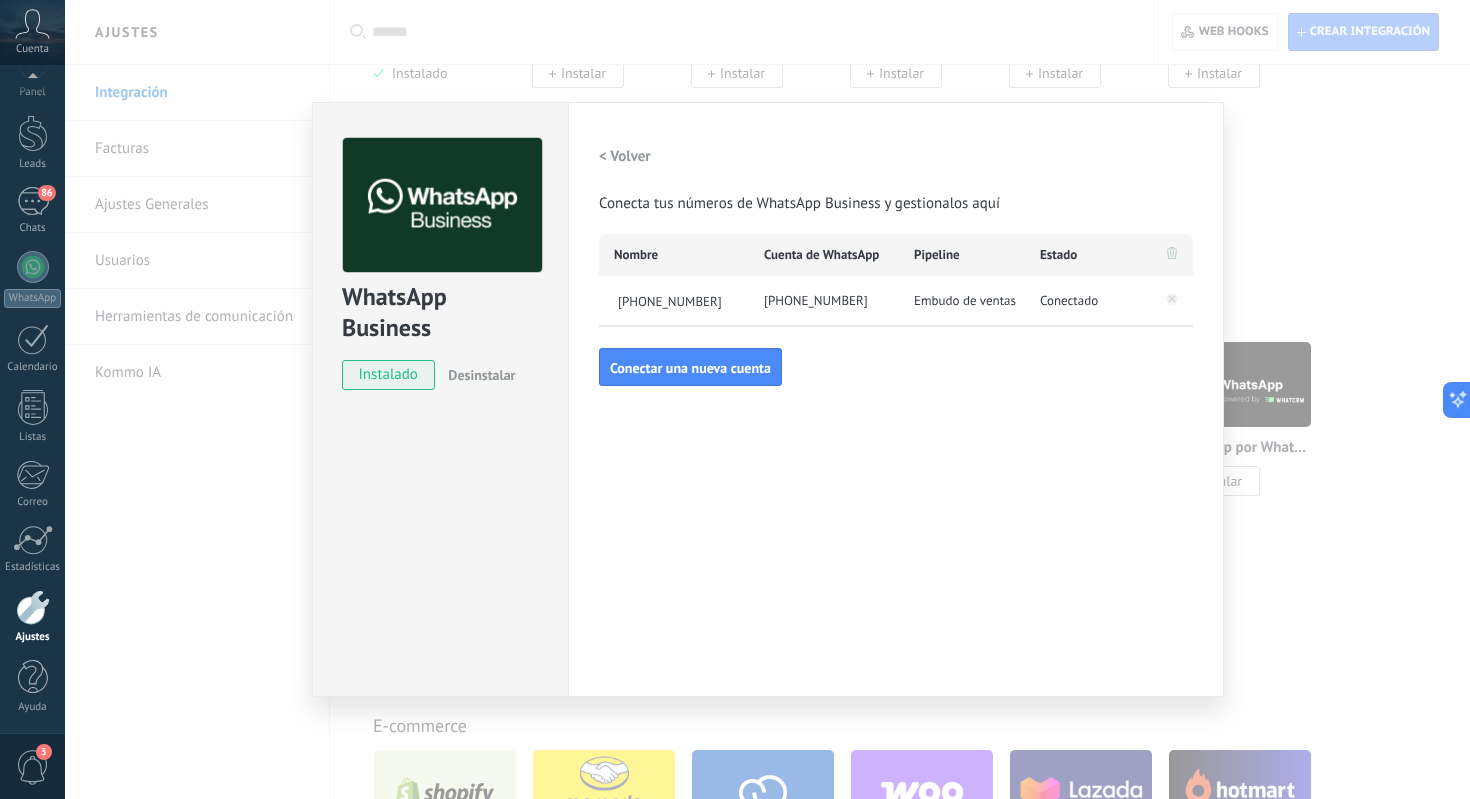 click on "Embudo de ventas" at bounding box center [965, 301] 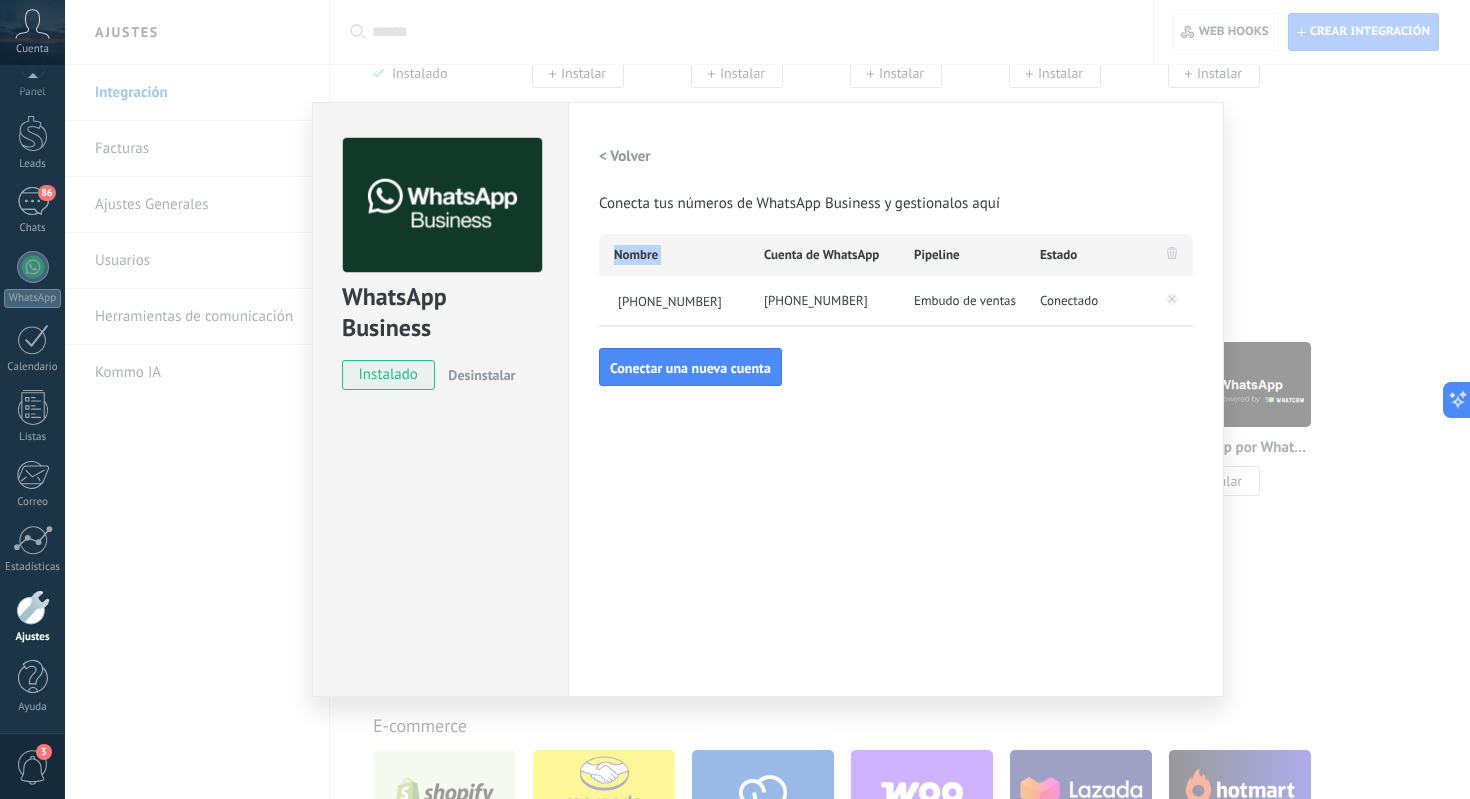 click on "Nombre" at bounding box center [674, 255] 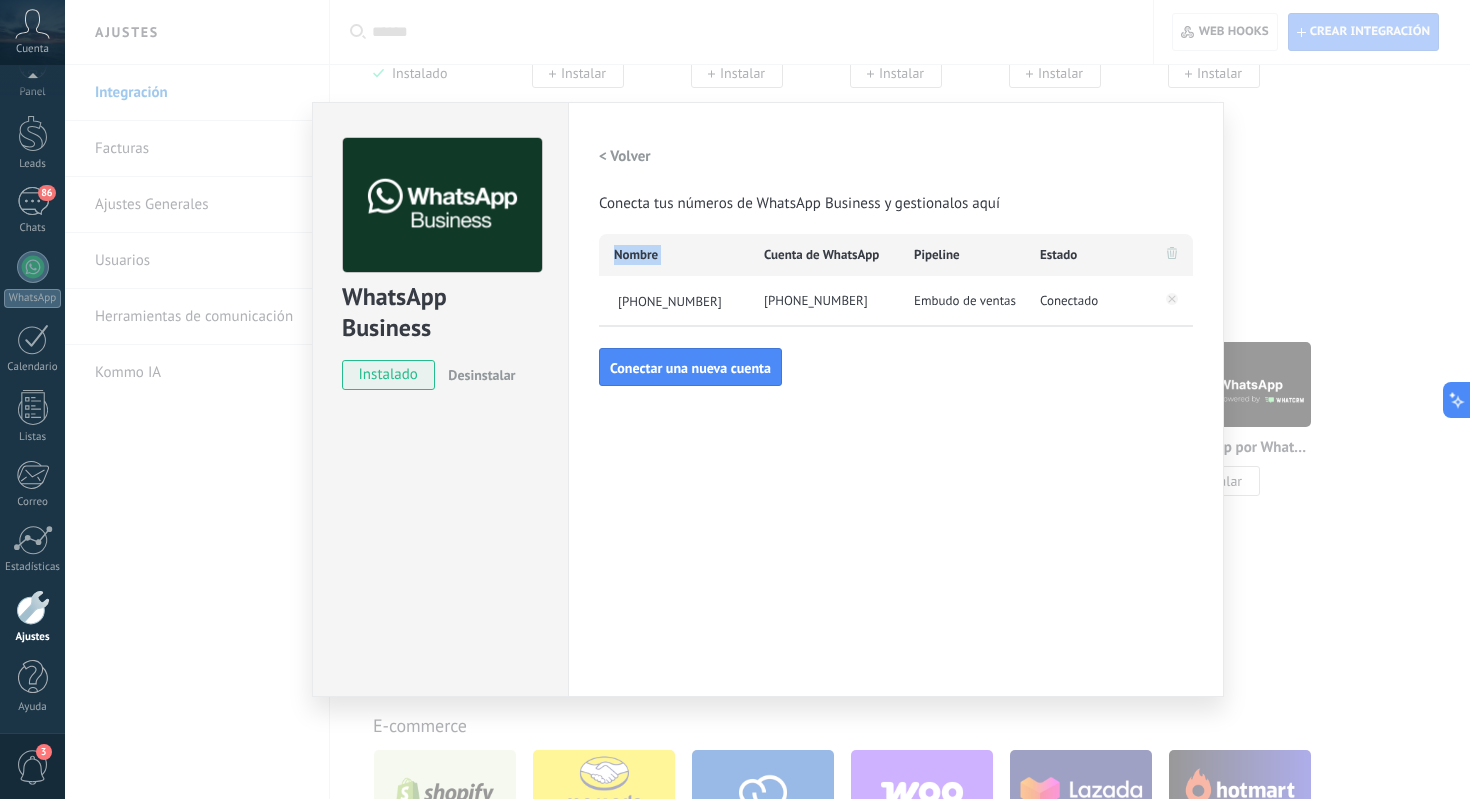click on "Nombre" at bounding box center [674, 255] 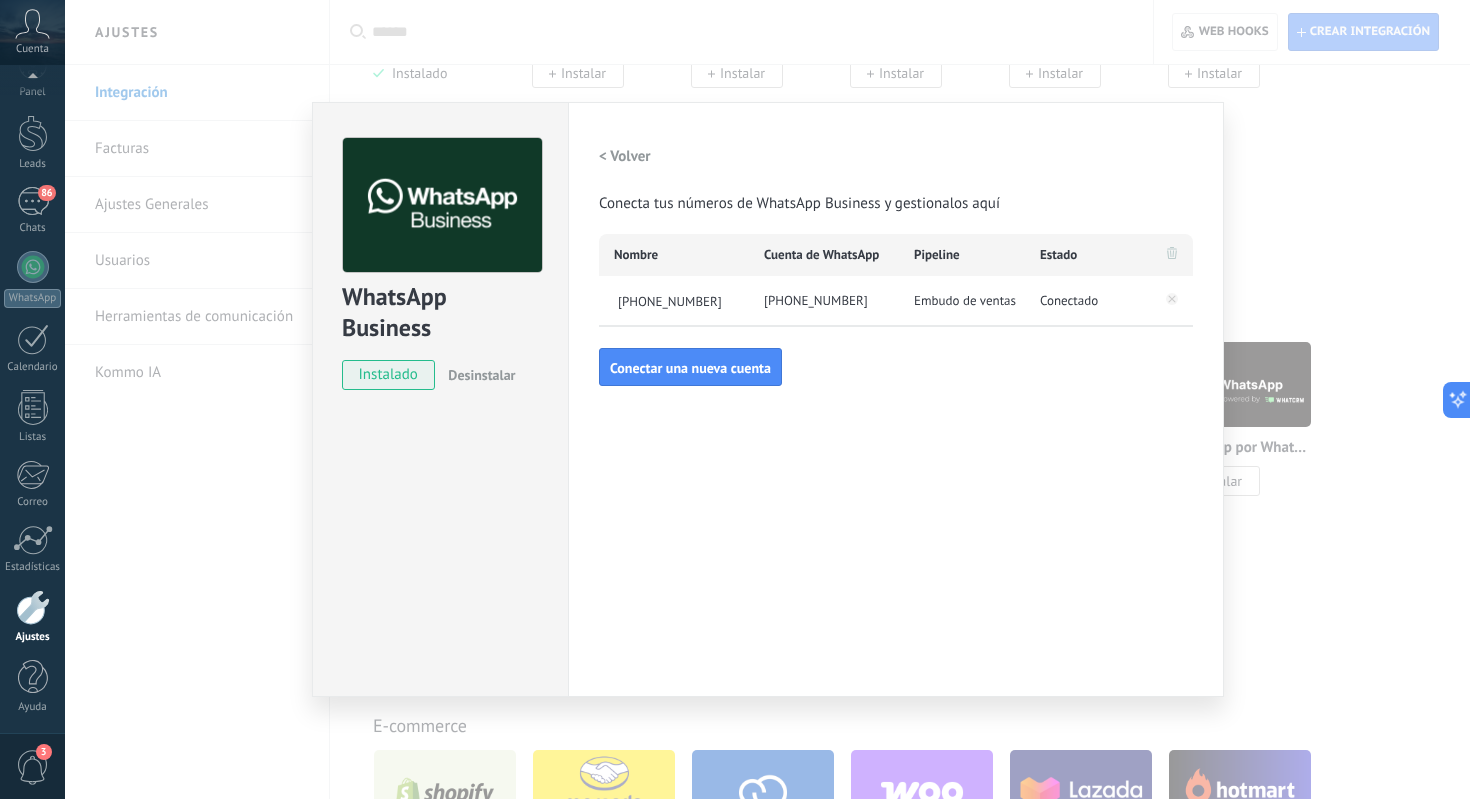 click on "Cuenta de WhatsApp" at bounding box center [821, 255] 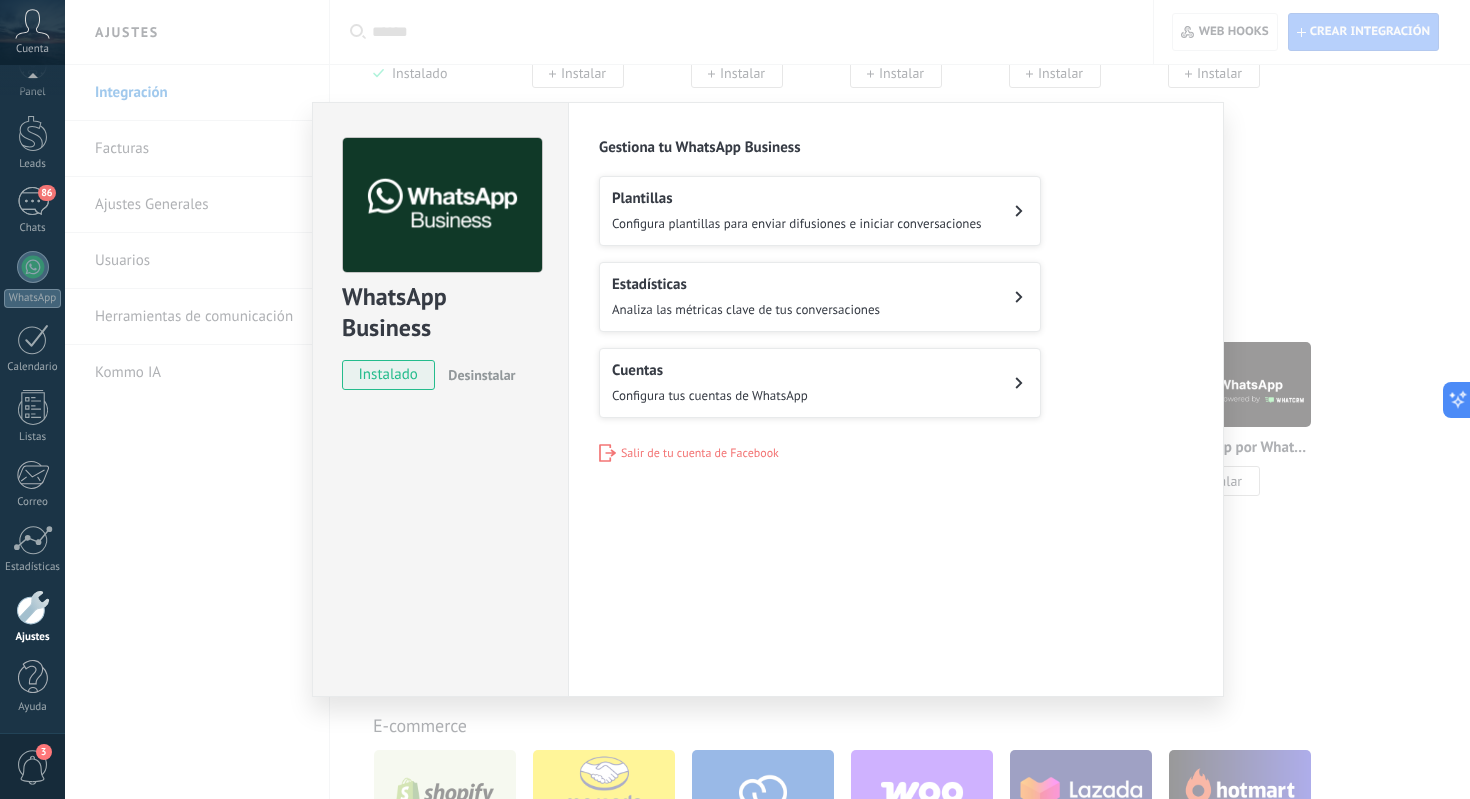 click on "WhatsApp Business instalado Desinstalar Configuraciones Autorizaciones Esta pestaña registra a los usuarios que han concedido acceso a las integración a esta cuenta. Si deseas remover la posibilidad que un usuario pueda enviar solicitudes a la cuenta en nombre de esta integración, puedes revocar el acceso. Si el acceso a todos los usuarios es revocado, la integración dejará de funcionar. Esta aplicacion está instalada, pero nadie le ha dado acceso aun. WhatsApp Cloud API más _:  Guardar Gestiona tu WhatsApp Business Plantillas Configura plantillas para enviar difusiones e iniciar conversaciones Estadísticas Analiza las métricas clave de tus conversaciones Cuentas Configura tus cuentas de WhatsApp Salir de tu cuenta de Facebook" at bounding box center [767, 399] 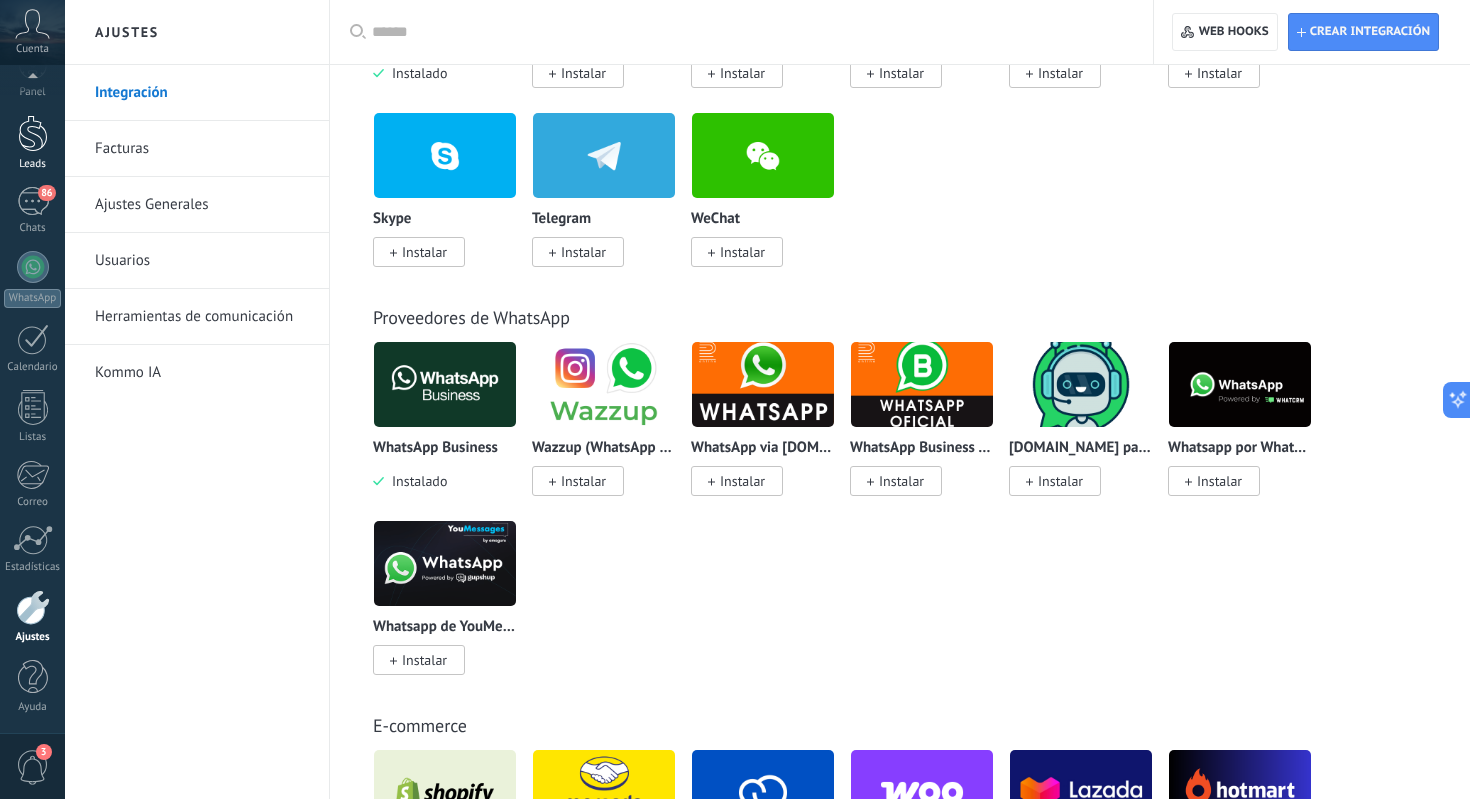 click at bounding box center (33, 133) 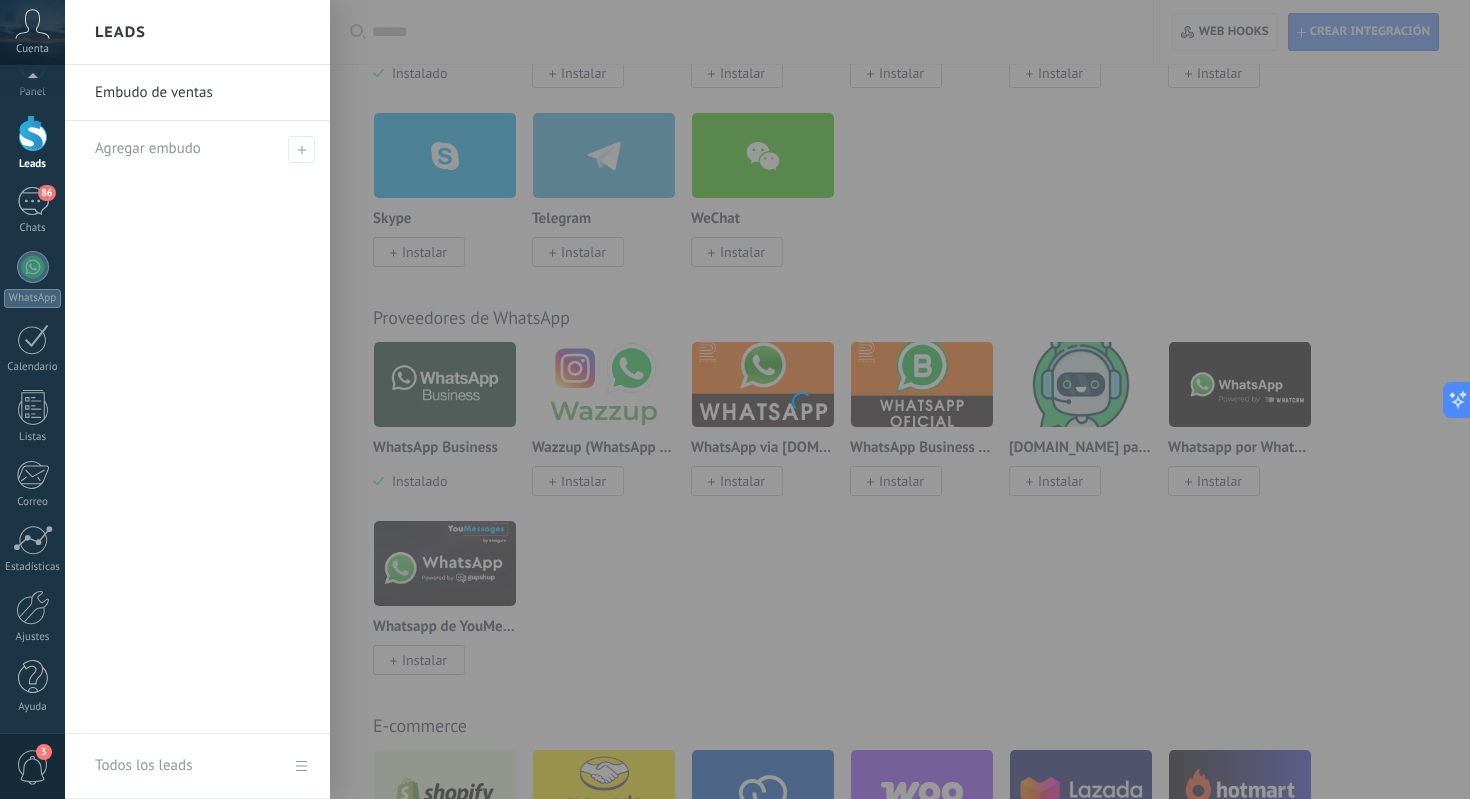 click on "Embudo de ventas" at bounding box center [202, 93] 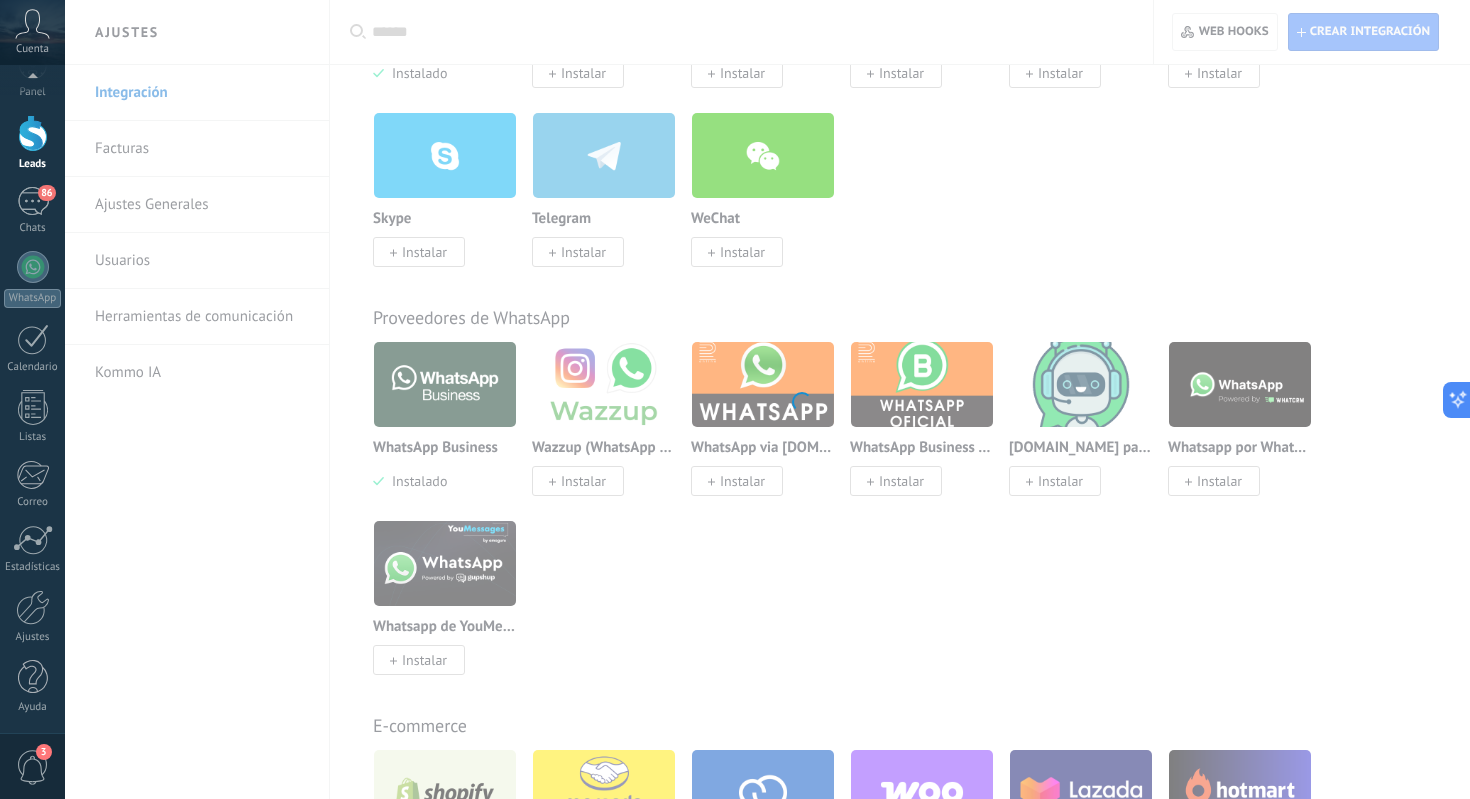 click at bounding box center (33, 133) 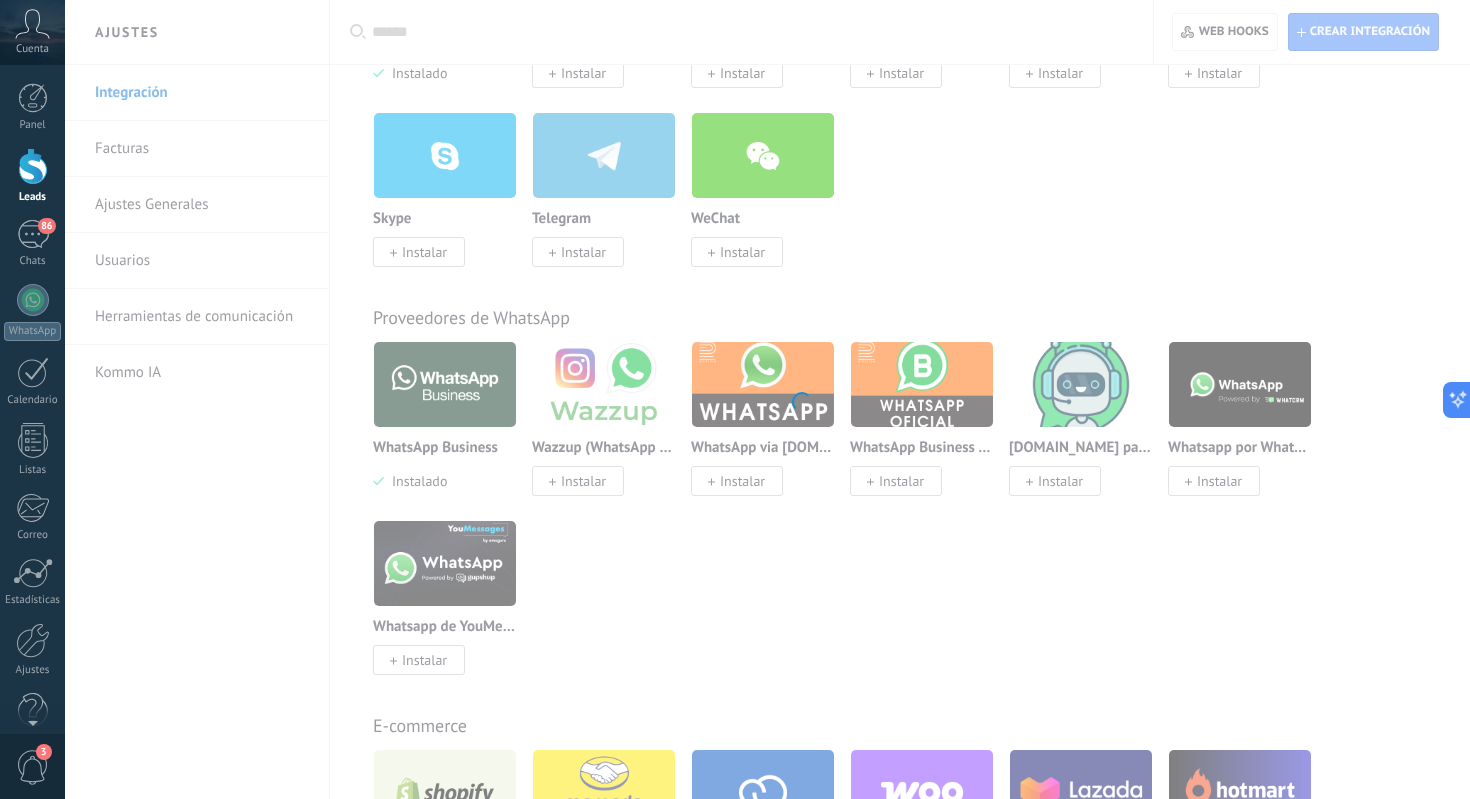 click at bounding box center [33, 166] 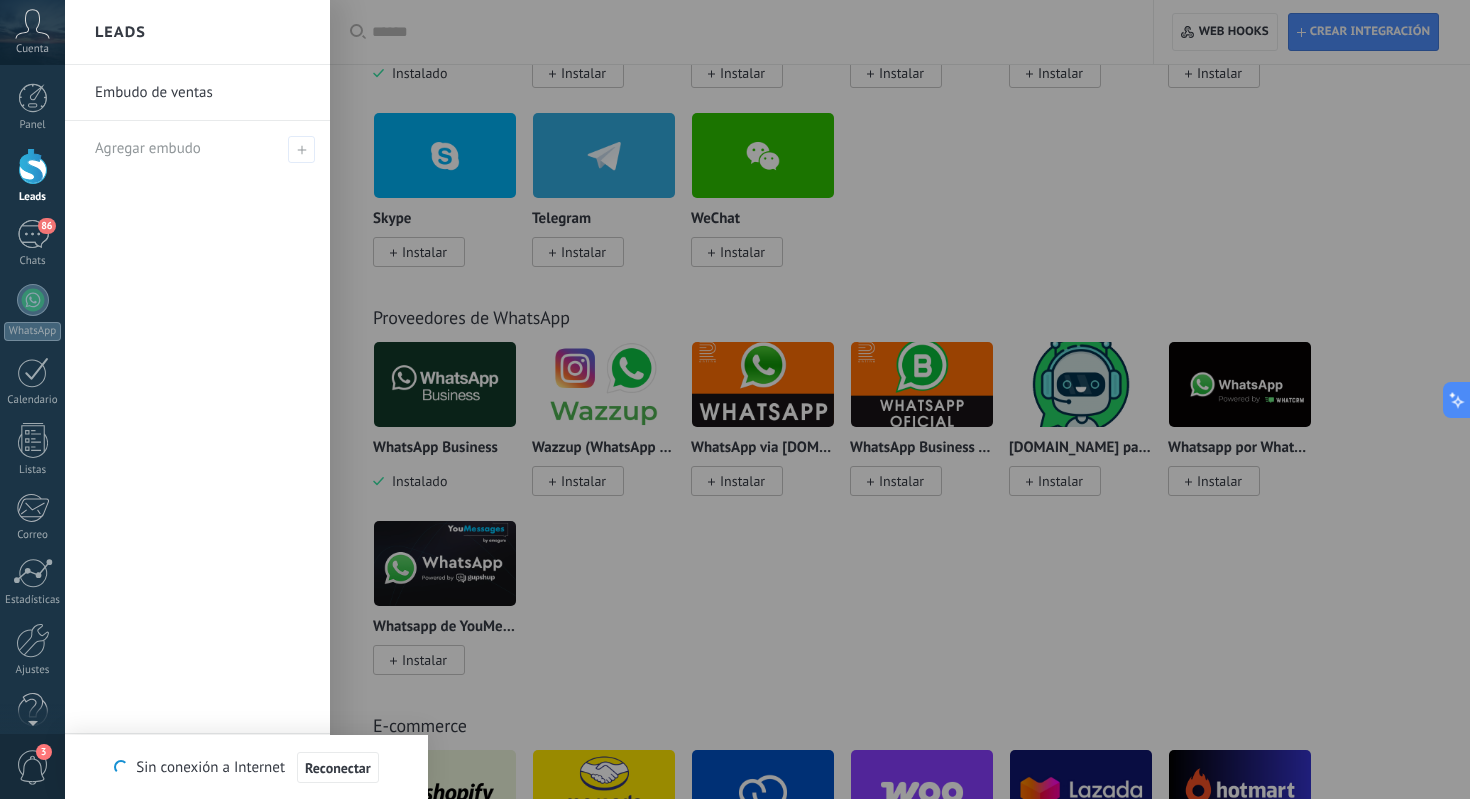 click on "Embudo de ventas" at bounding box center [202, 93] 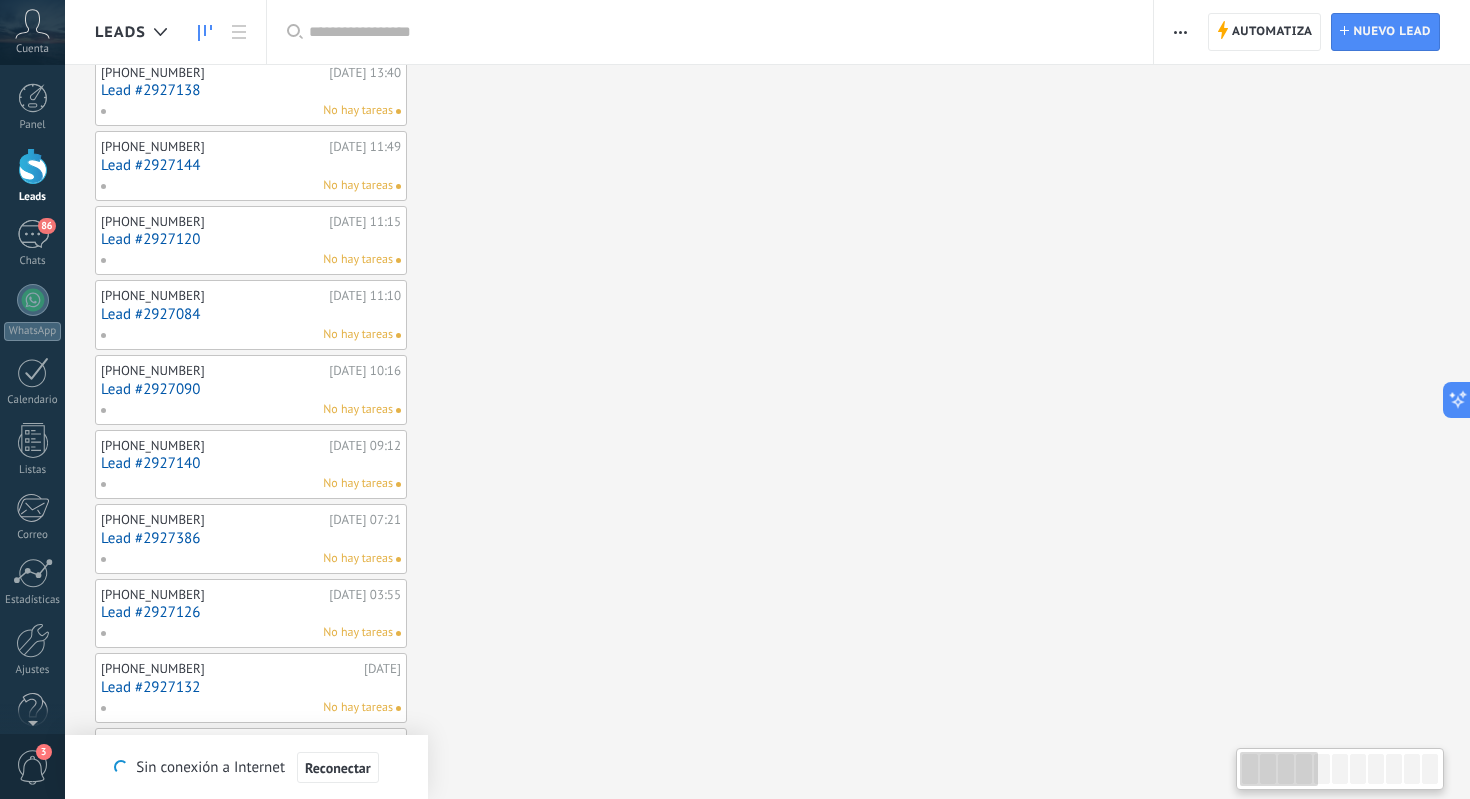 scroll, scrollTop: 0, scrollLeft: 0, axis: both 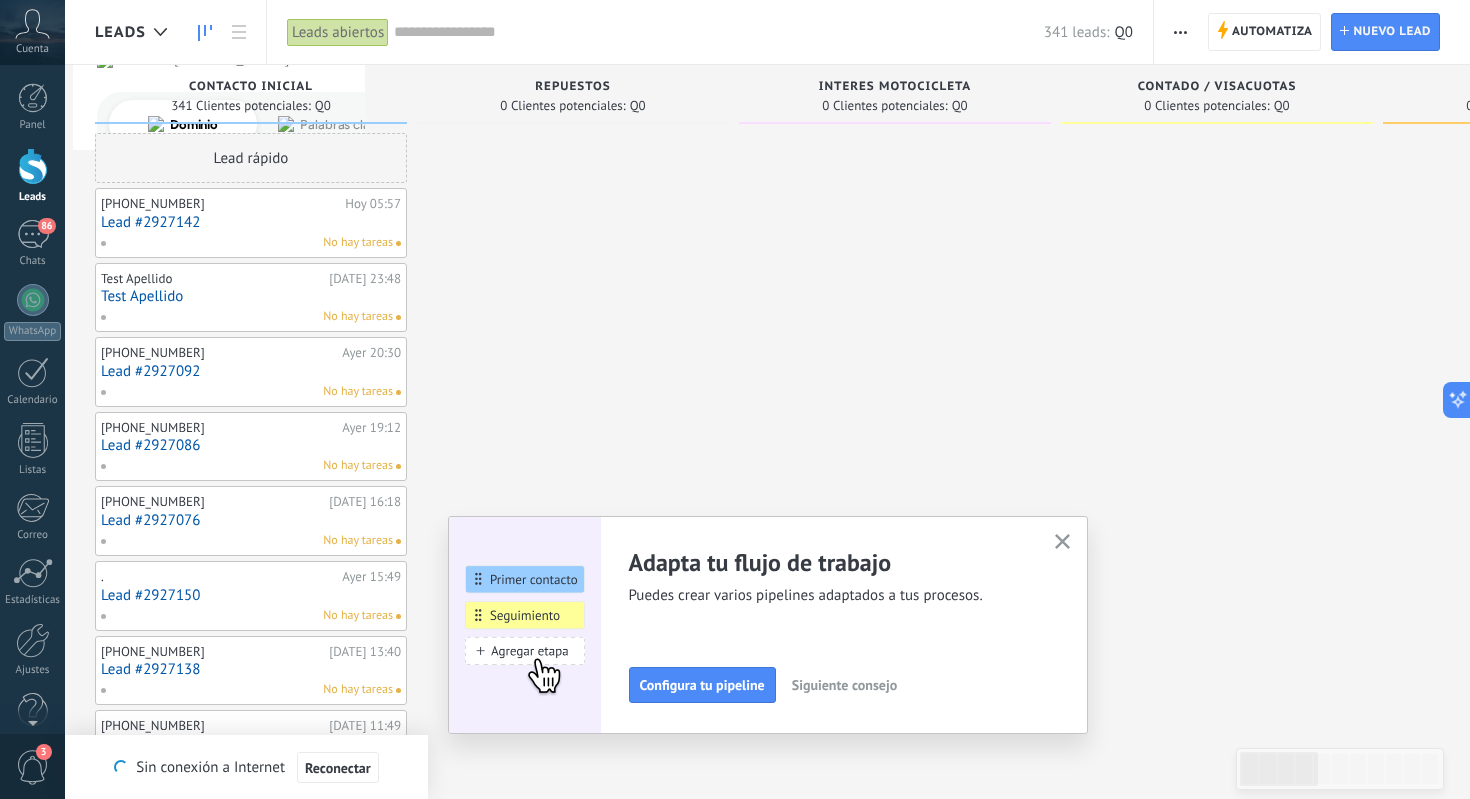 click 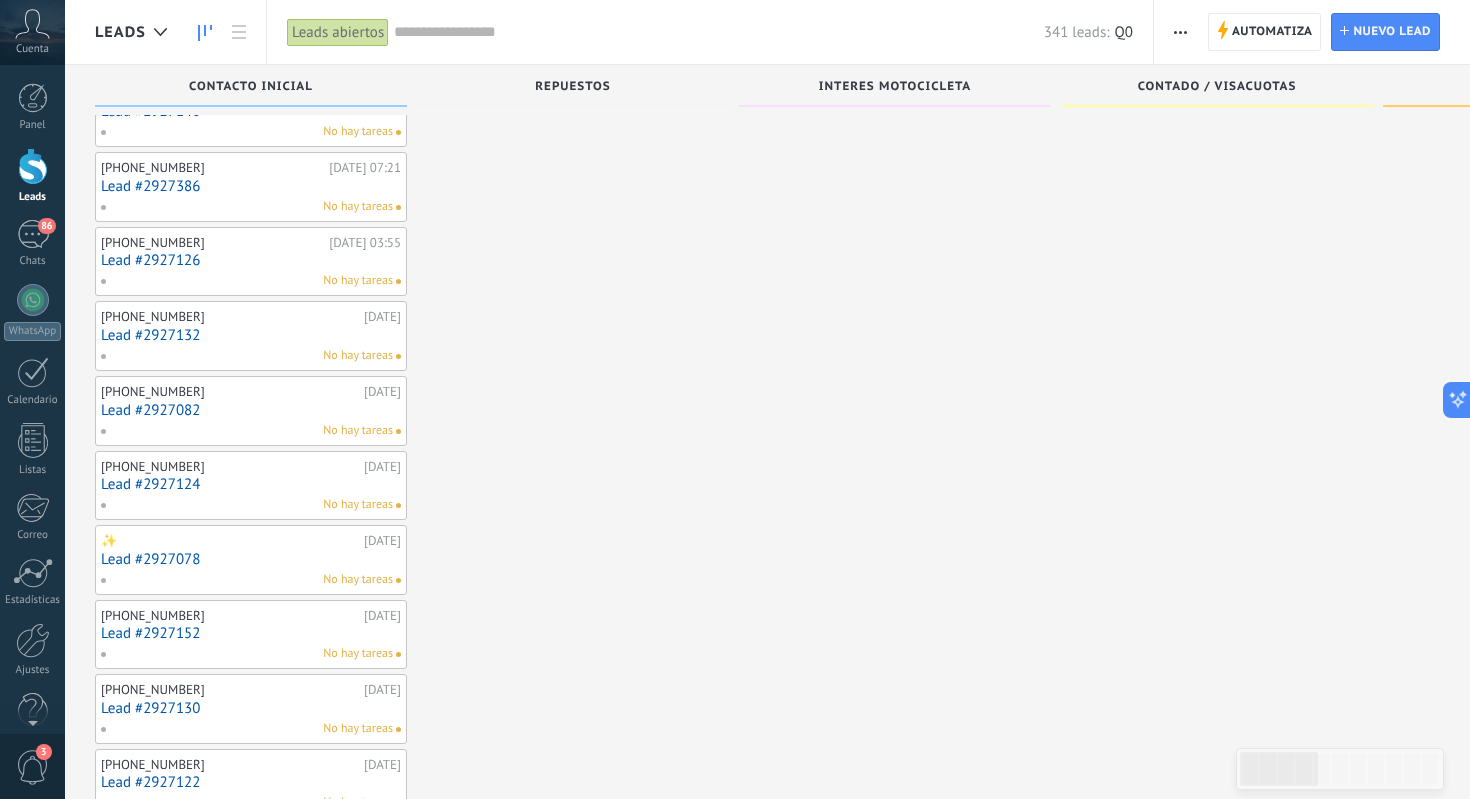 scroll, scrollTop: 0, scrollLeft: 0, axis: both 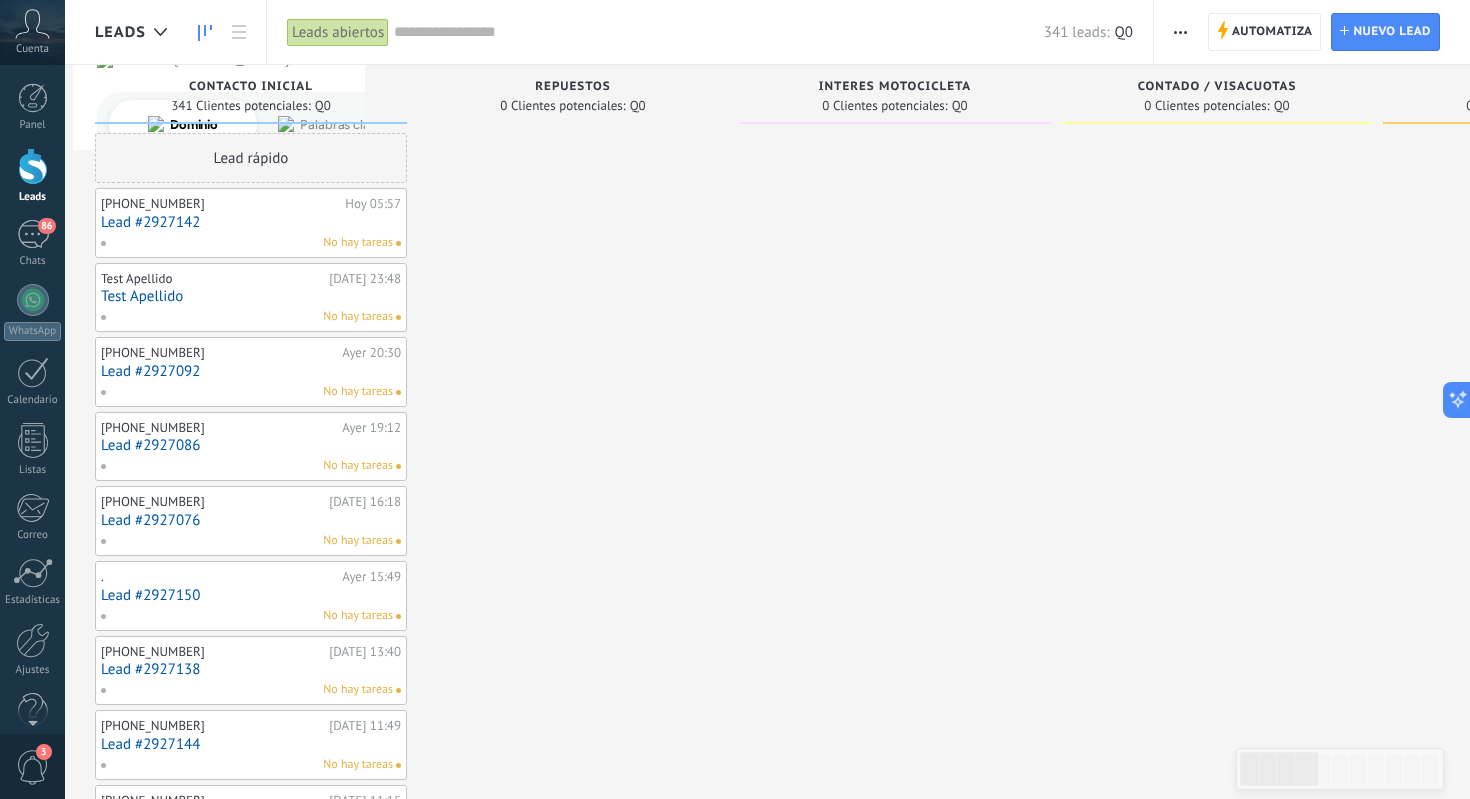 click on "Lead #2927142" at bounding box center (251, 222) 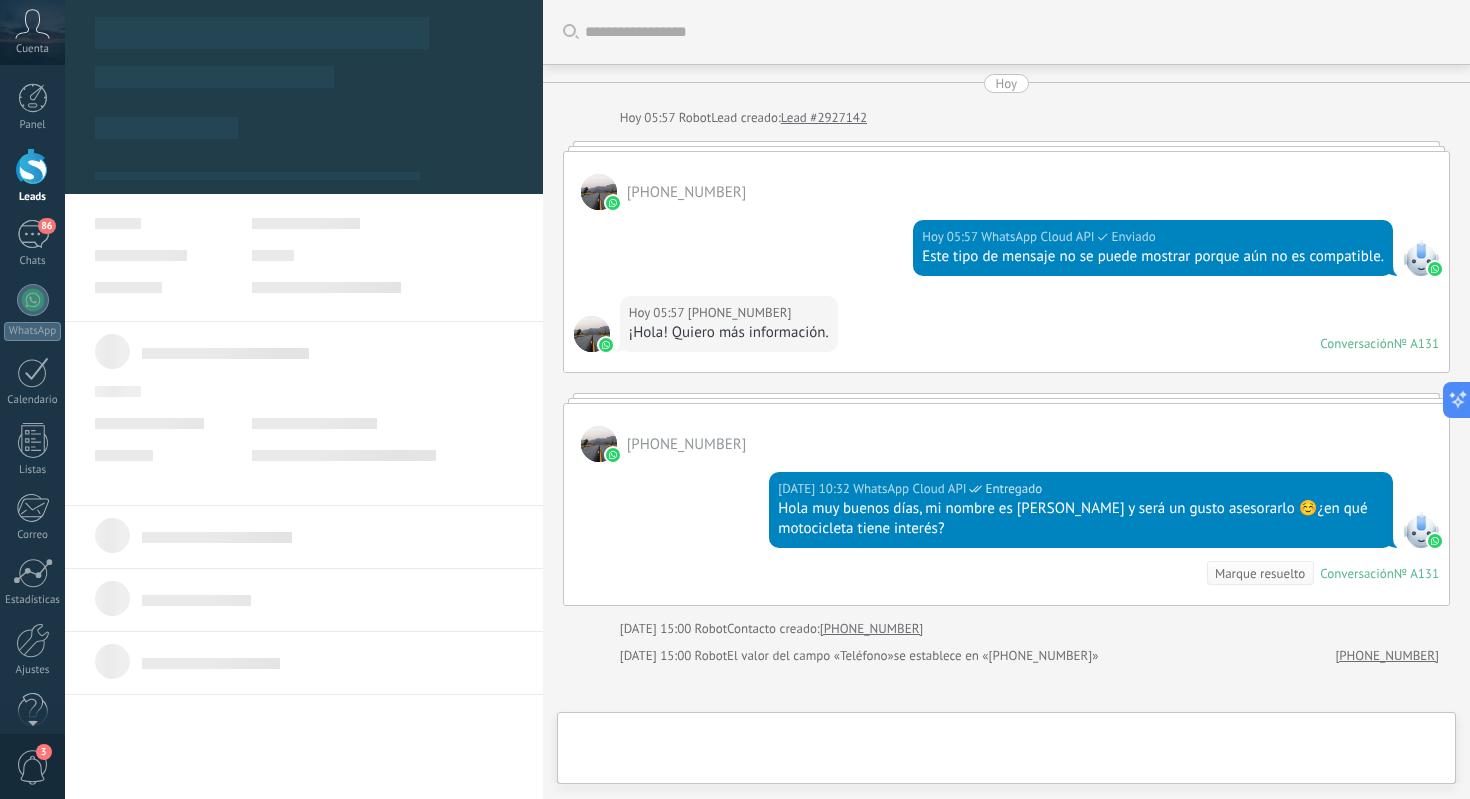 scroll, scrollTop: 215, scrollLeft: 0, axis: vertical 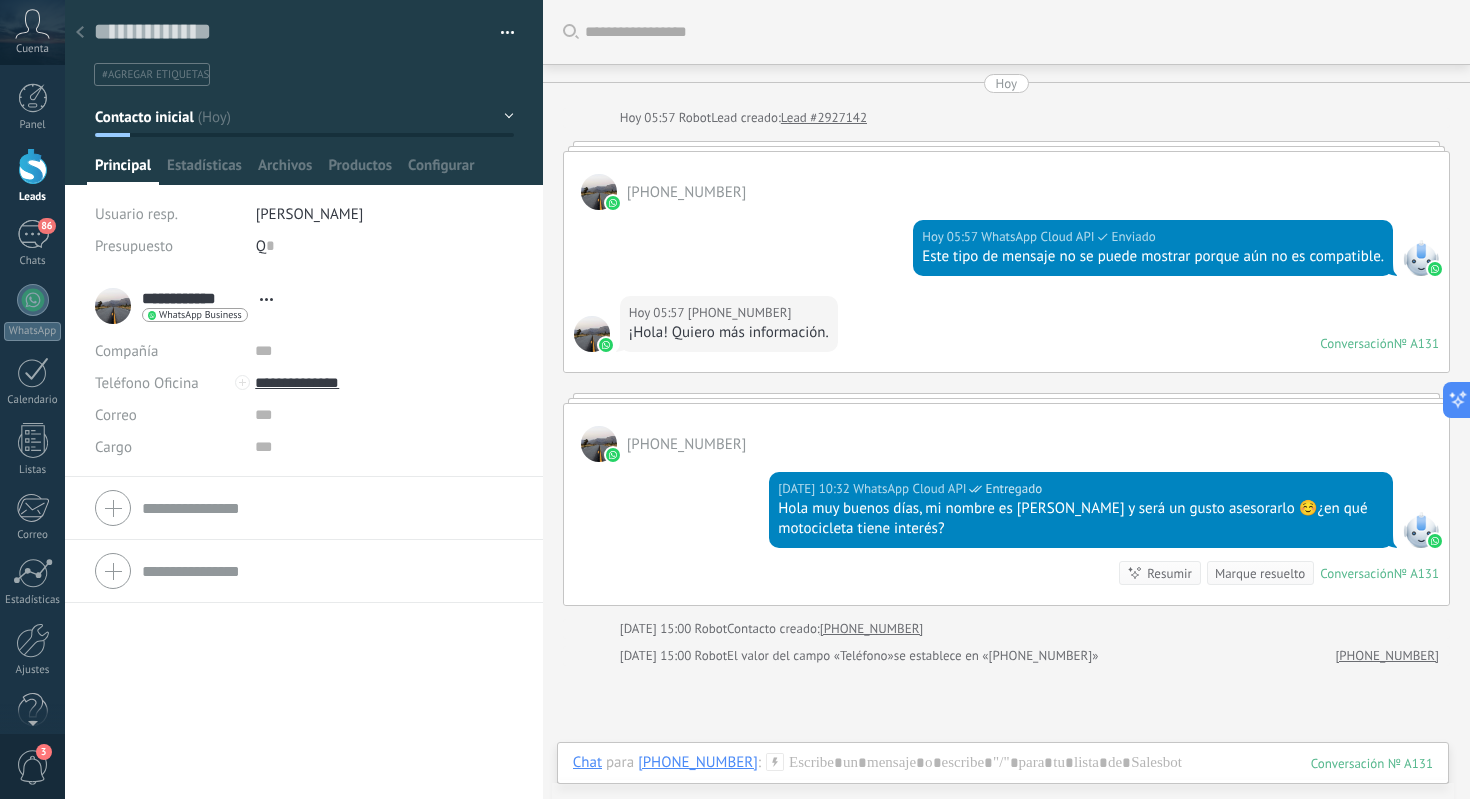 click 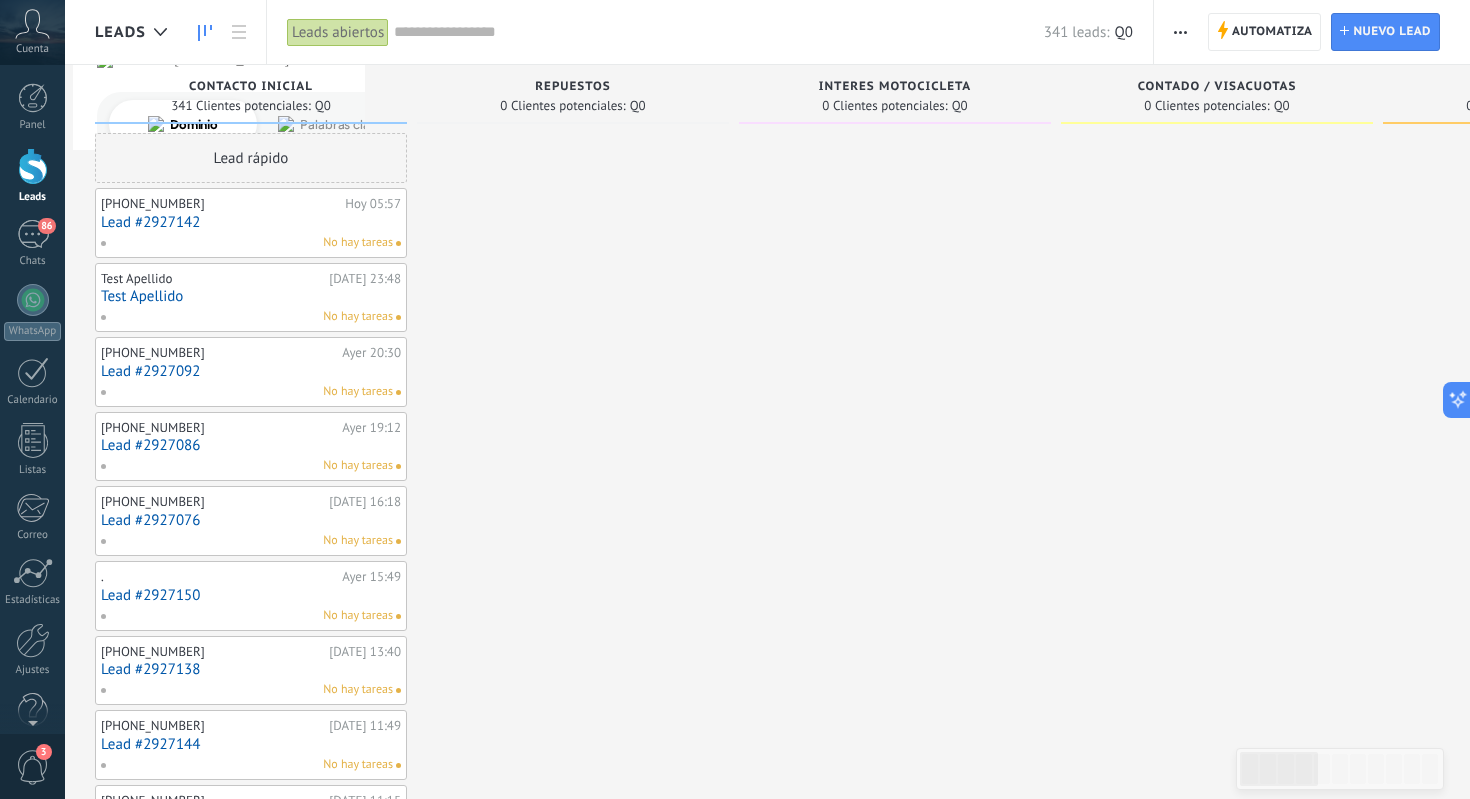 click 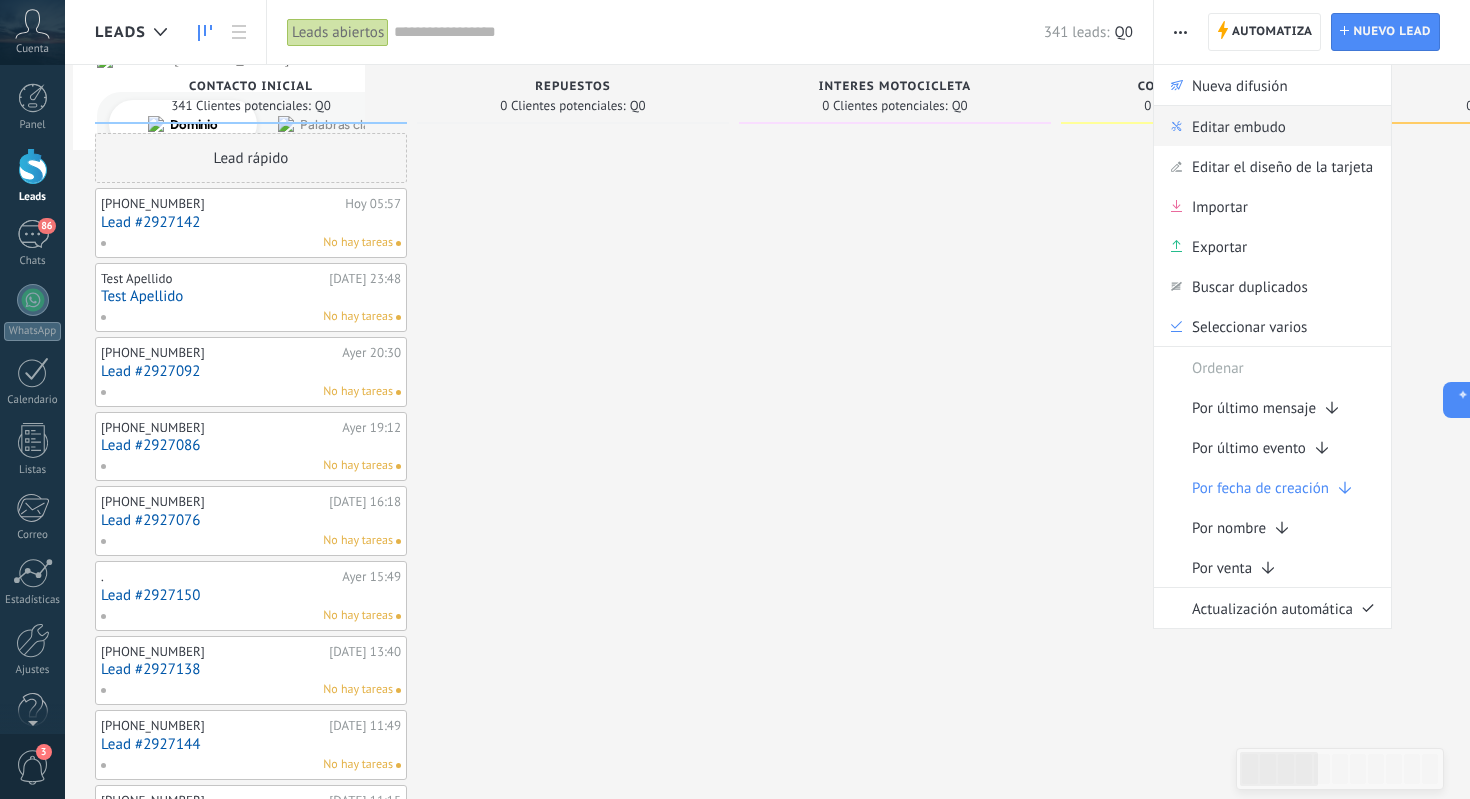 click on "Editar embudo" at bounding box center (1239, 126) 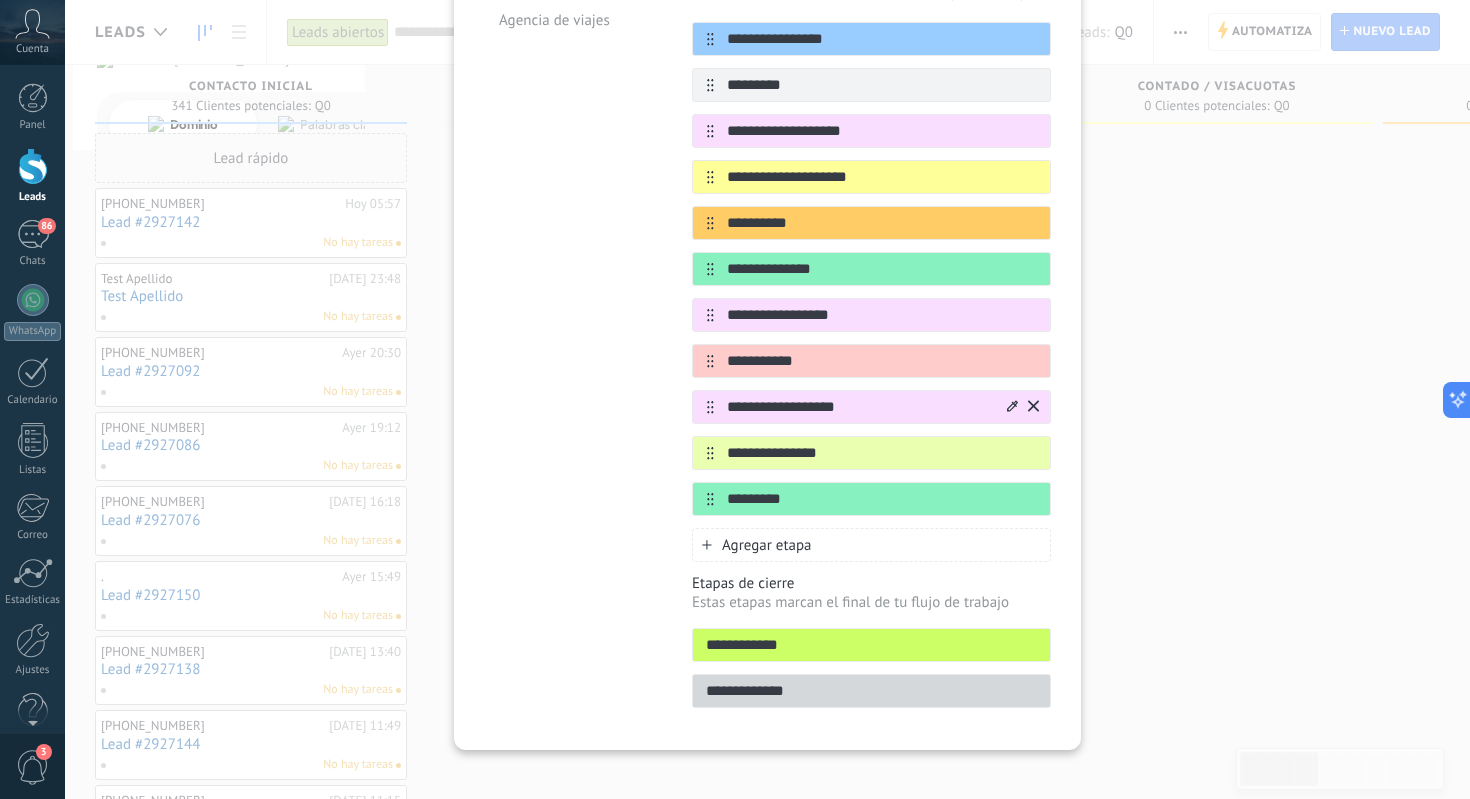 scroll, scrollTop: 0, scrollLeft: 0, axis: both 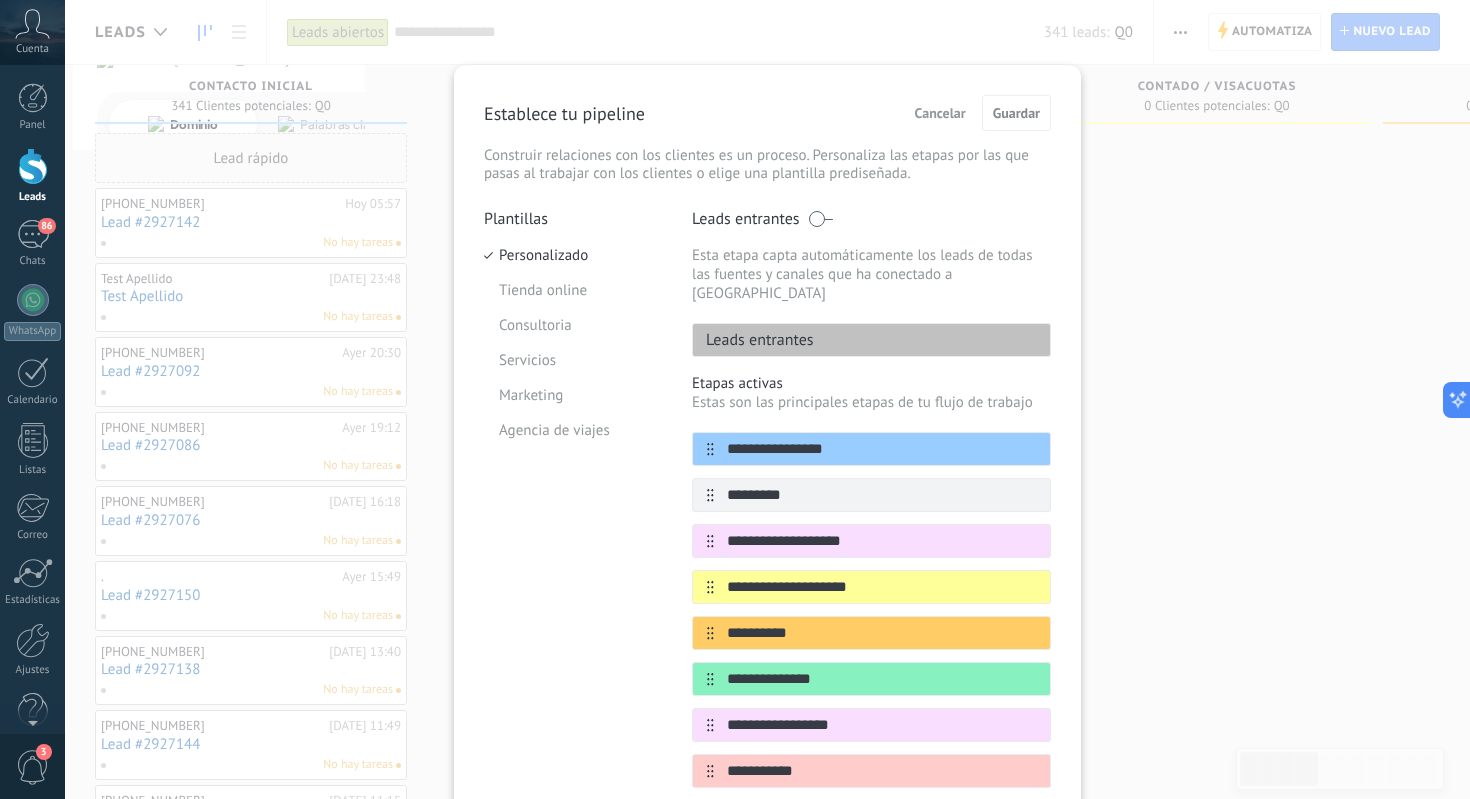 click on "Cancelar" at bounding box center [940, 113] 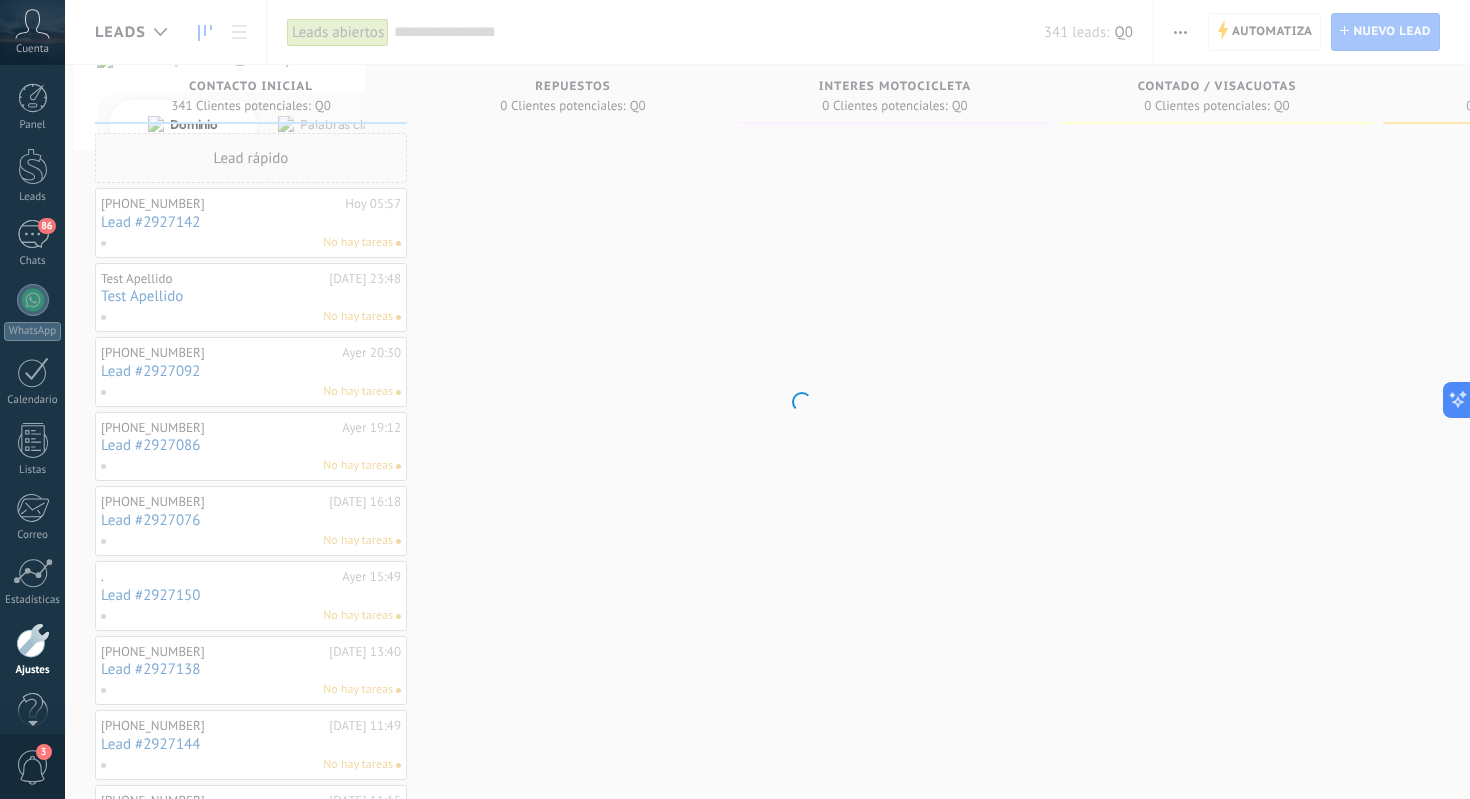 scroll, scrollTop: 579, scrollLeft: 0, axis: vertical 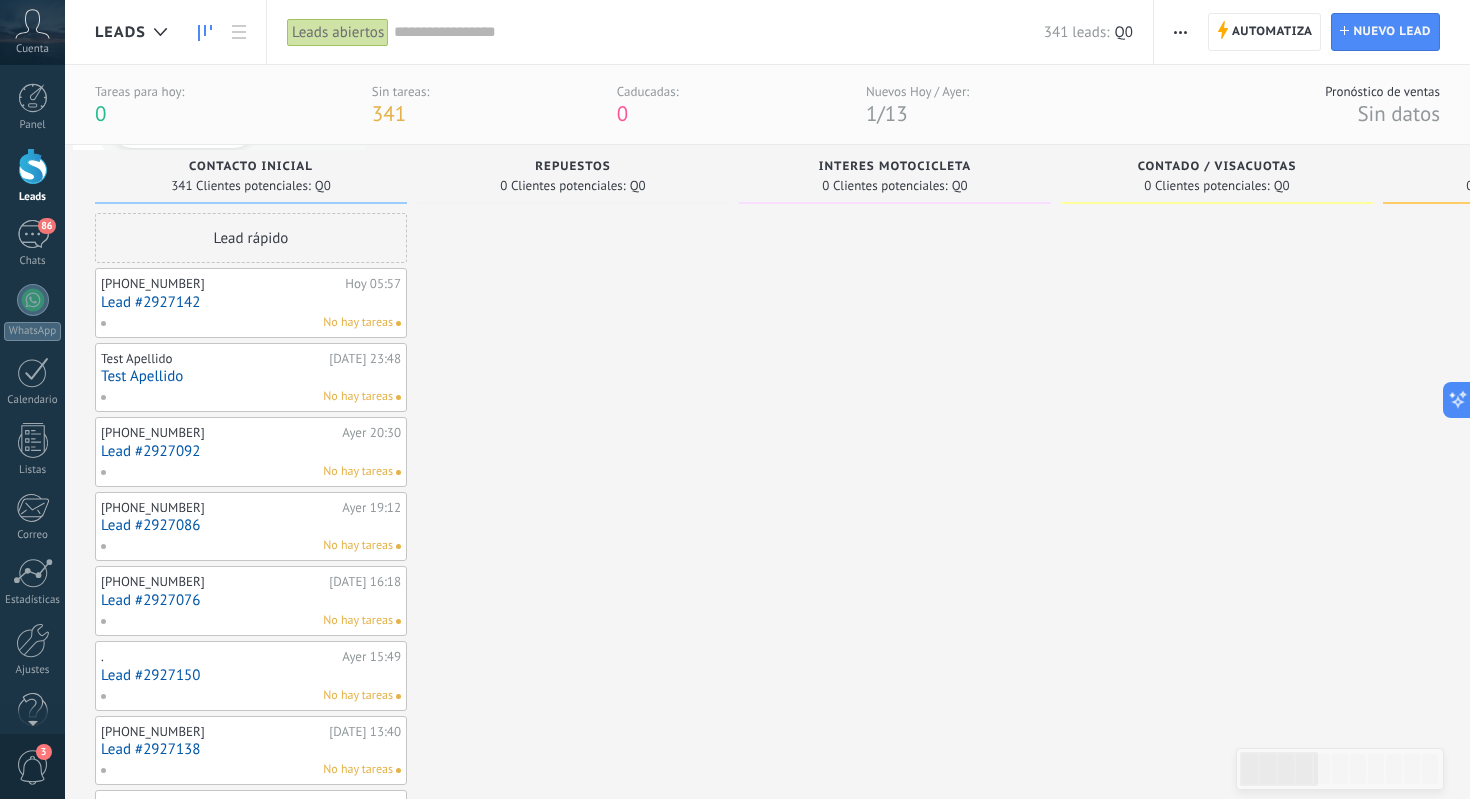 click at bounding box center [1180, 32] 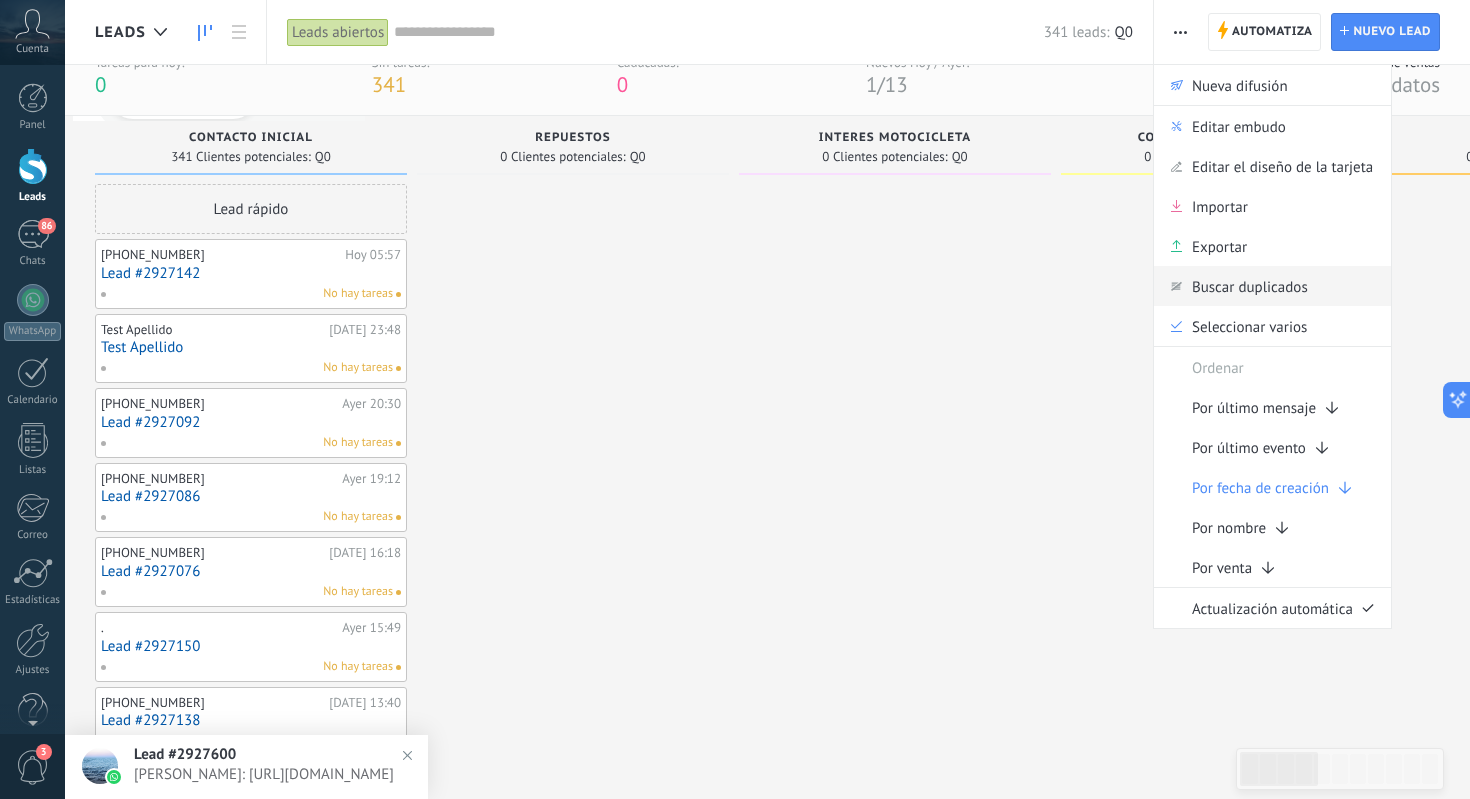 scroll, scrollTop: 31, scrollLeft: 0, axis: vertical 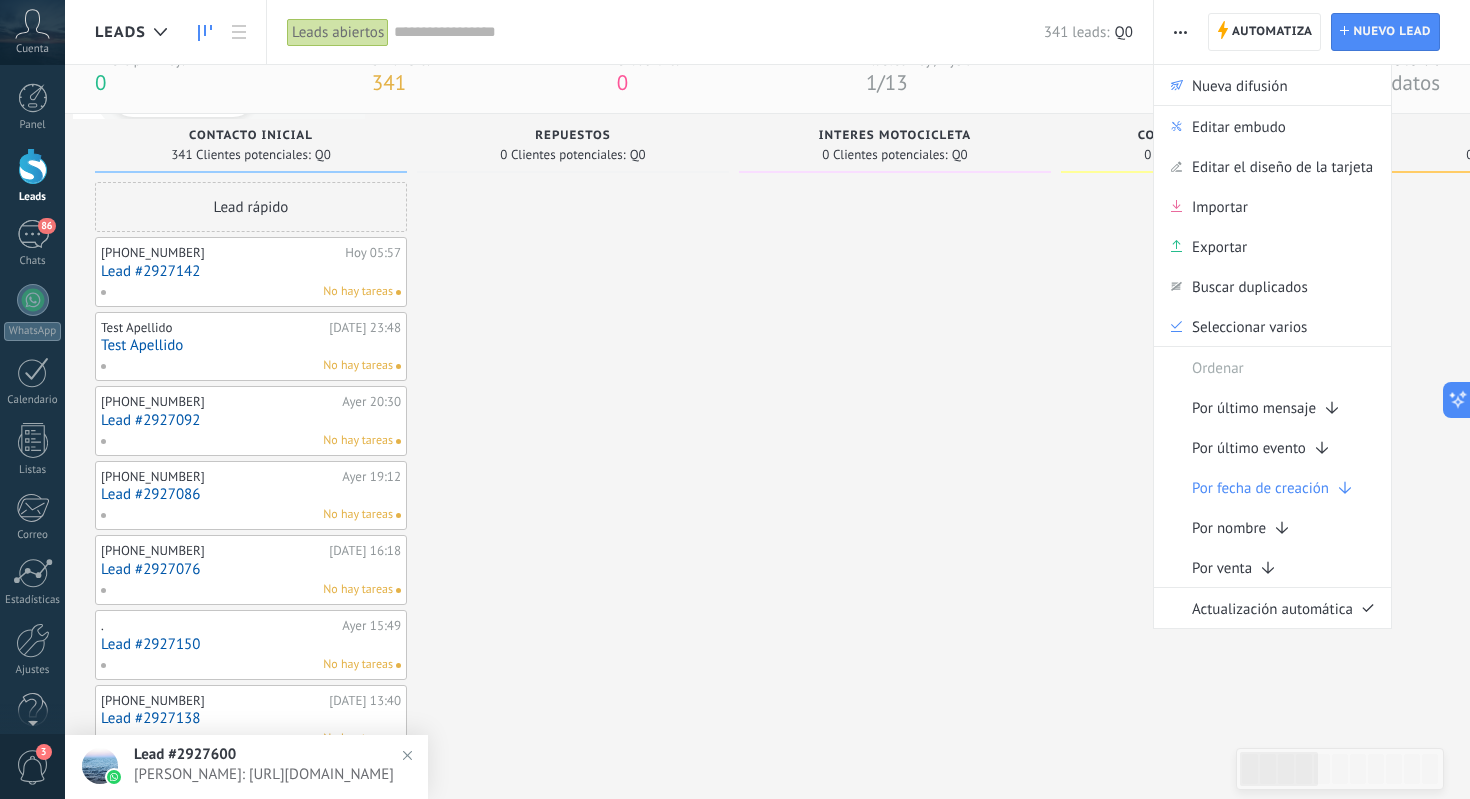click at bounding box center (895, 953) 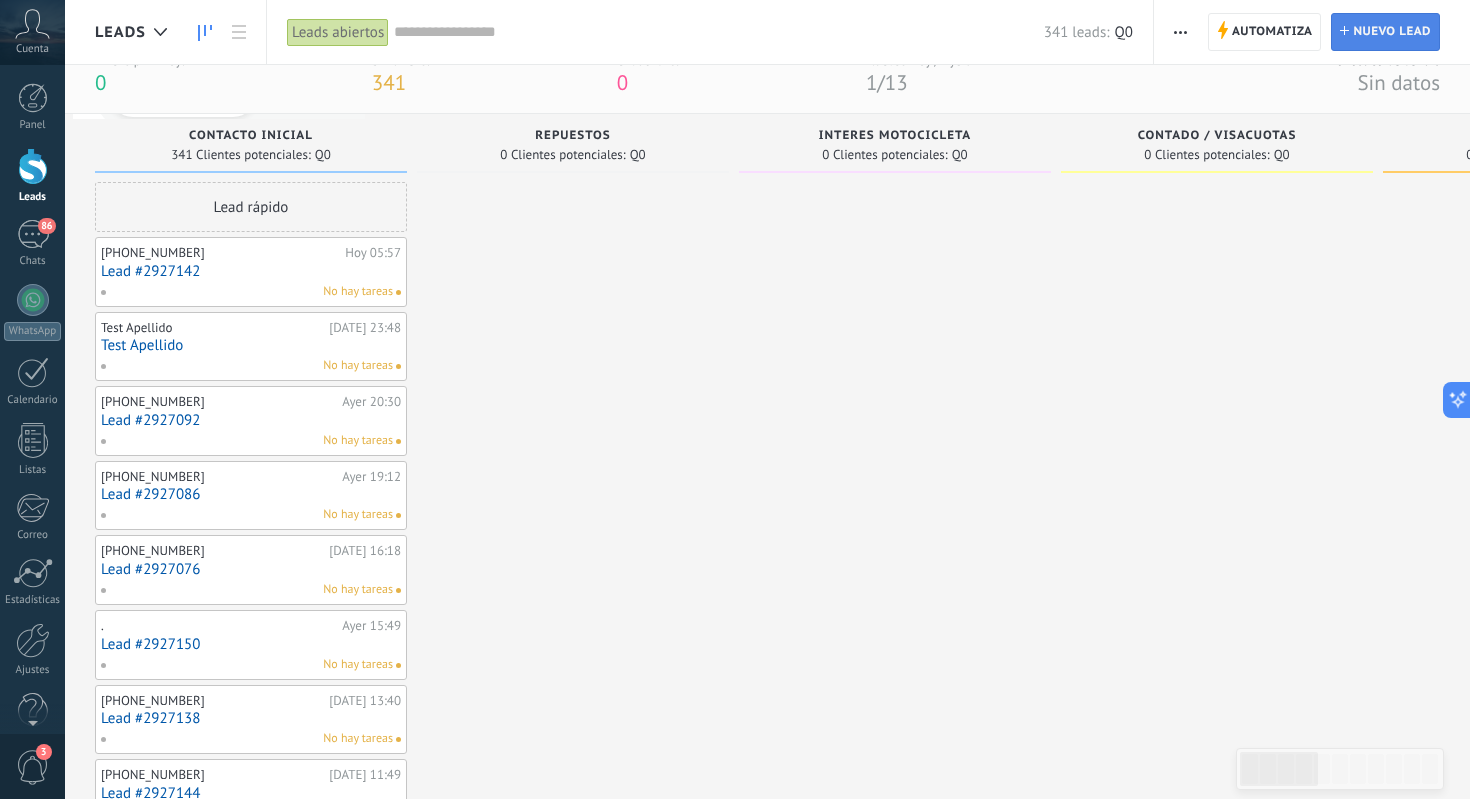 click on "Nuevo lead" at bounding box center [1392, 32] 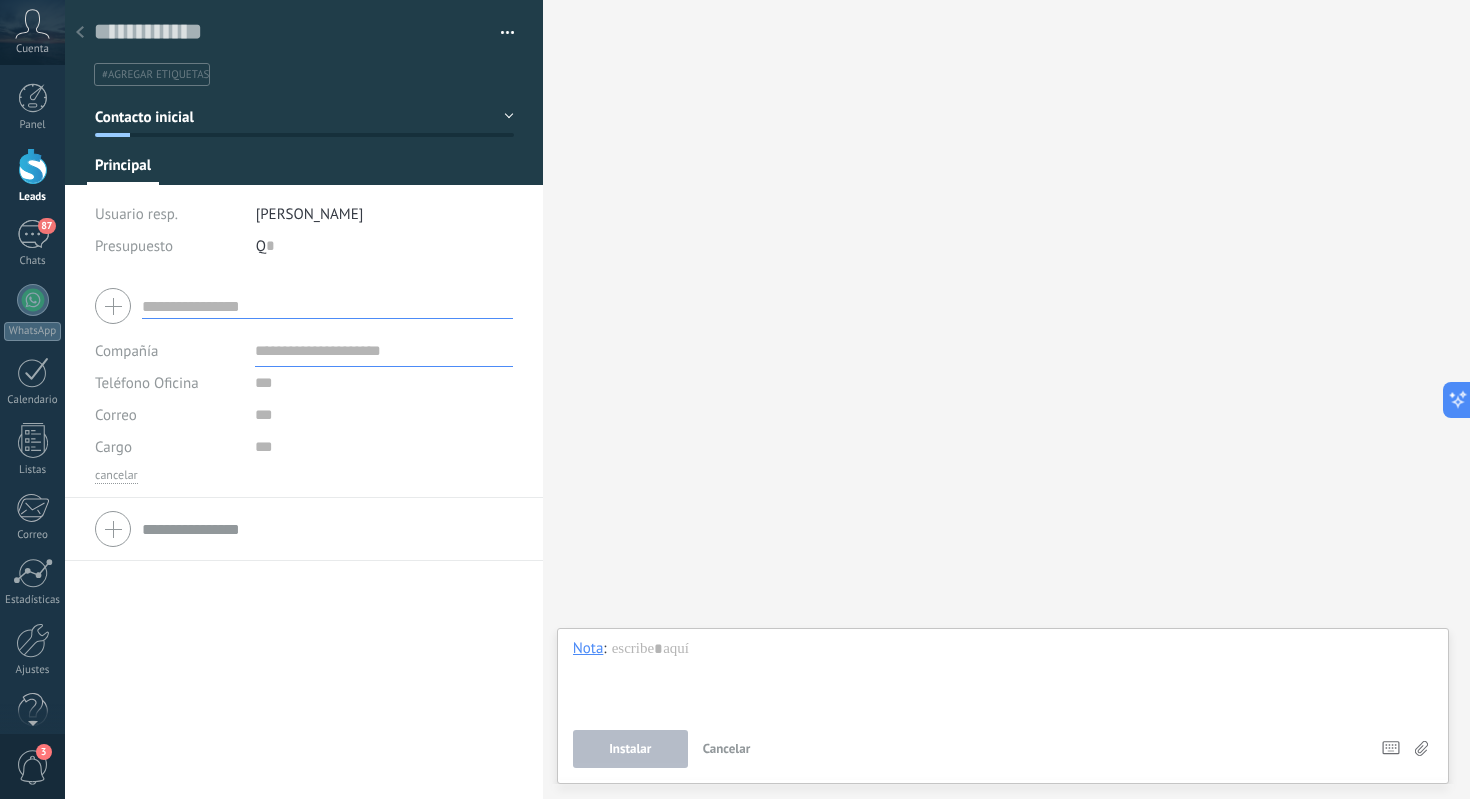 scroll, scrollTop: 0, scrollLeft: 0, axis: both 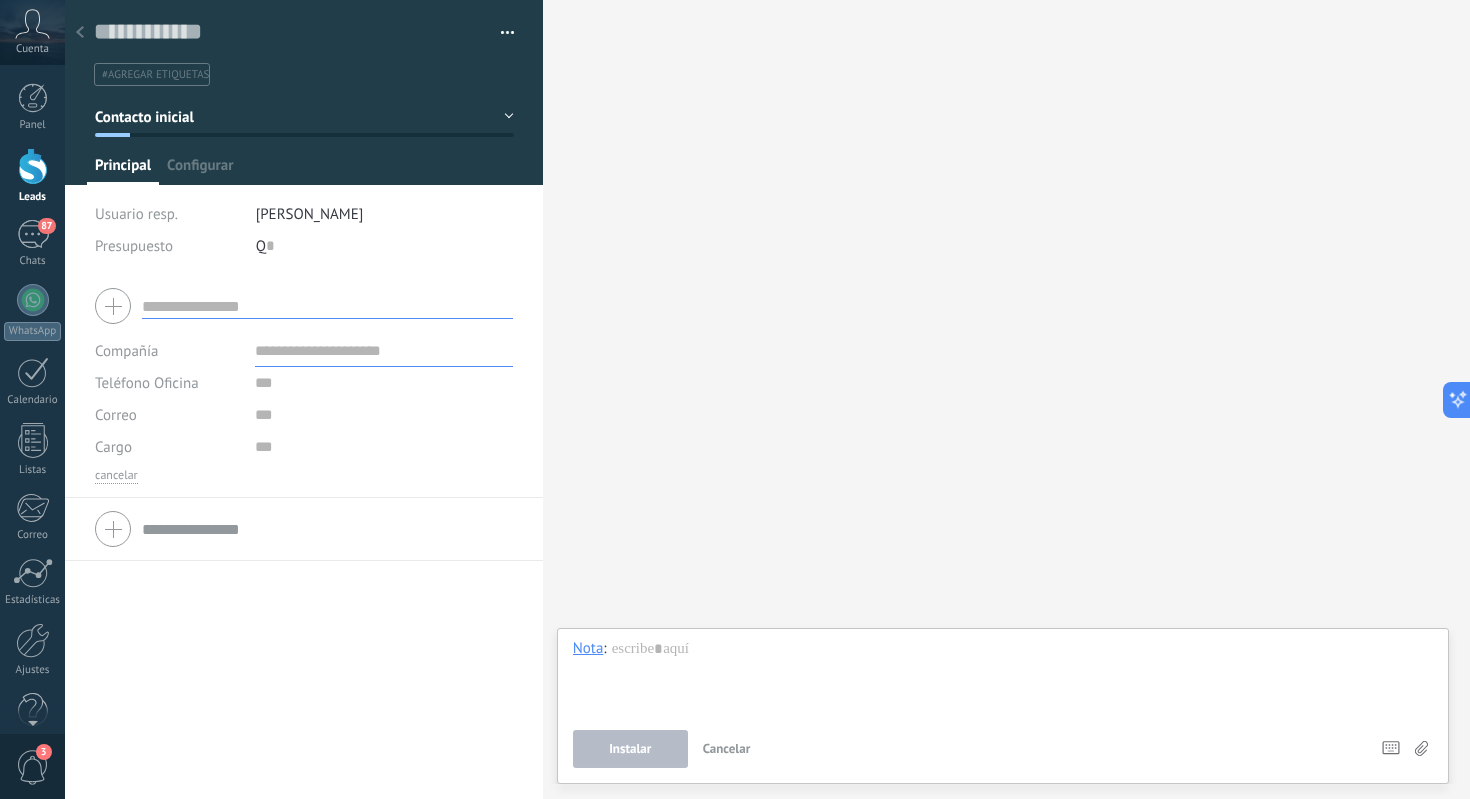 click 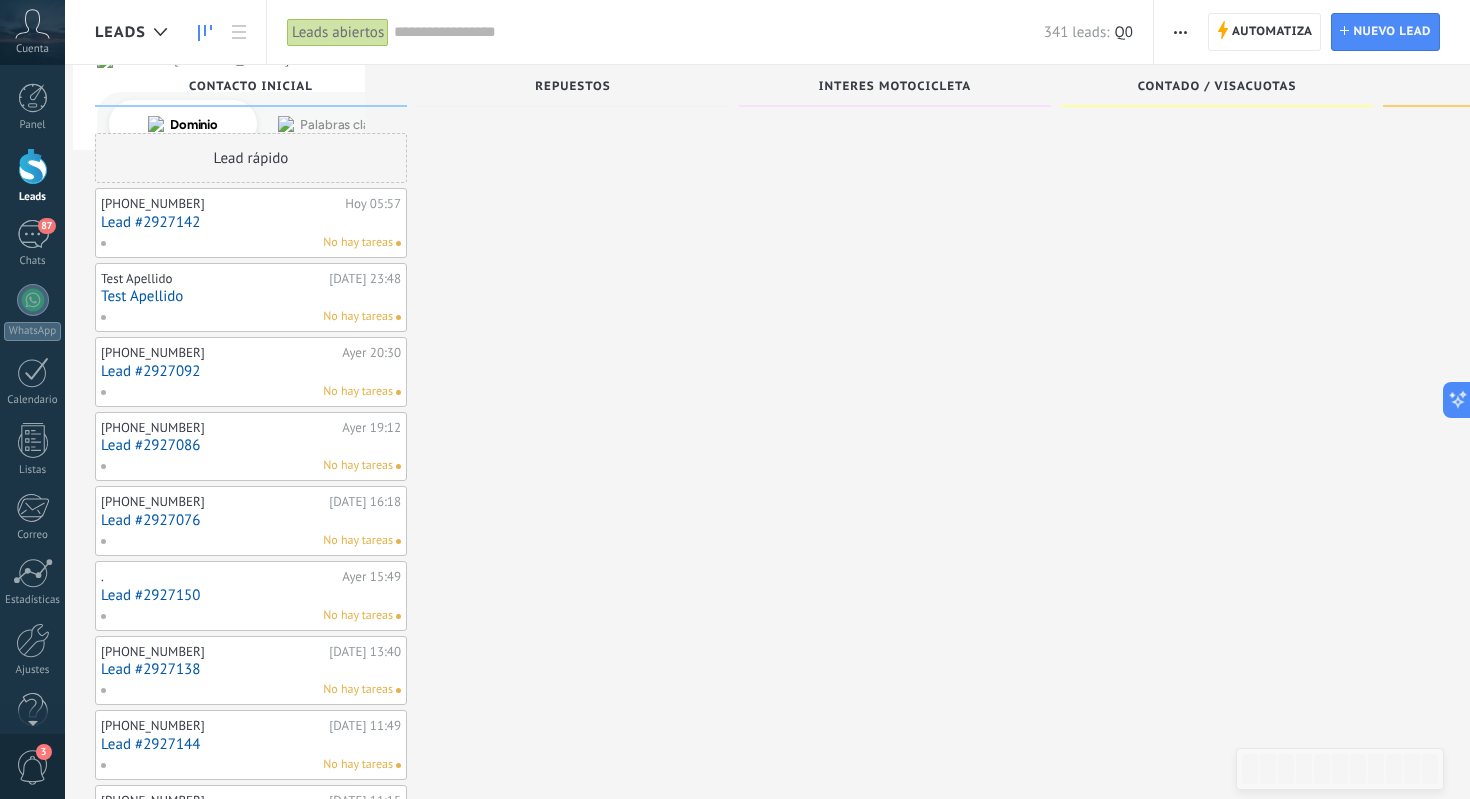 scroll, scrollTop: 31, scrollLeft: 0, axis: vertical 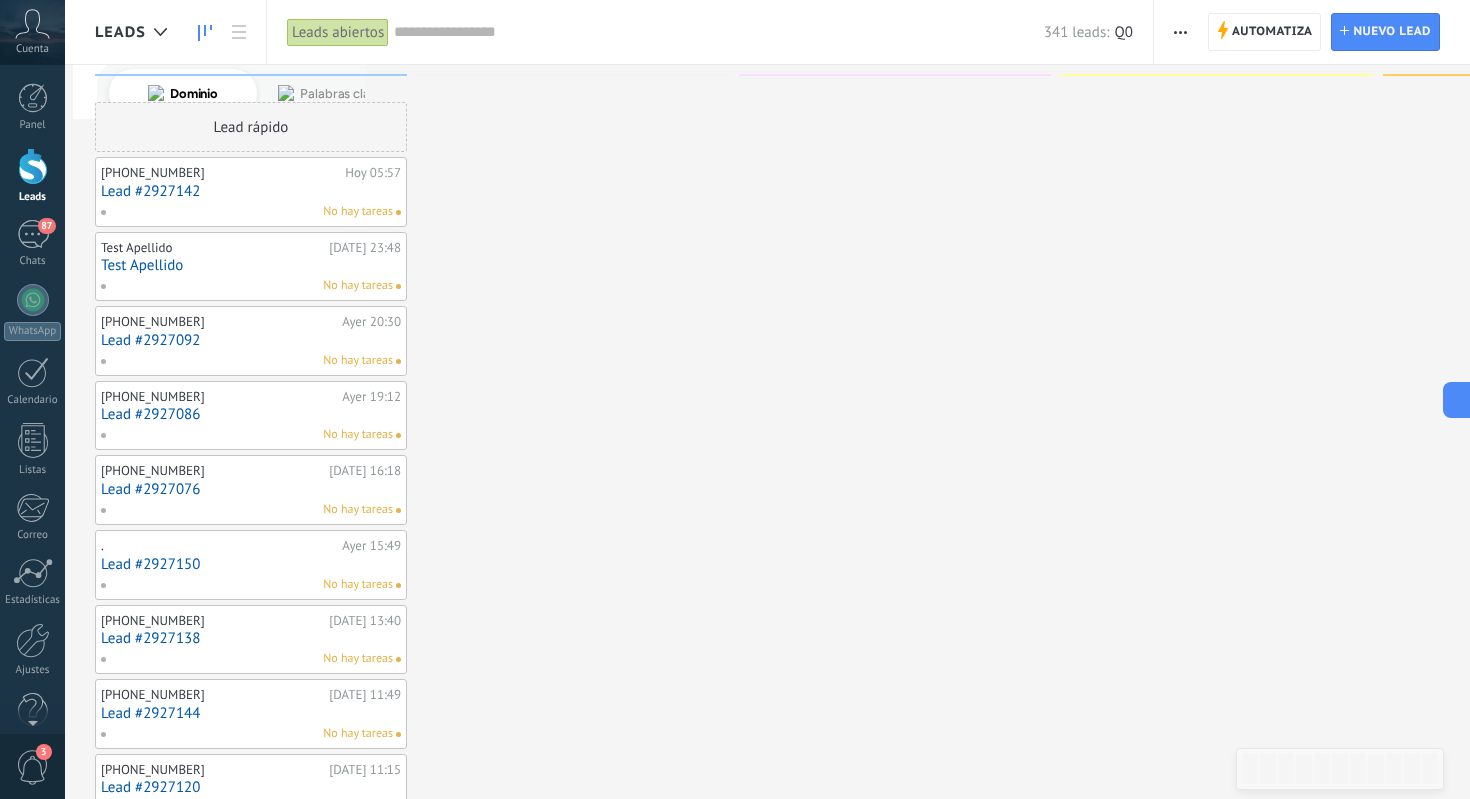 click at bounding box center (33, 166) 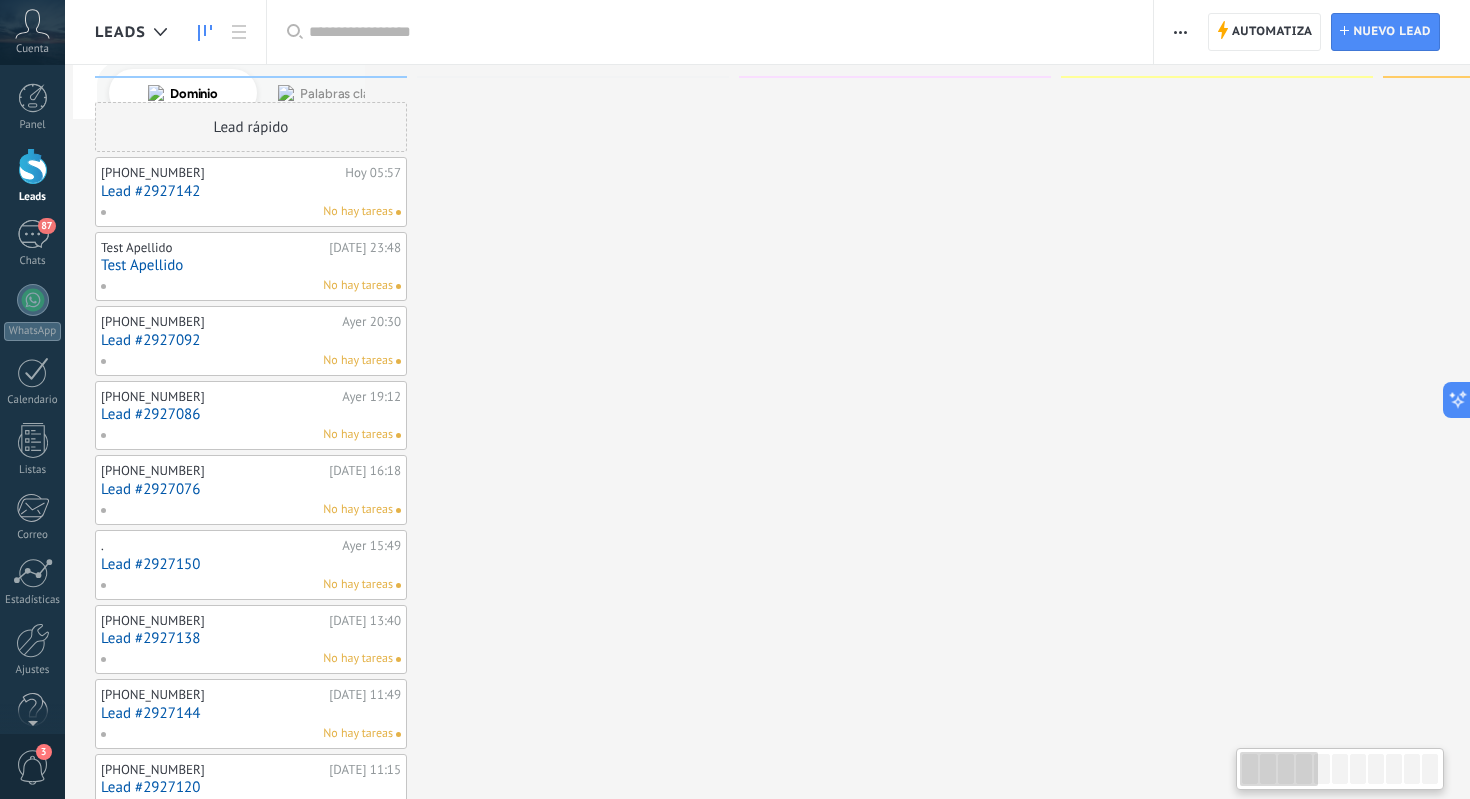 scroll, scrollTop: 0, scrollLeft: 0, axis: both 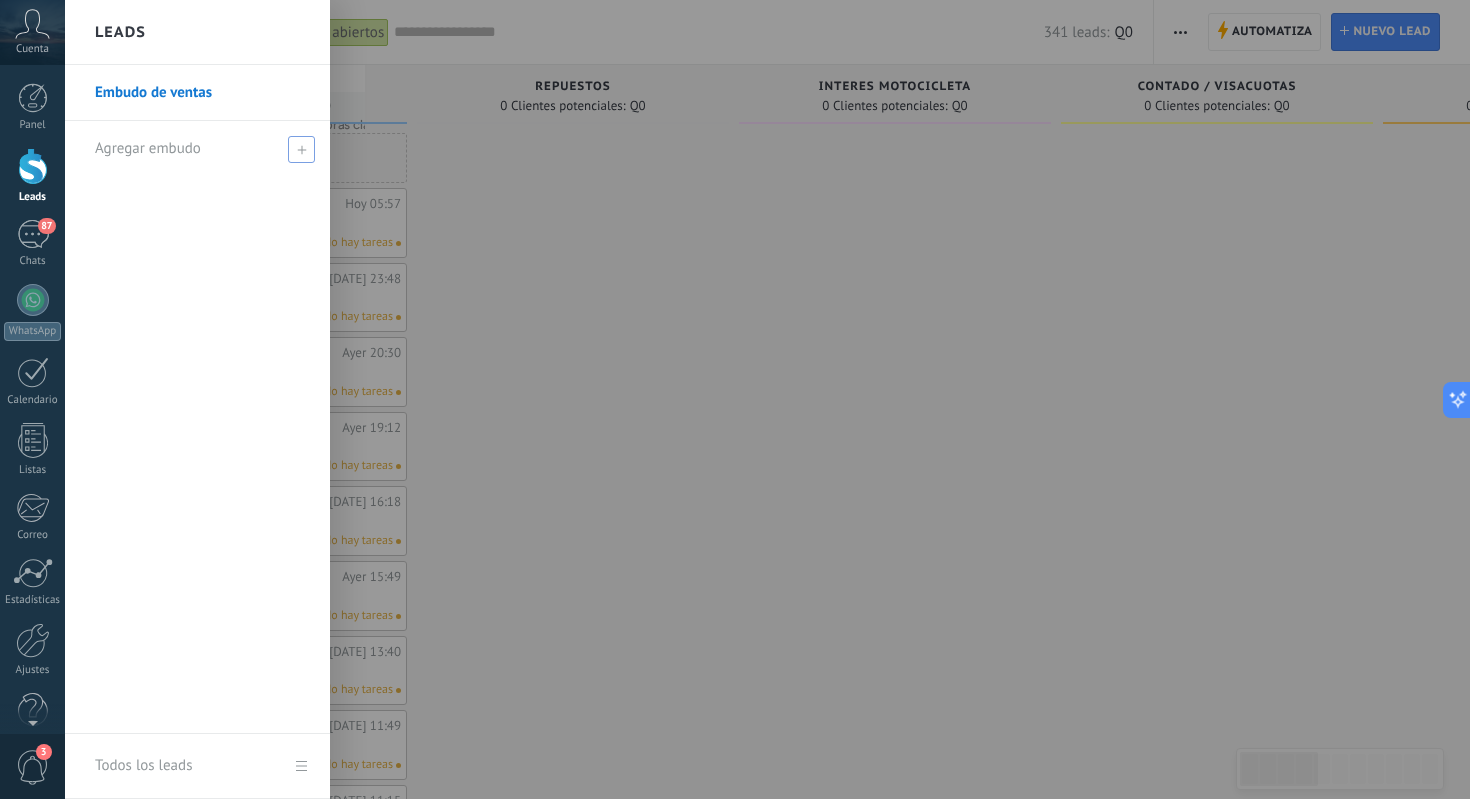 click at bounding box center (301, 149) 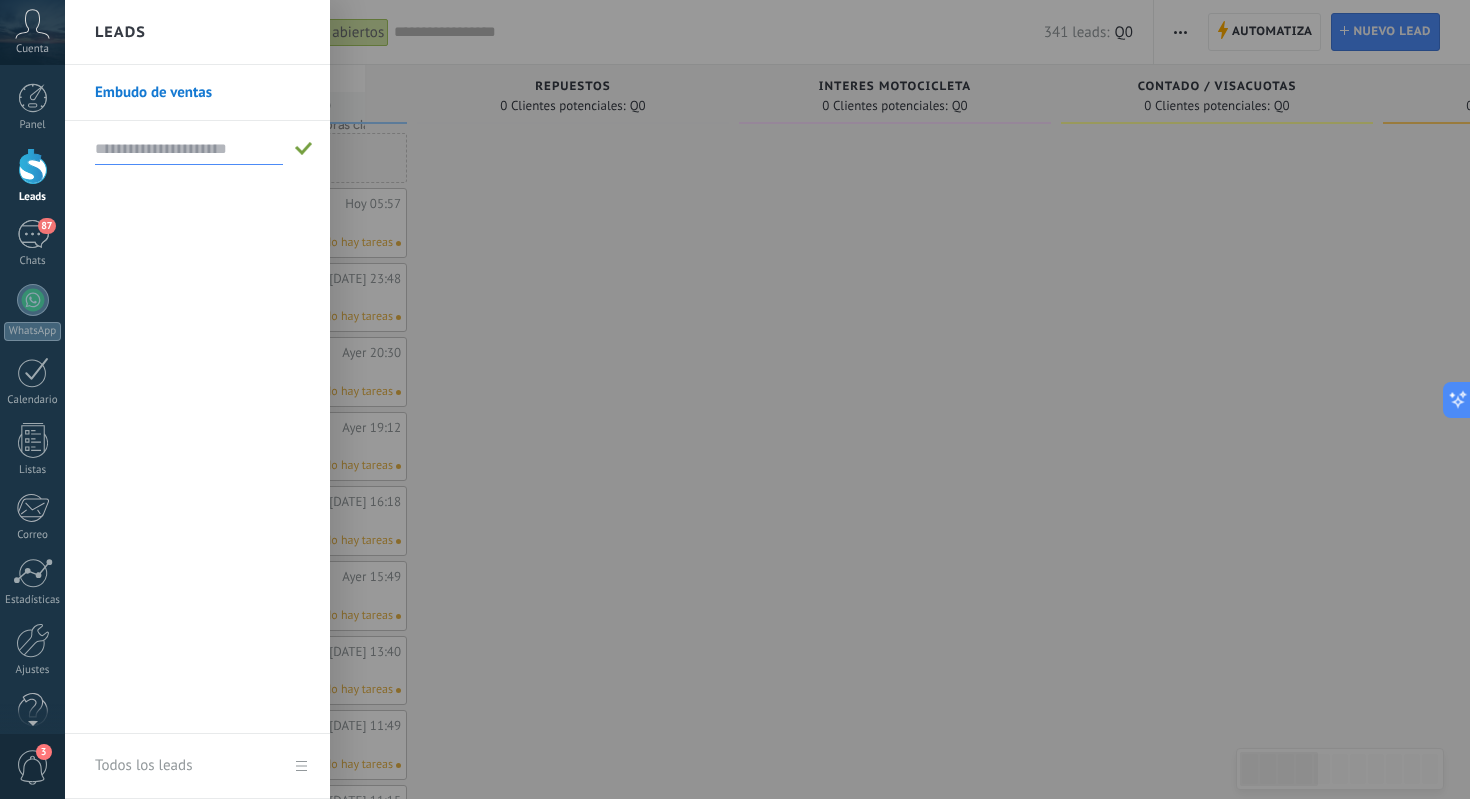 click at bounding box center (189, 149) 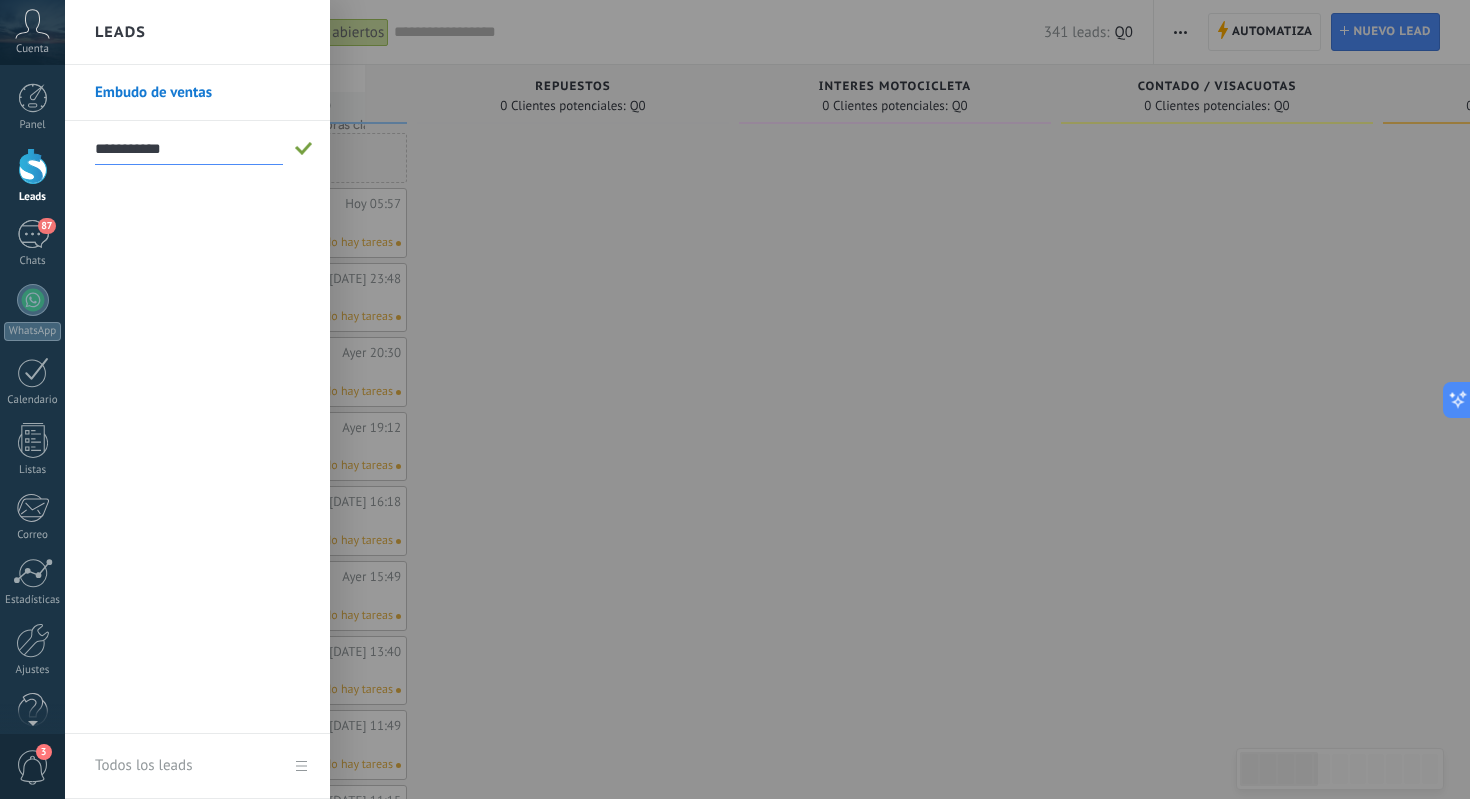 type on "**********" 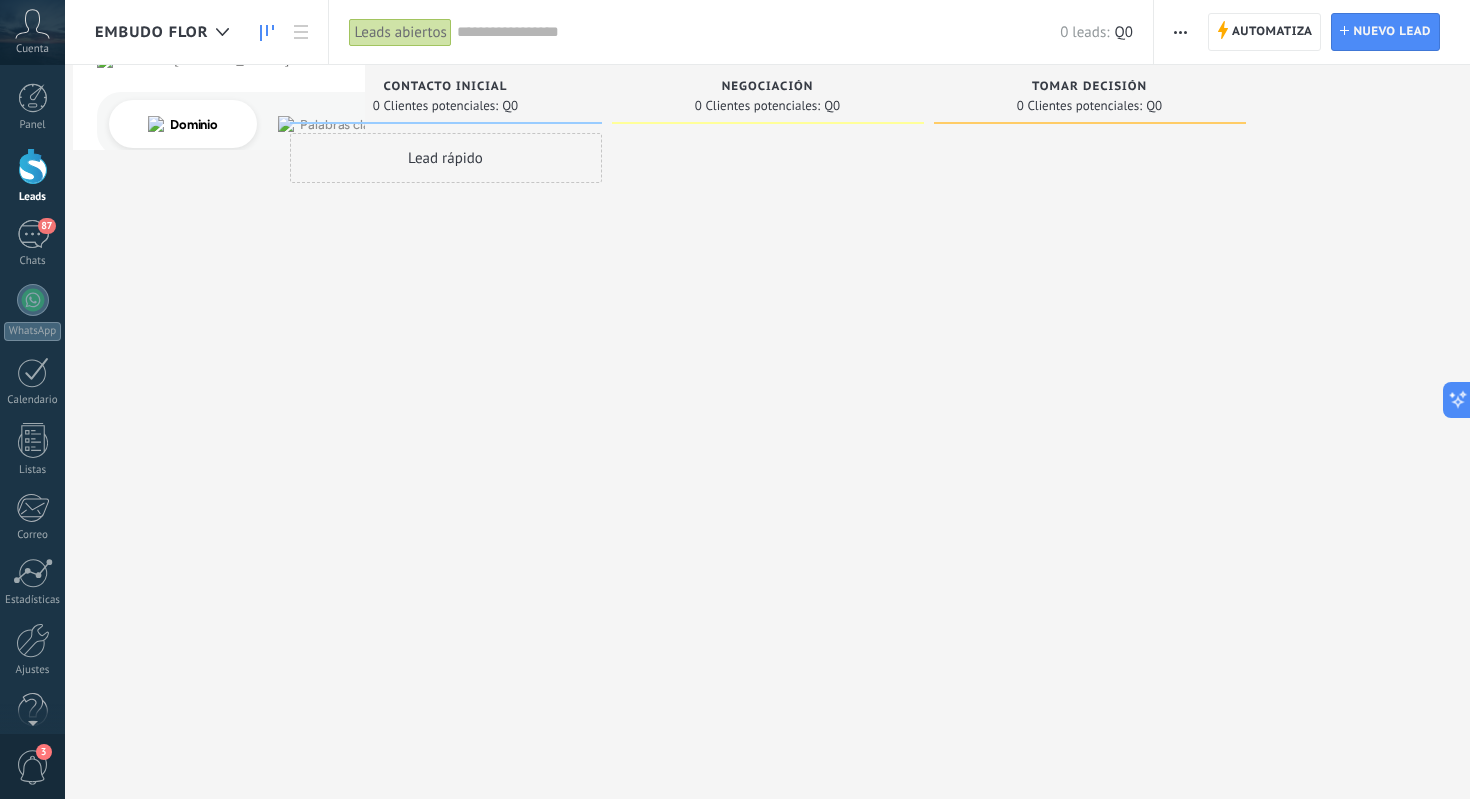 click at bounding box center (1180, 32) 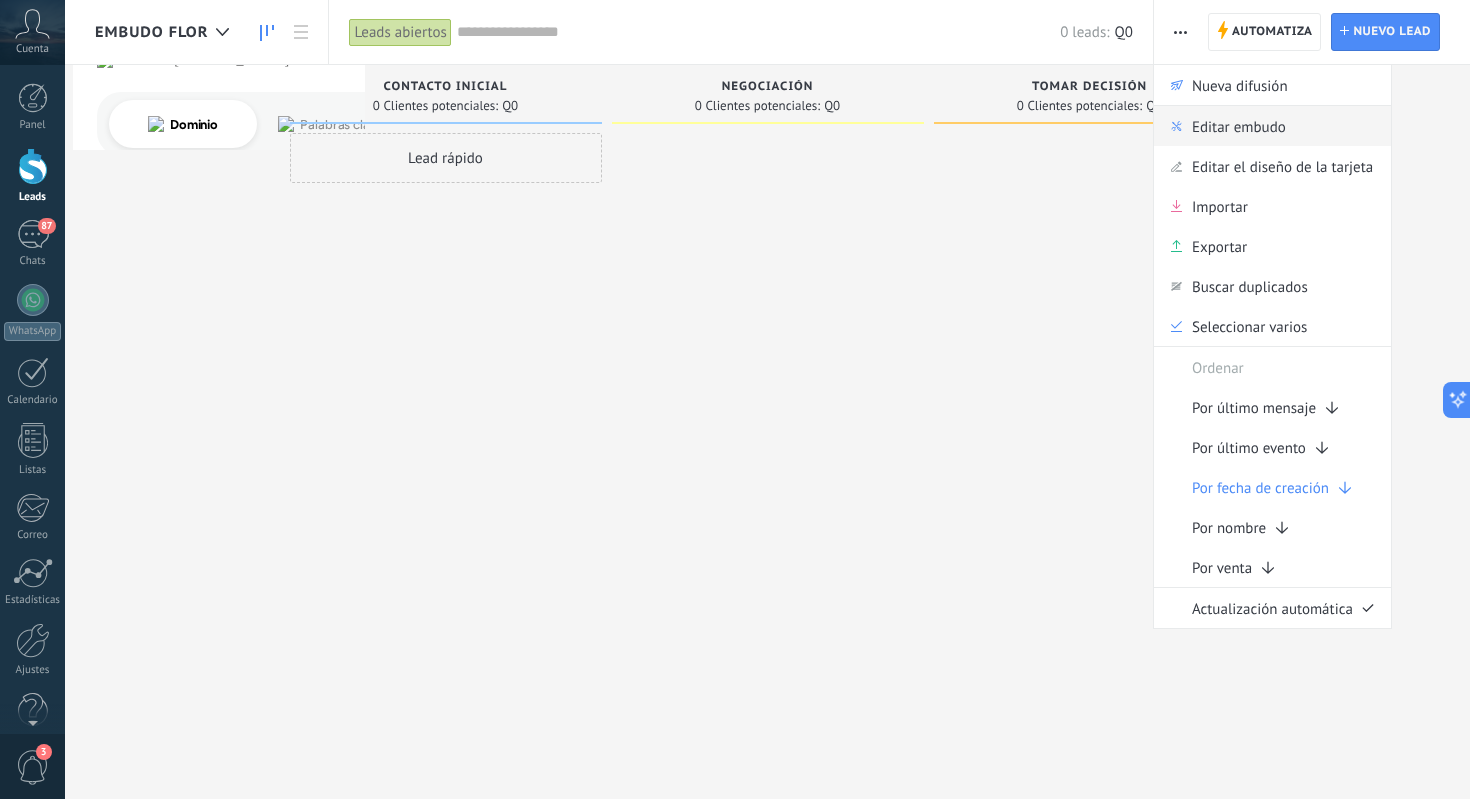click on "Editar embudo" at bounding box center [1239, 126] 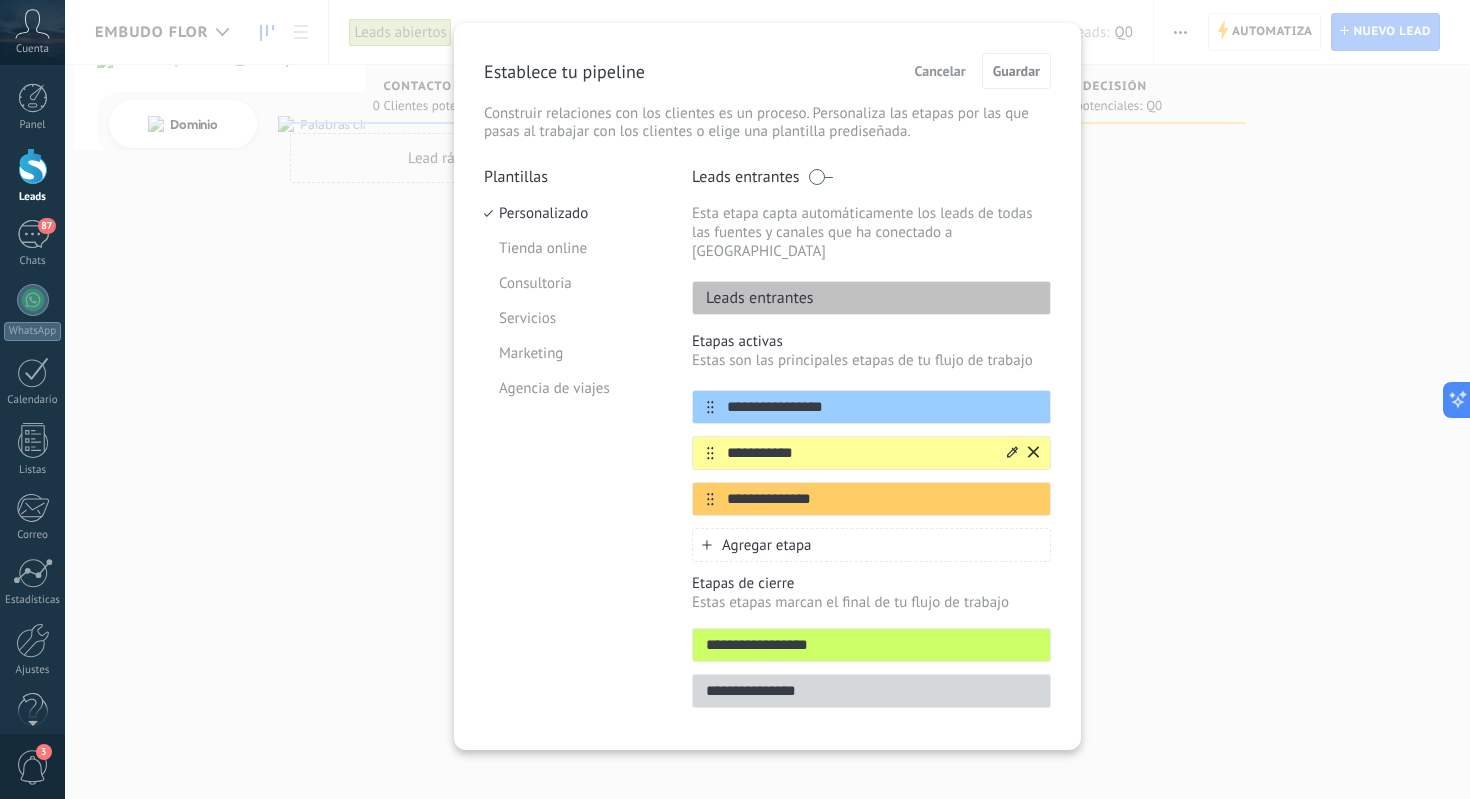 scroll, scrollTop: 0, scrollLeft: 0, axis: both 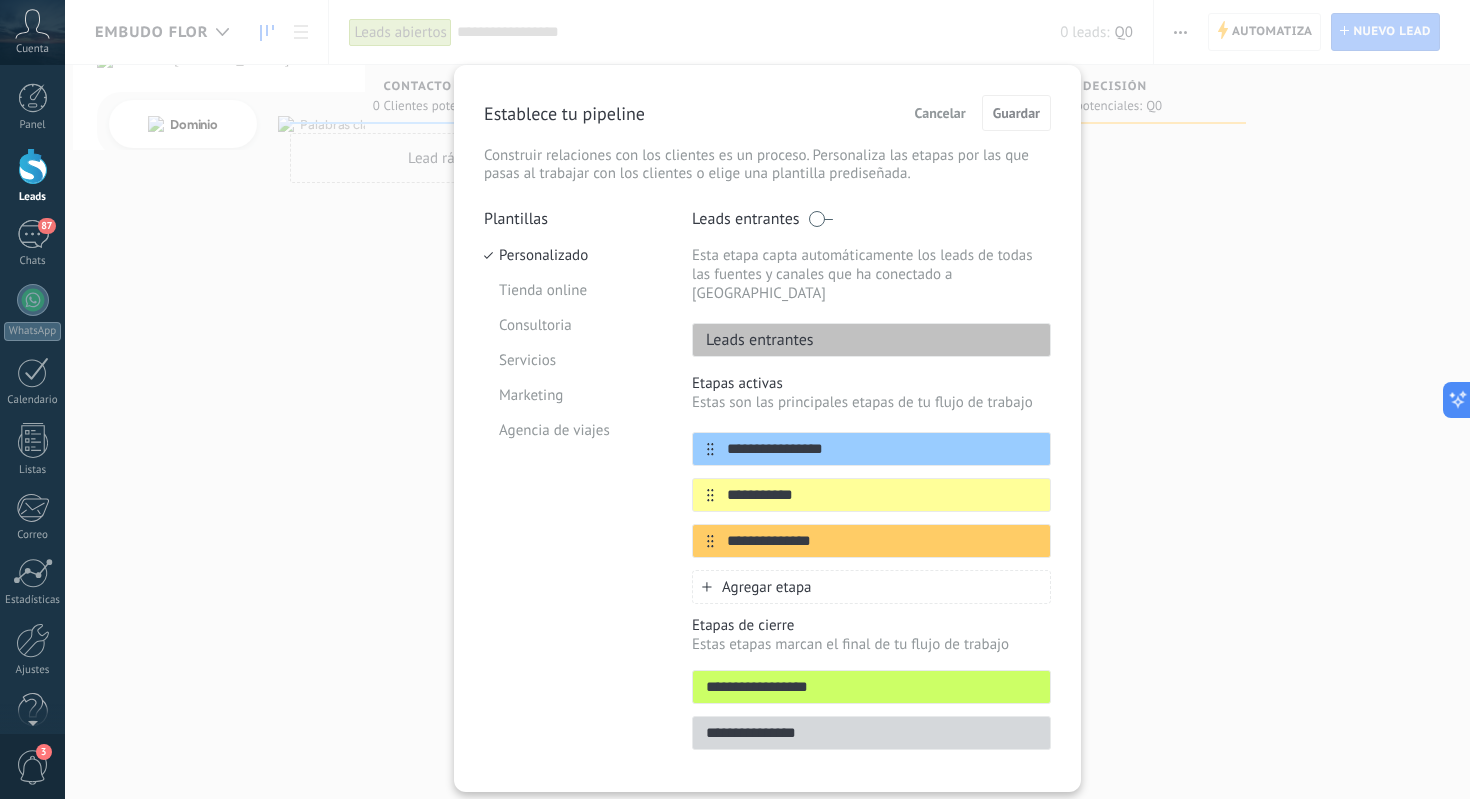 click on "Cancelar" at bounding box center [940, 113] 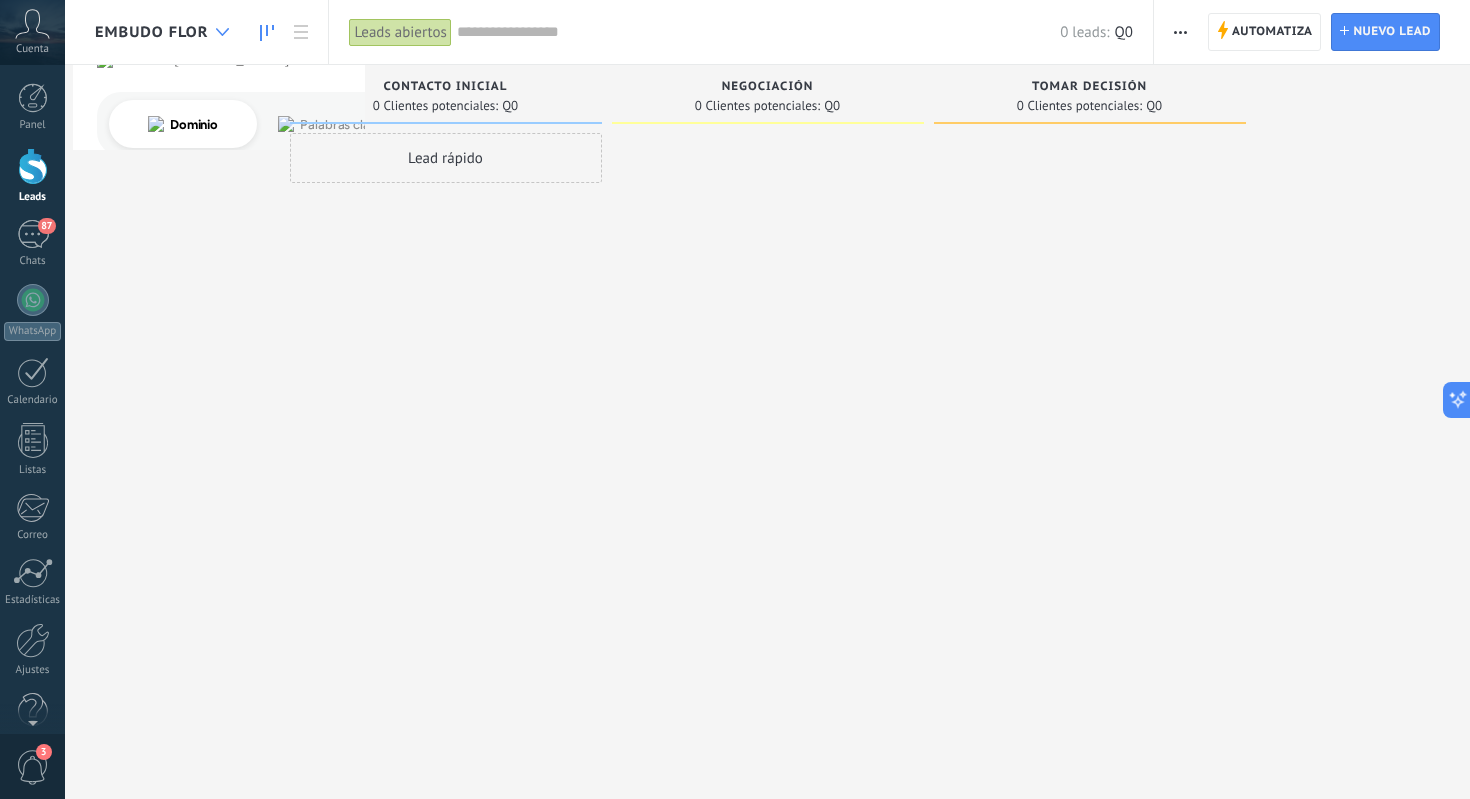 click at bounding box center [222, 32] 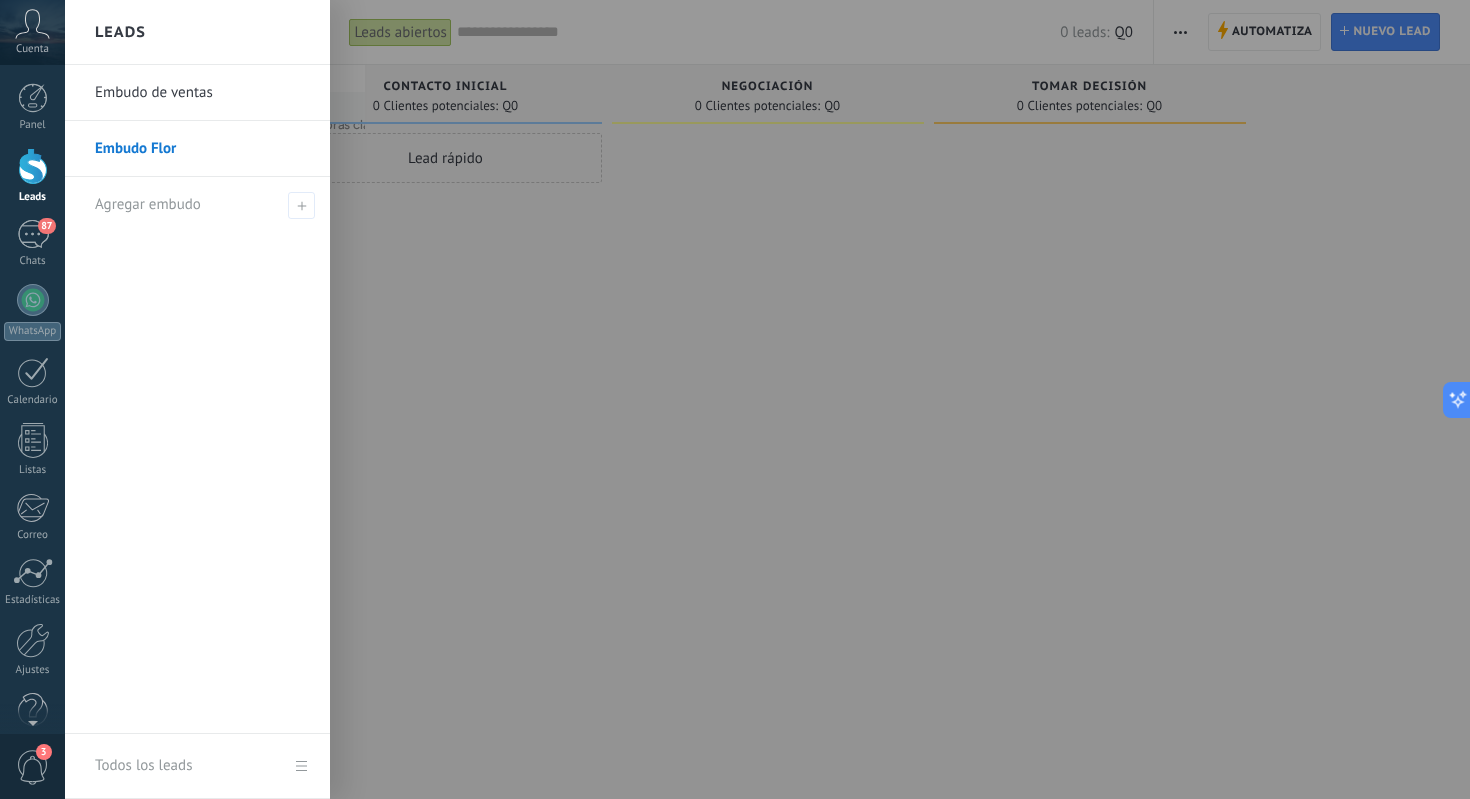click on "Embudo de ventas" at bounding box center (202, 93) 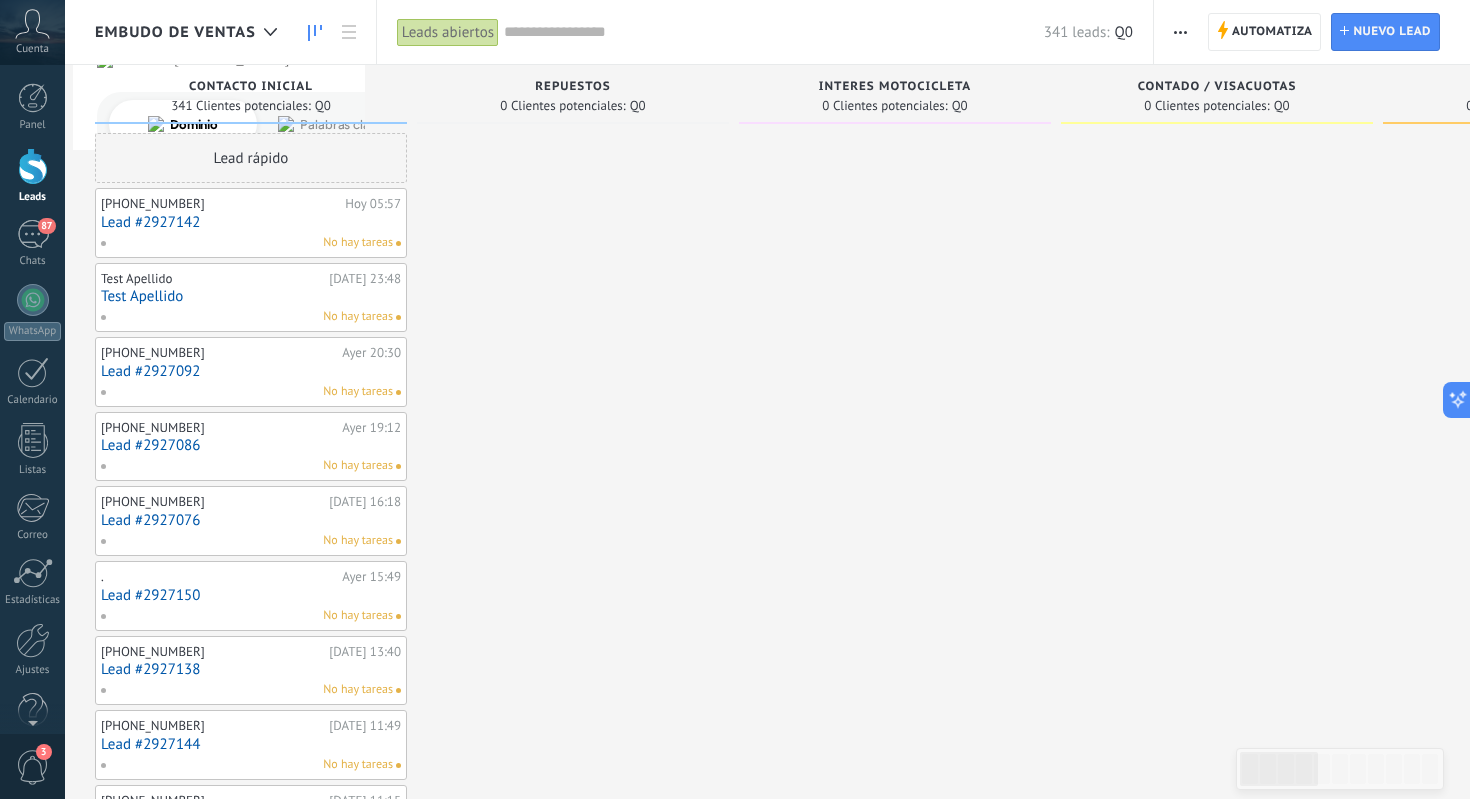 click at bounding box center (774, 32) 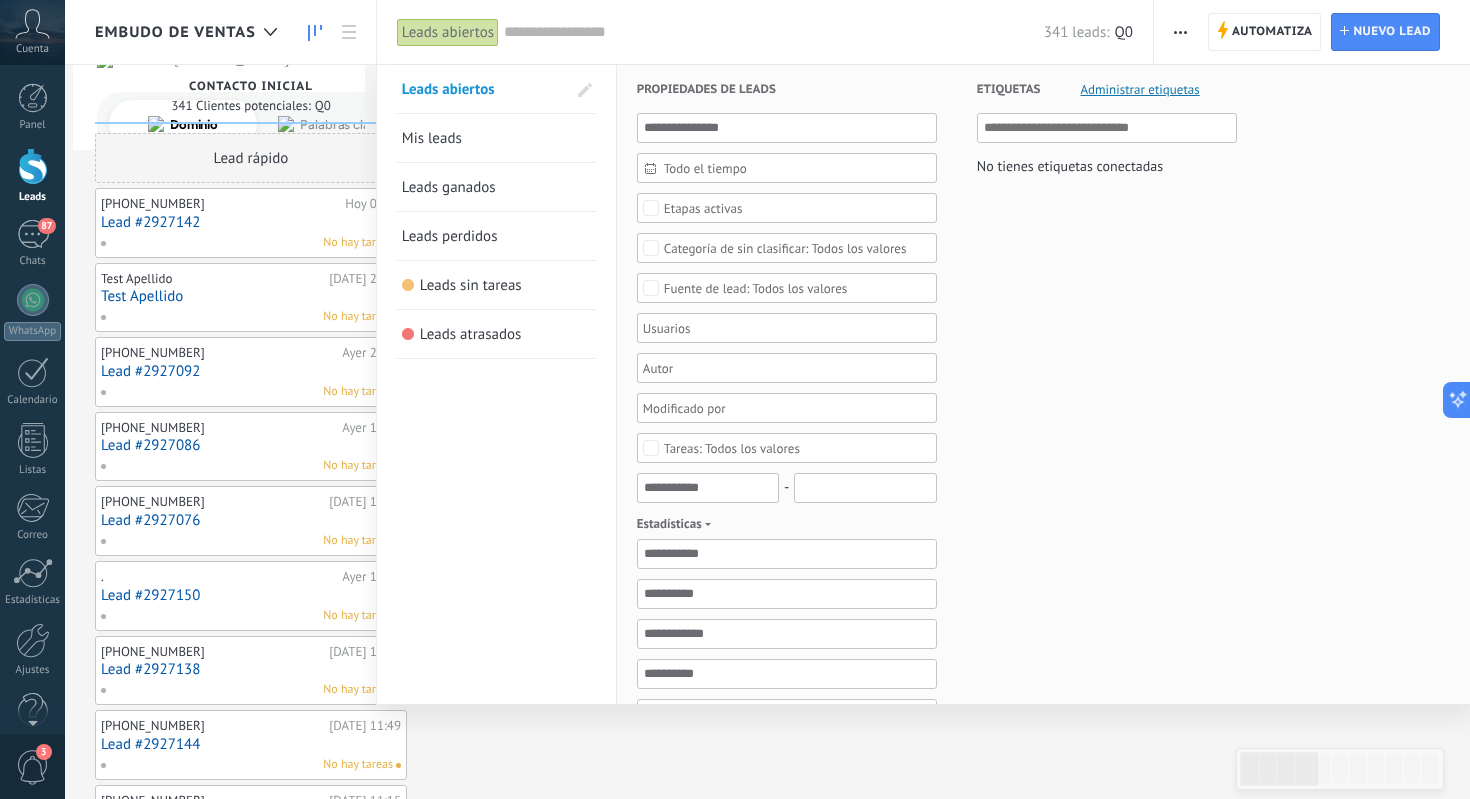 click on "Etiquetas Administrar etiquetas No tienes etiquetas conectadas" at bounding box center (1087, 630) 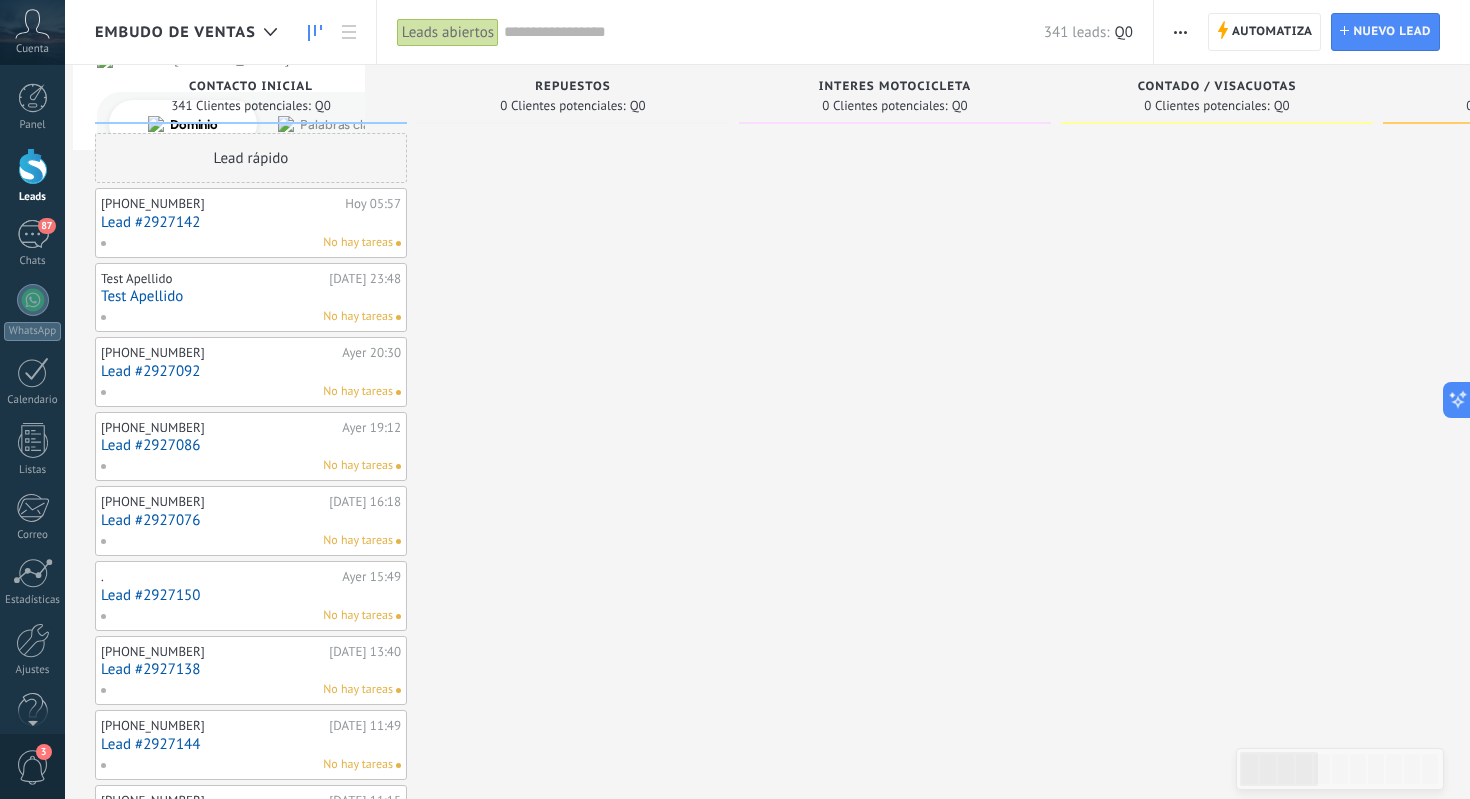 click at bounding box center [1180, 32] 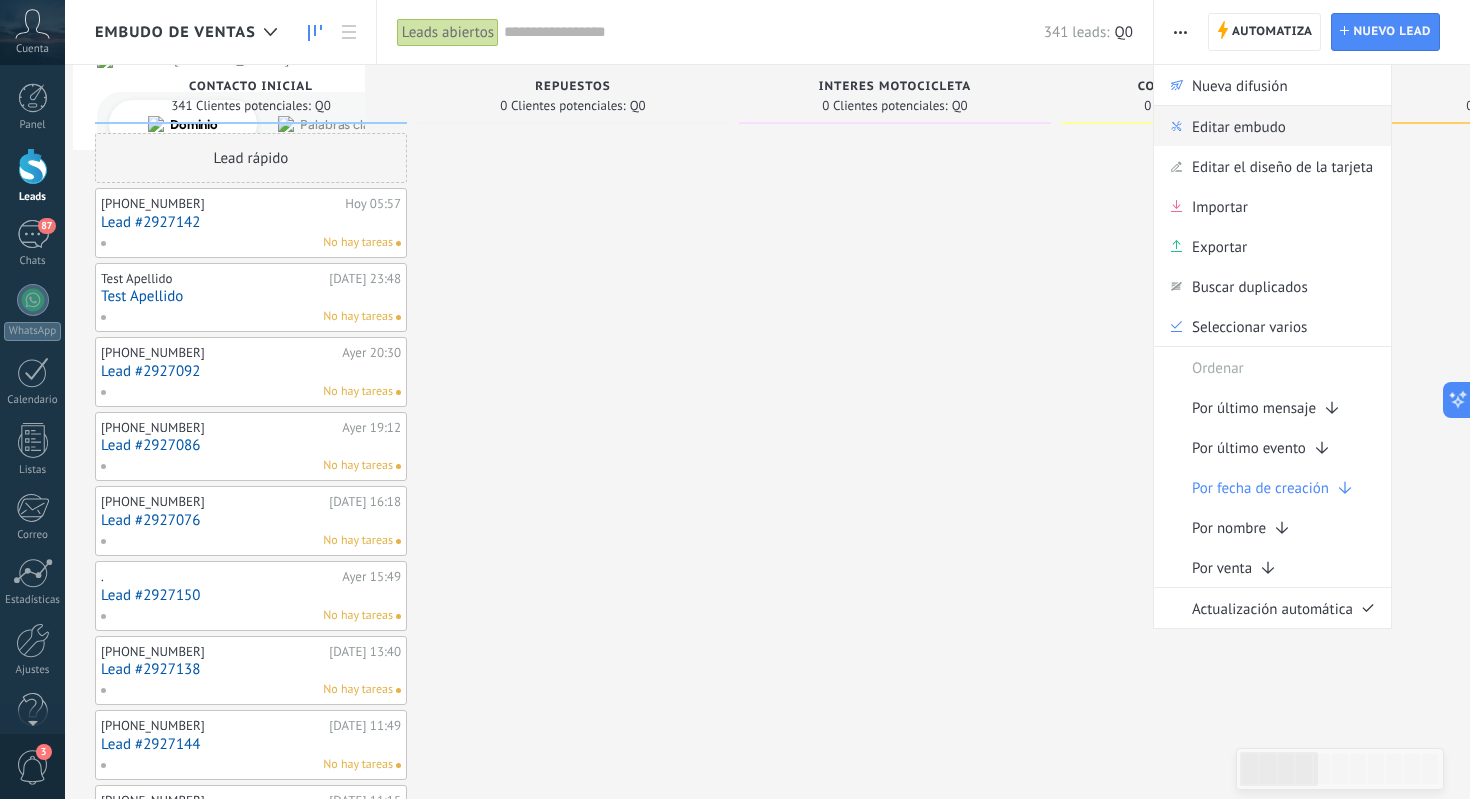 click on "Editar embudo" at bounding box center [1239, 126] 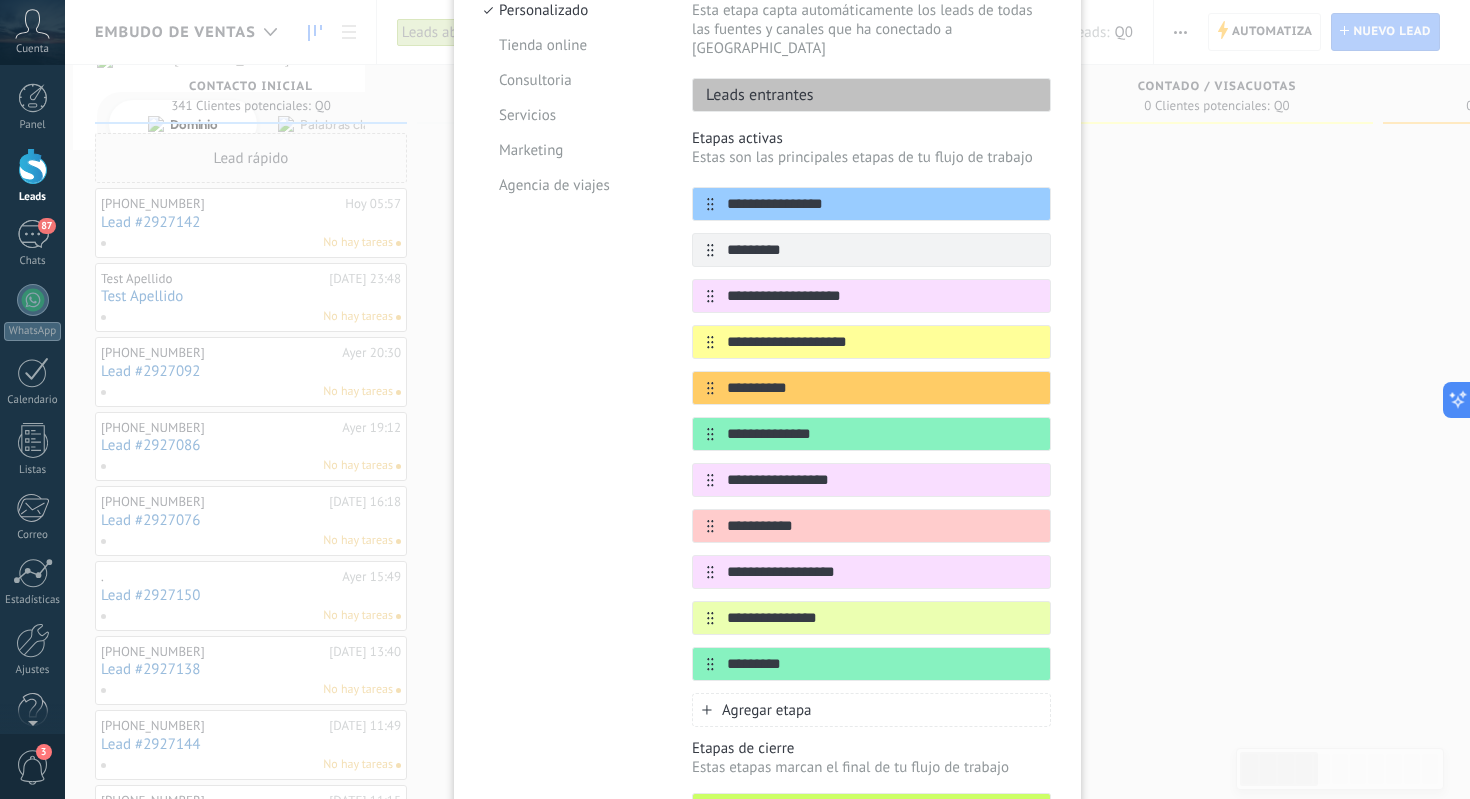 scroll, scrollTop: 0, scrollLeft: 0, axis: both 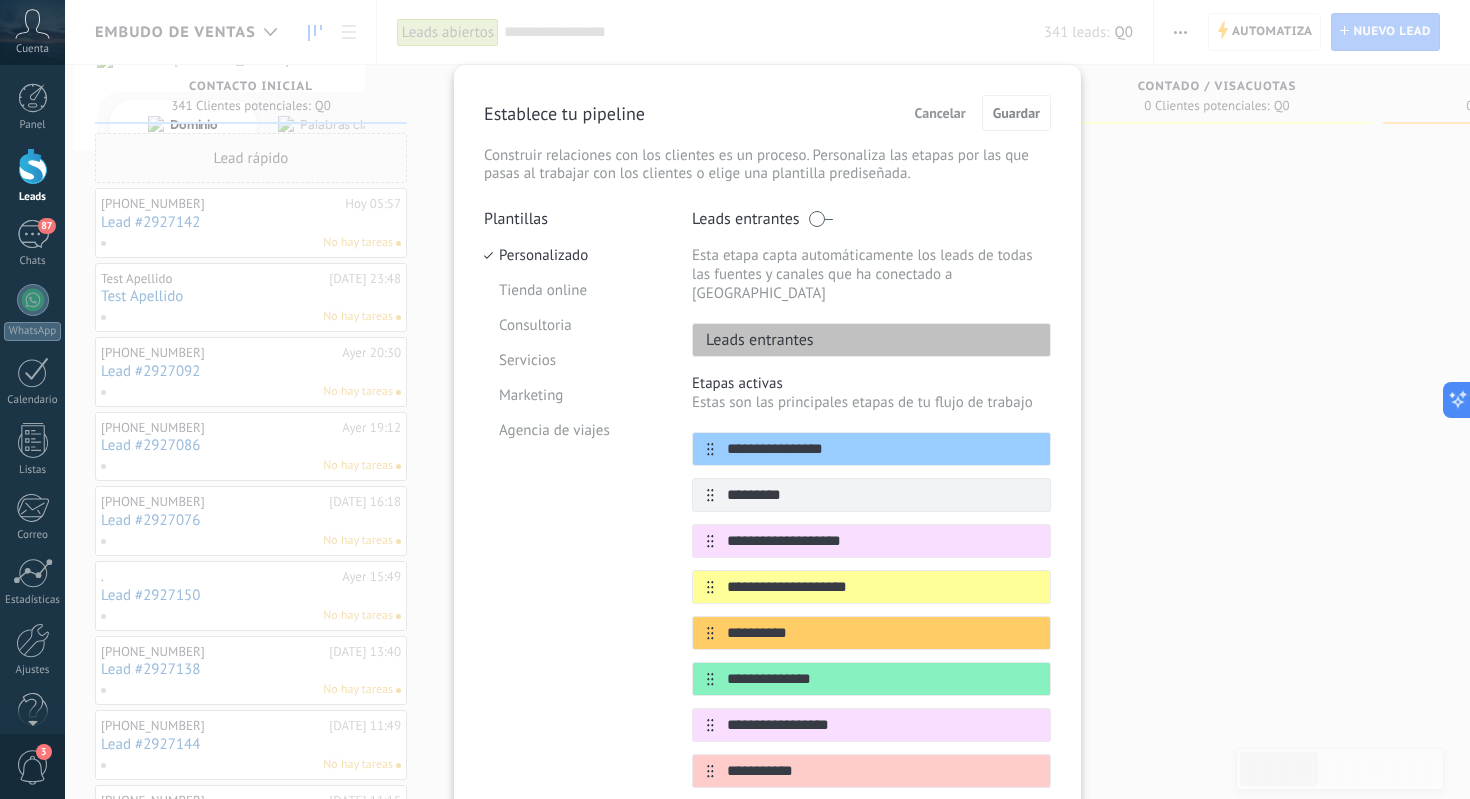 click at bounding box center (820, 219) 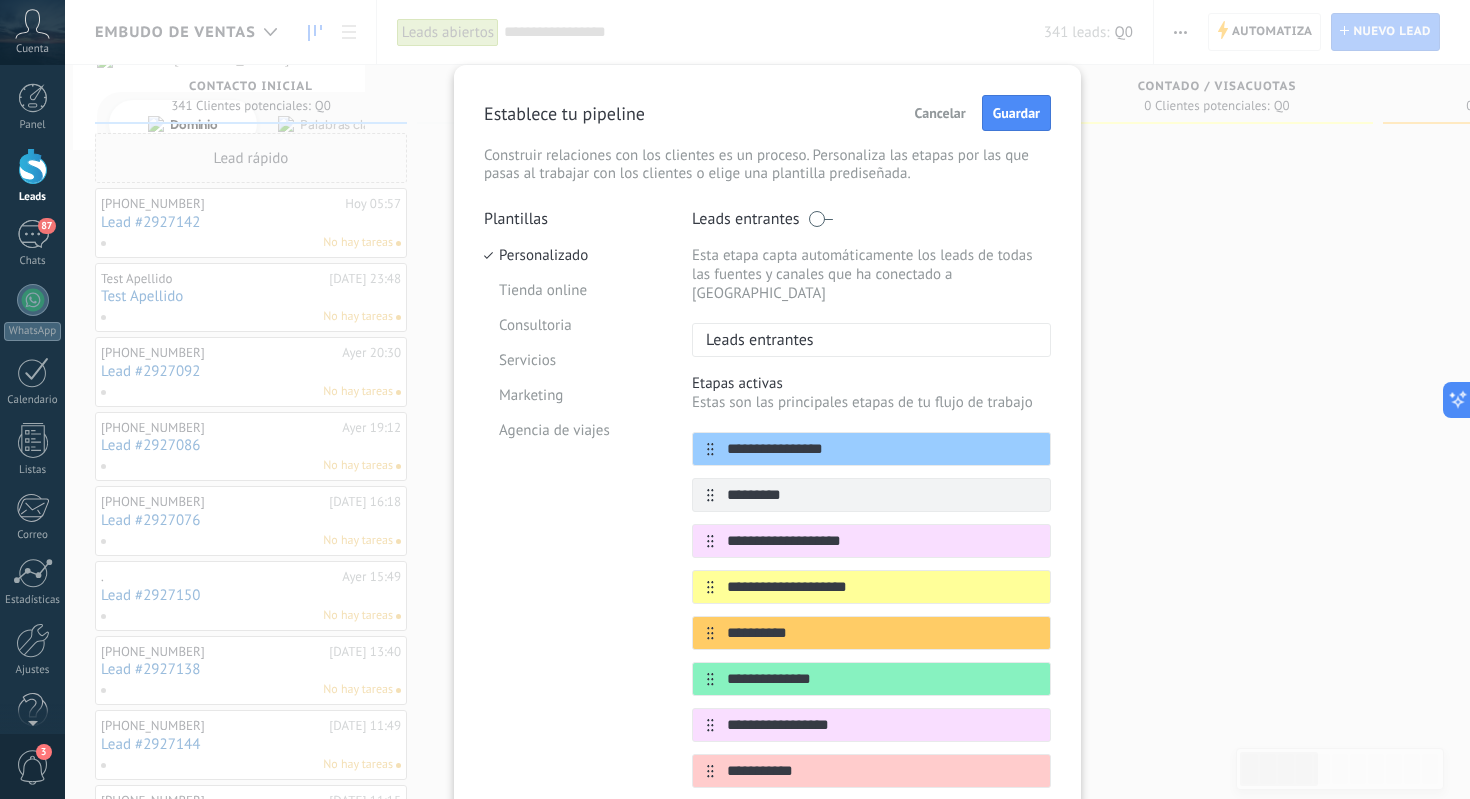 click at bounding box center (820, 219) 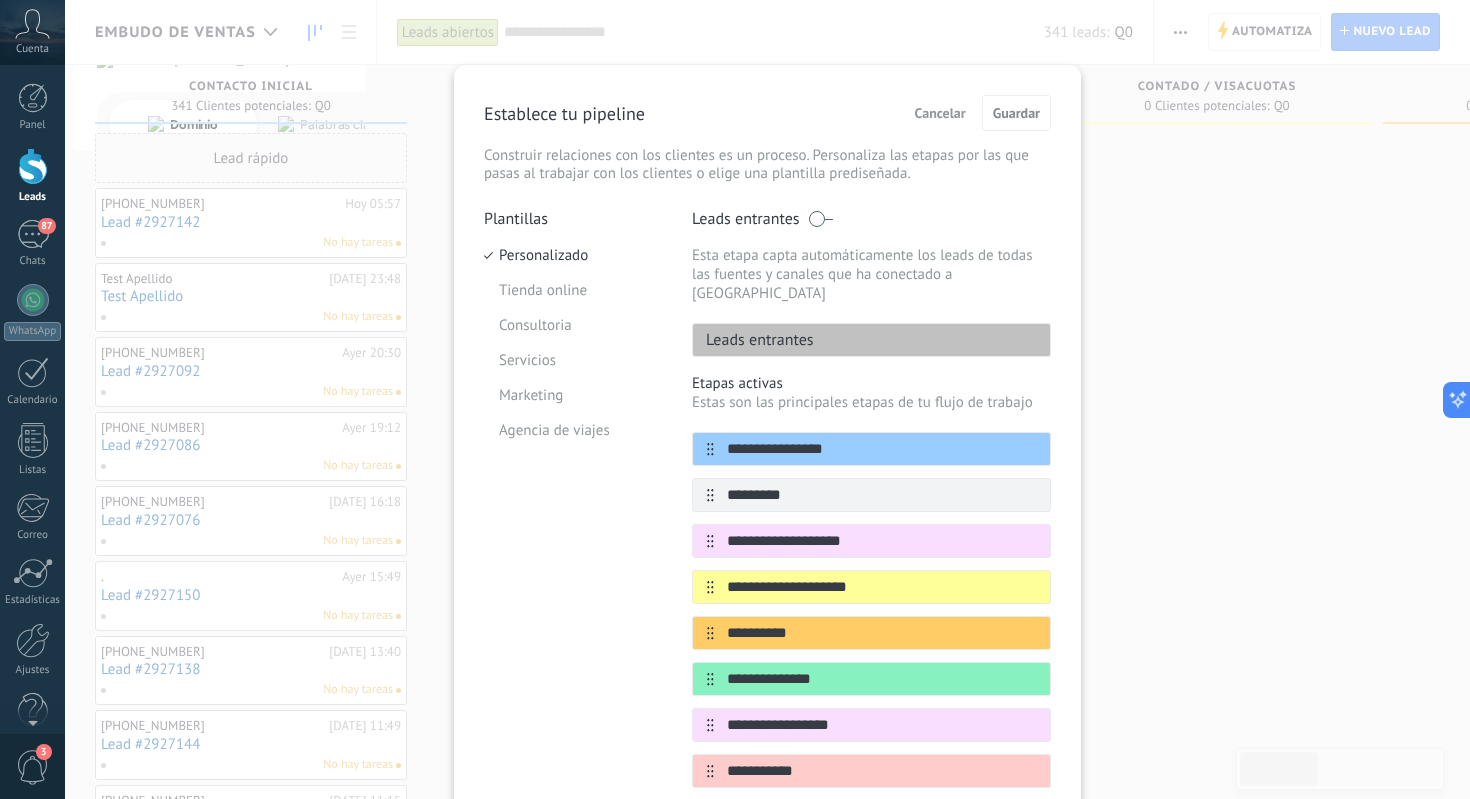 click at bounding box center (820, 219) 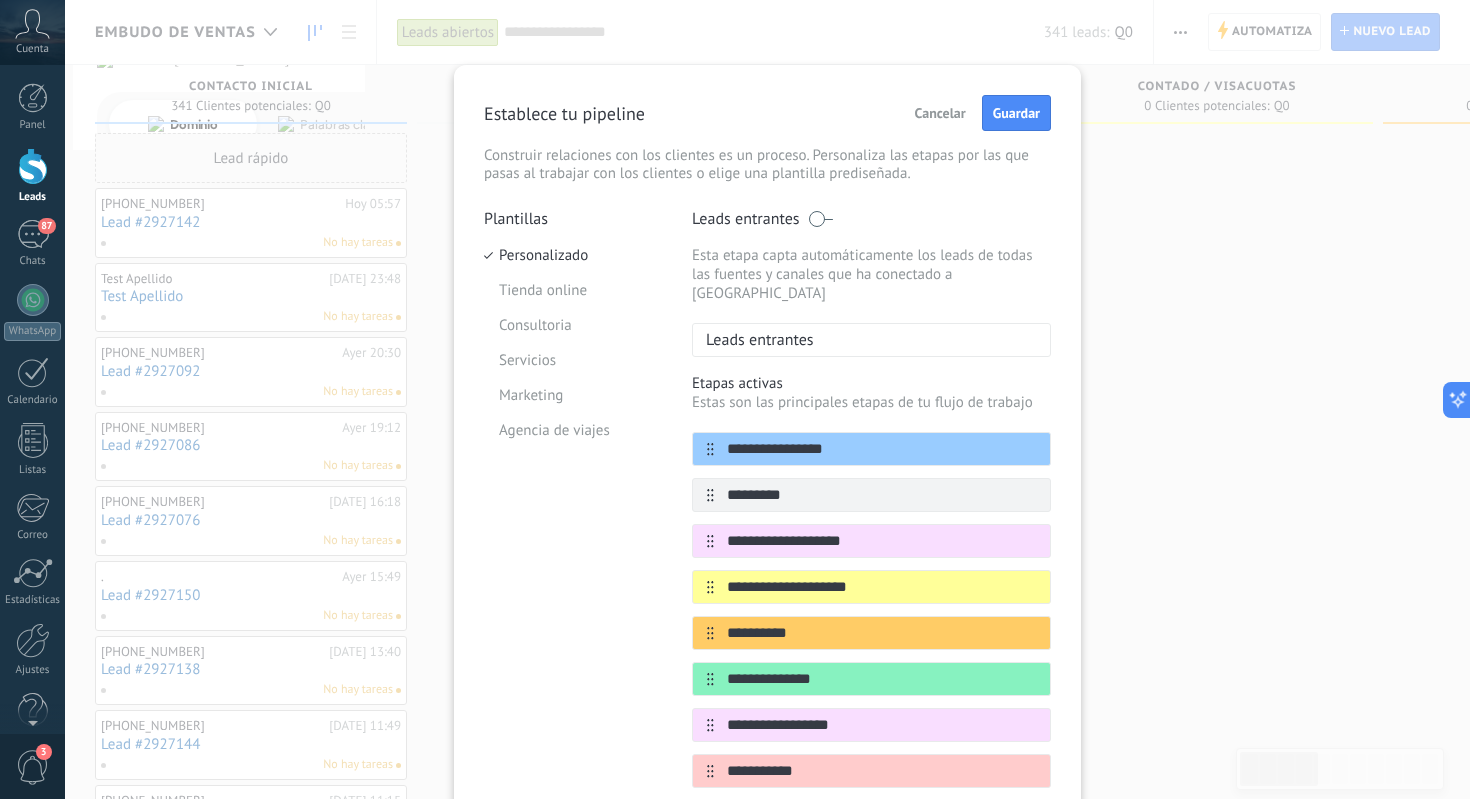 click at bounding box center [820, 219] 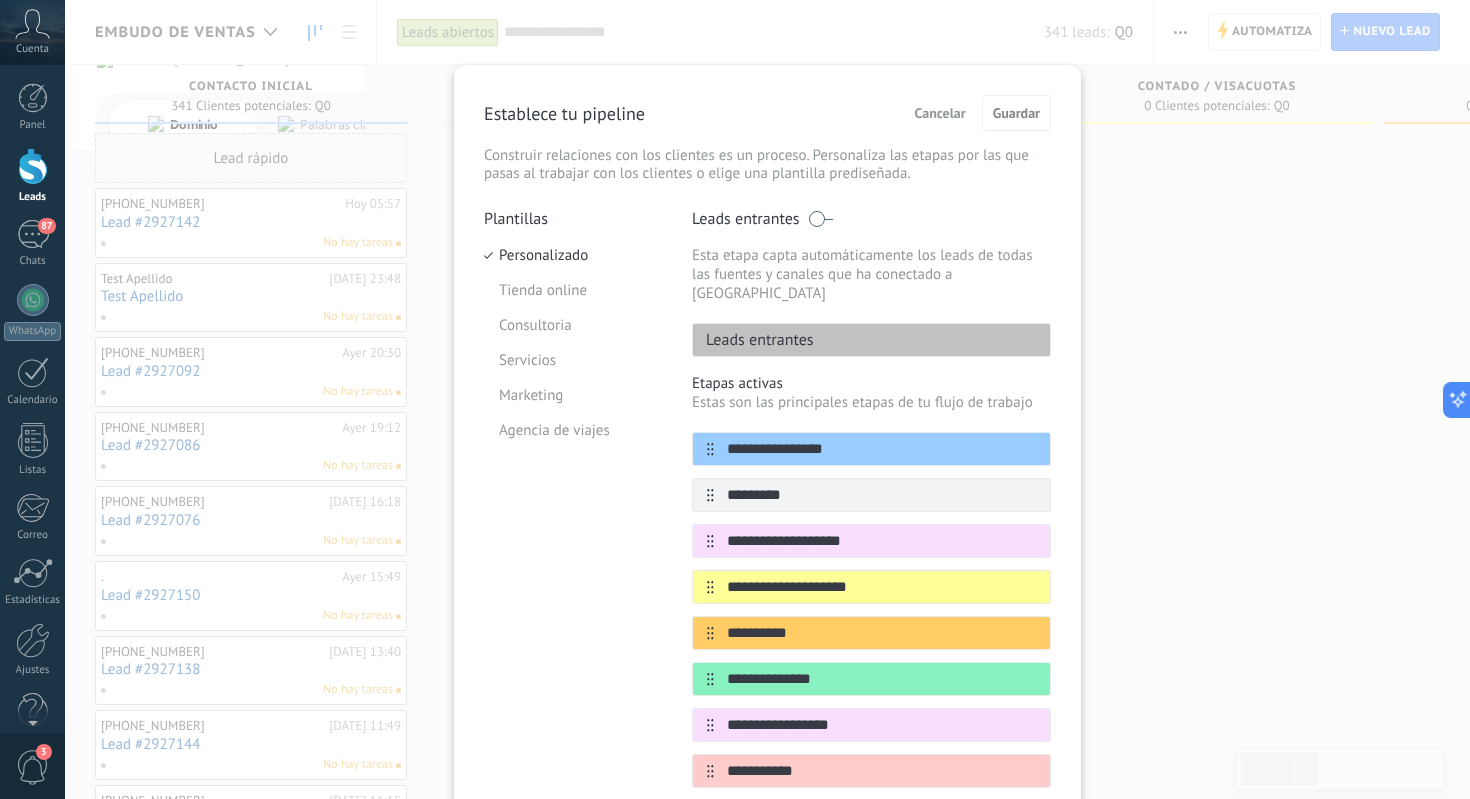 click at bounding box center (820, 219) 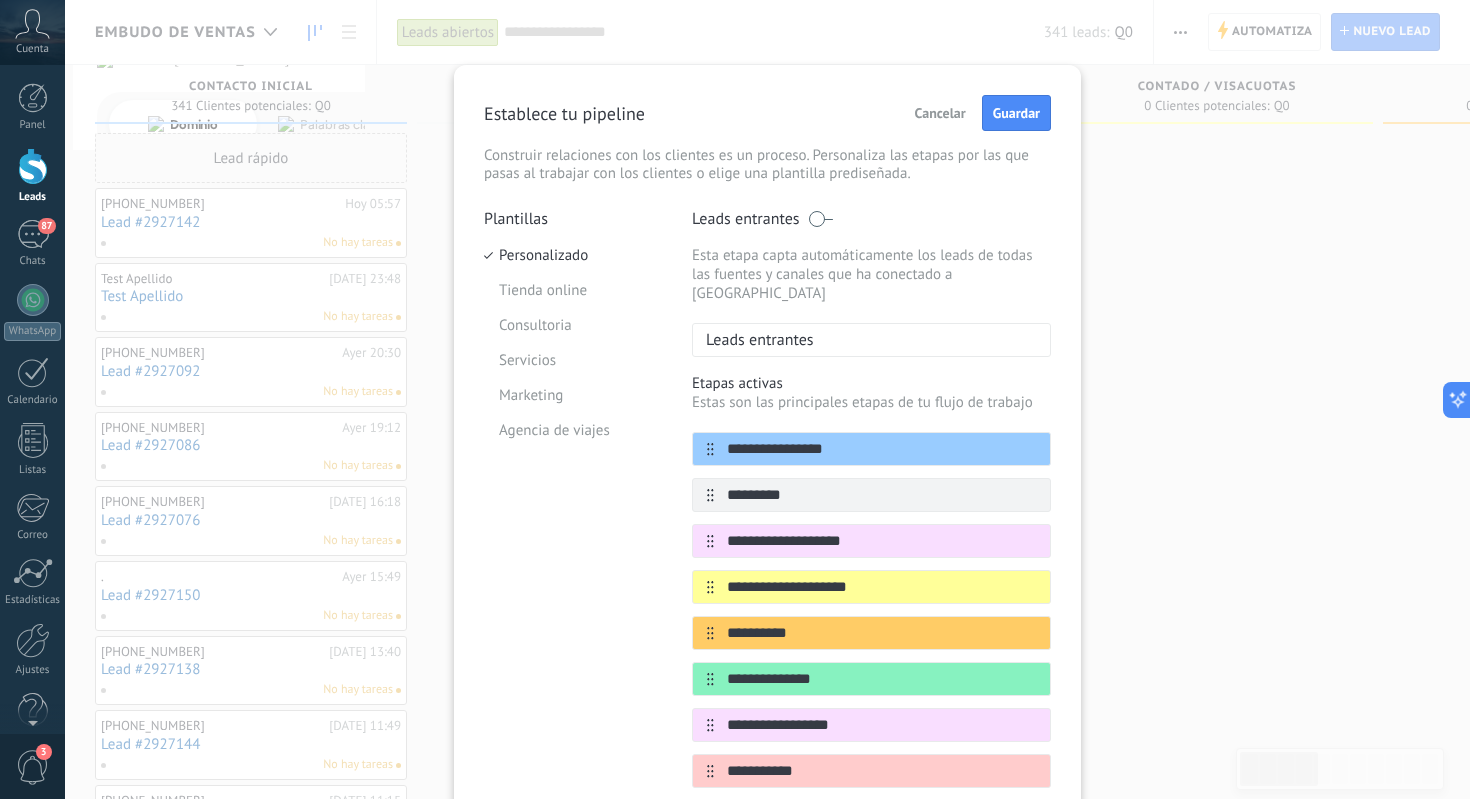 click at bounding box center [820, 219] 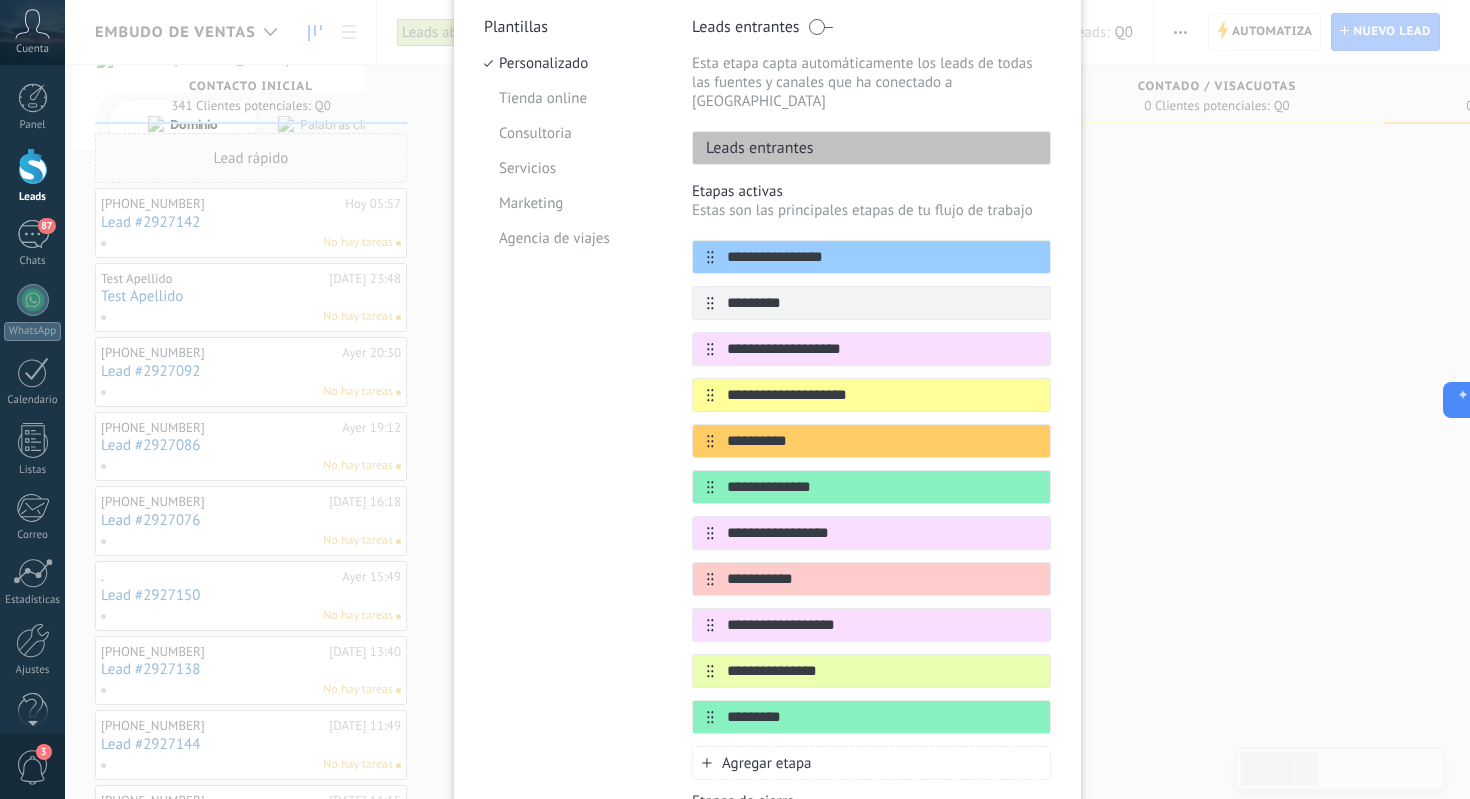 scroll, scrollTop: 212, scrollLeft: 0, axis: vertical 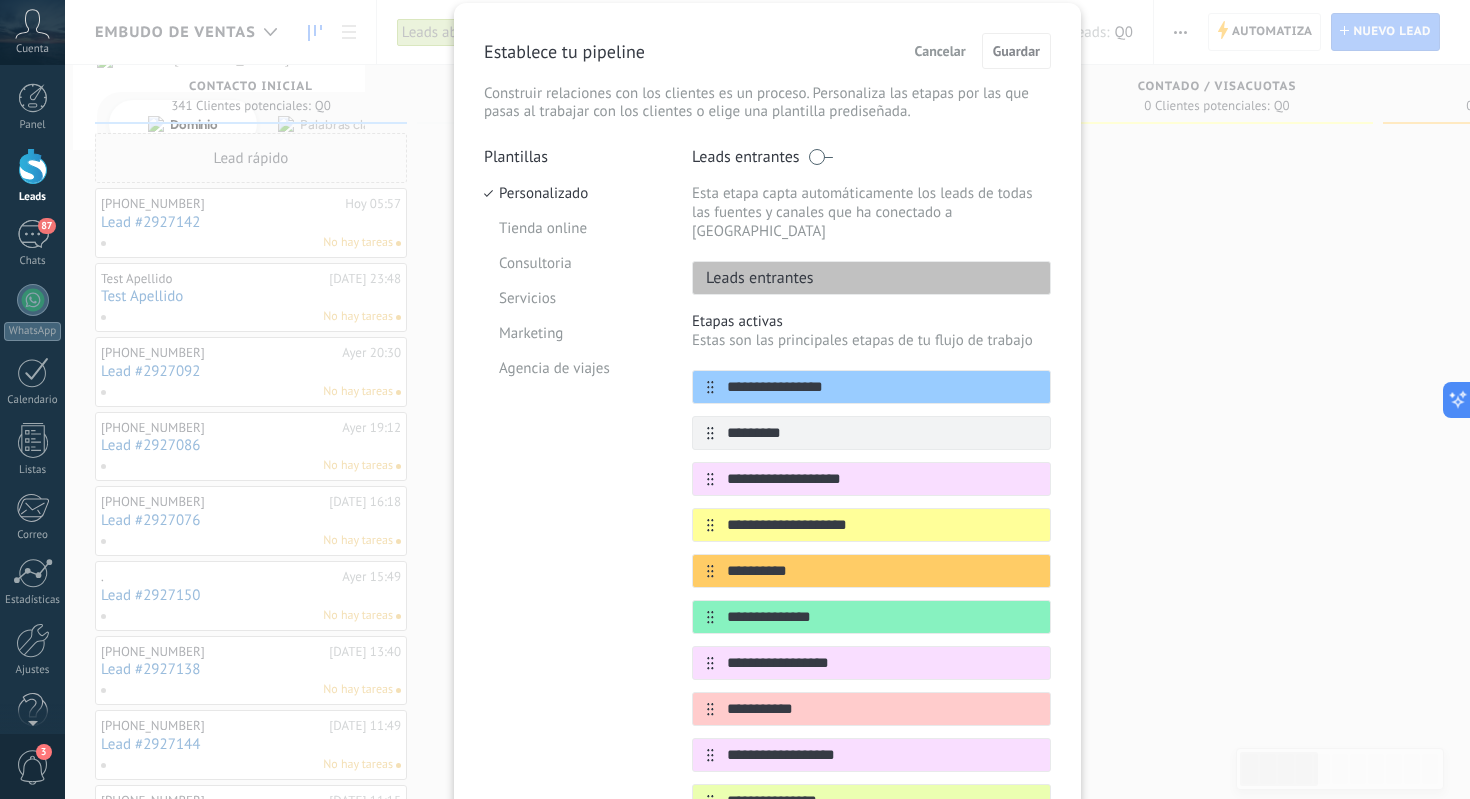 click on "Cancelar" at bounding box center [940, 51] 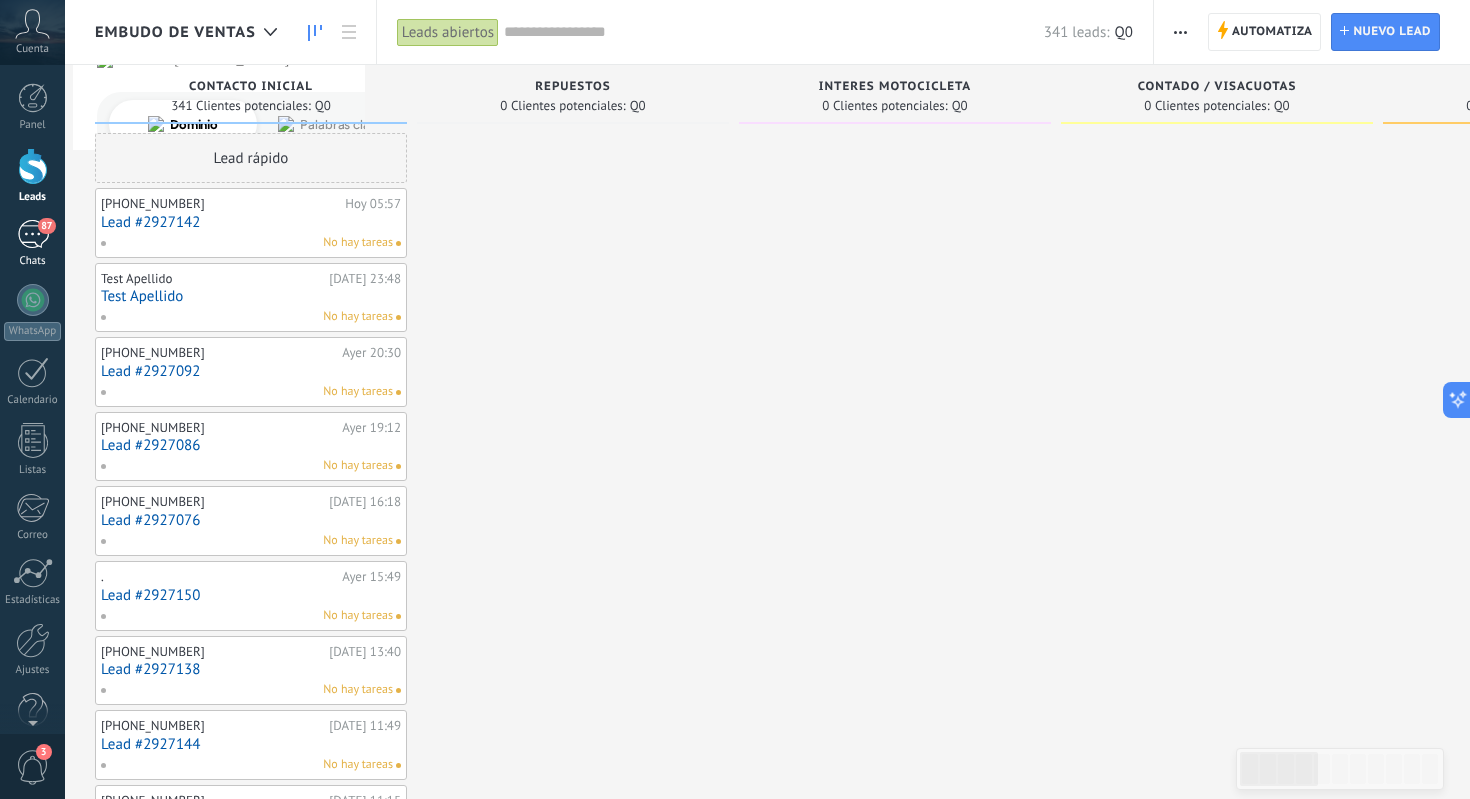 click on "87" at bounding box center (33, 234) 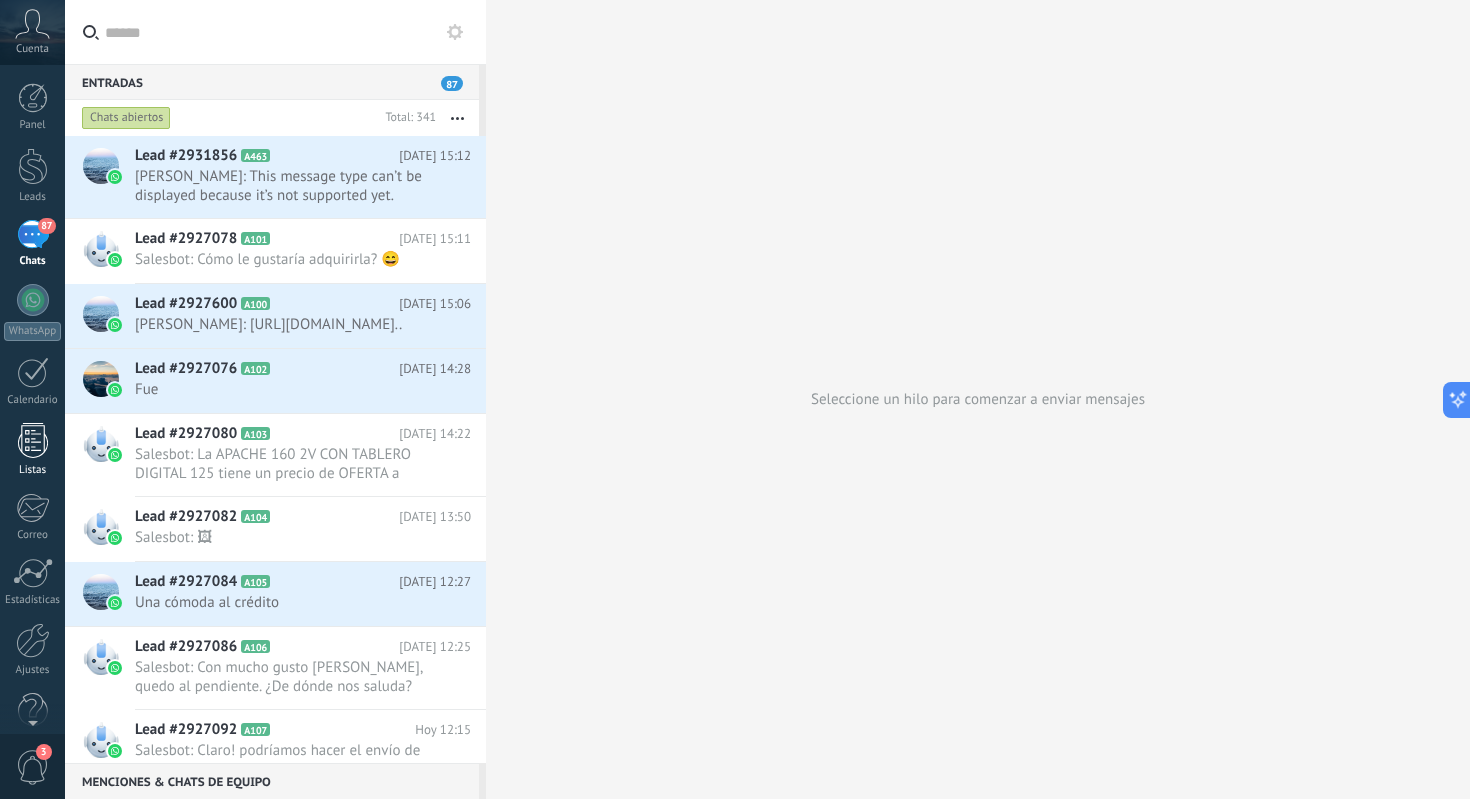 click at bounding box center (33, 440) 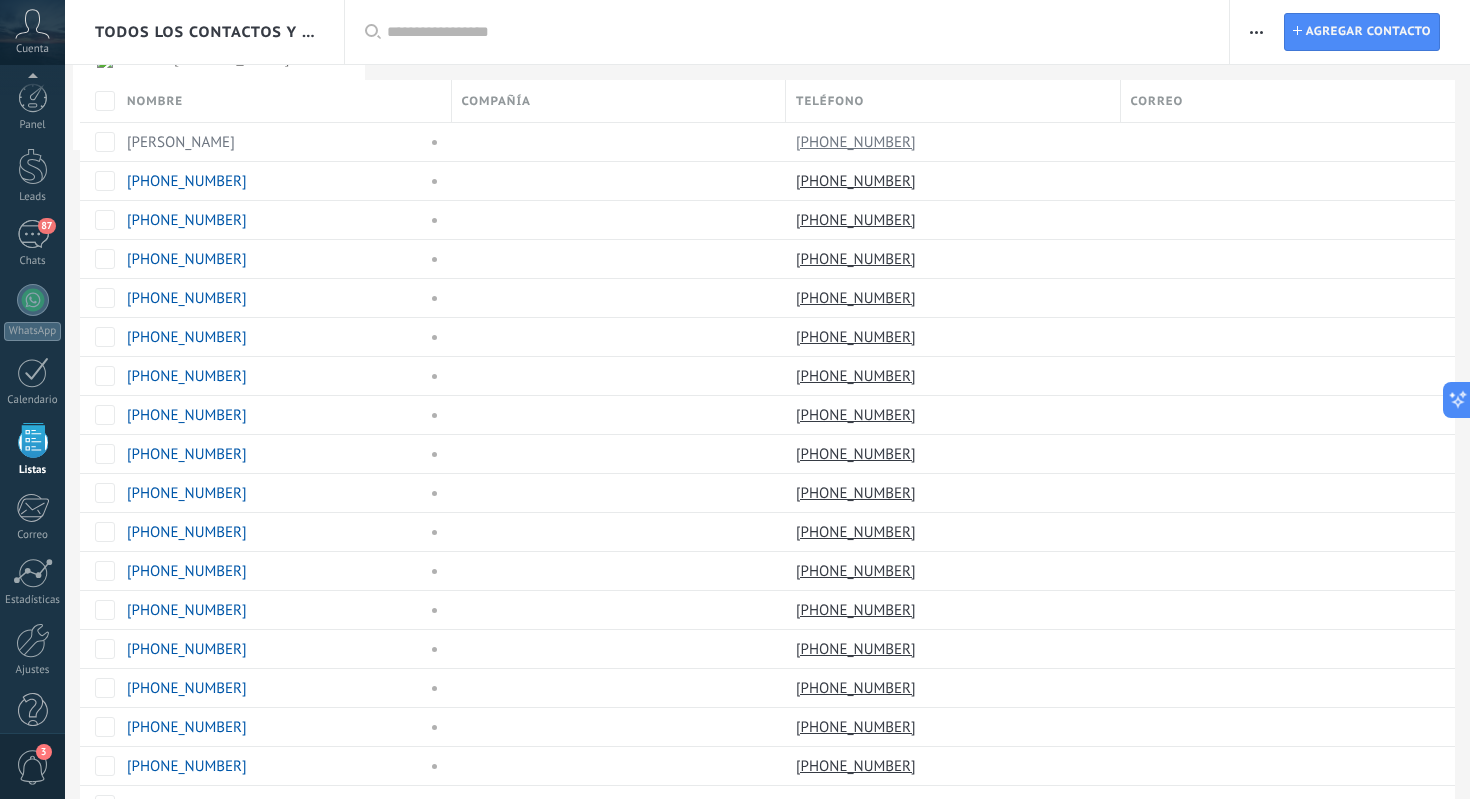scroll, scrollTop: 33, scrollLeft: 0, axis: vertical 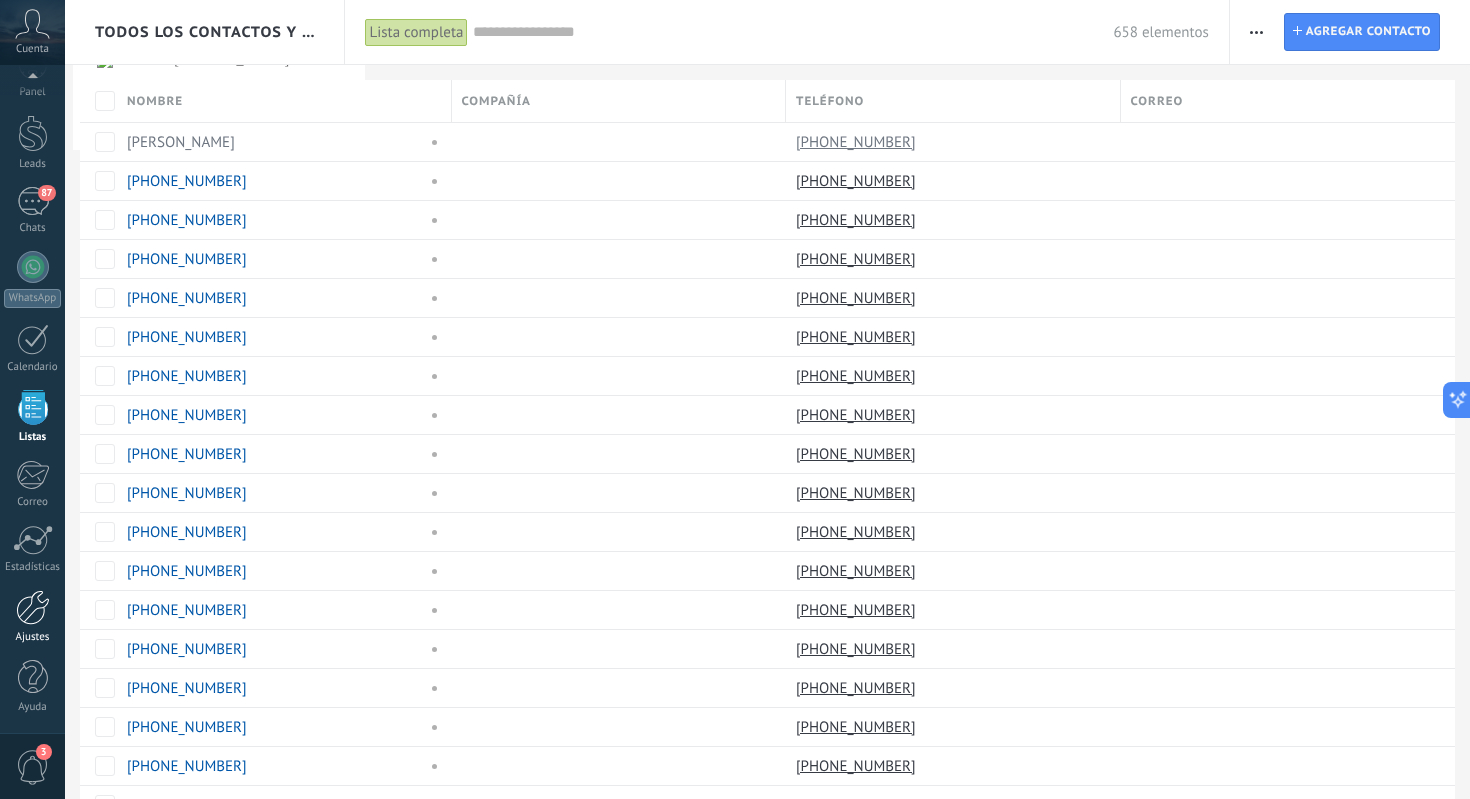 click at bounding box center [33, 607] 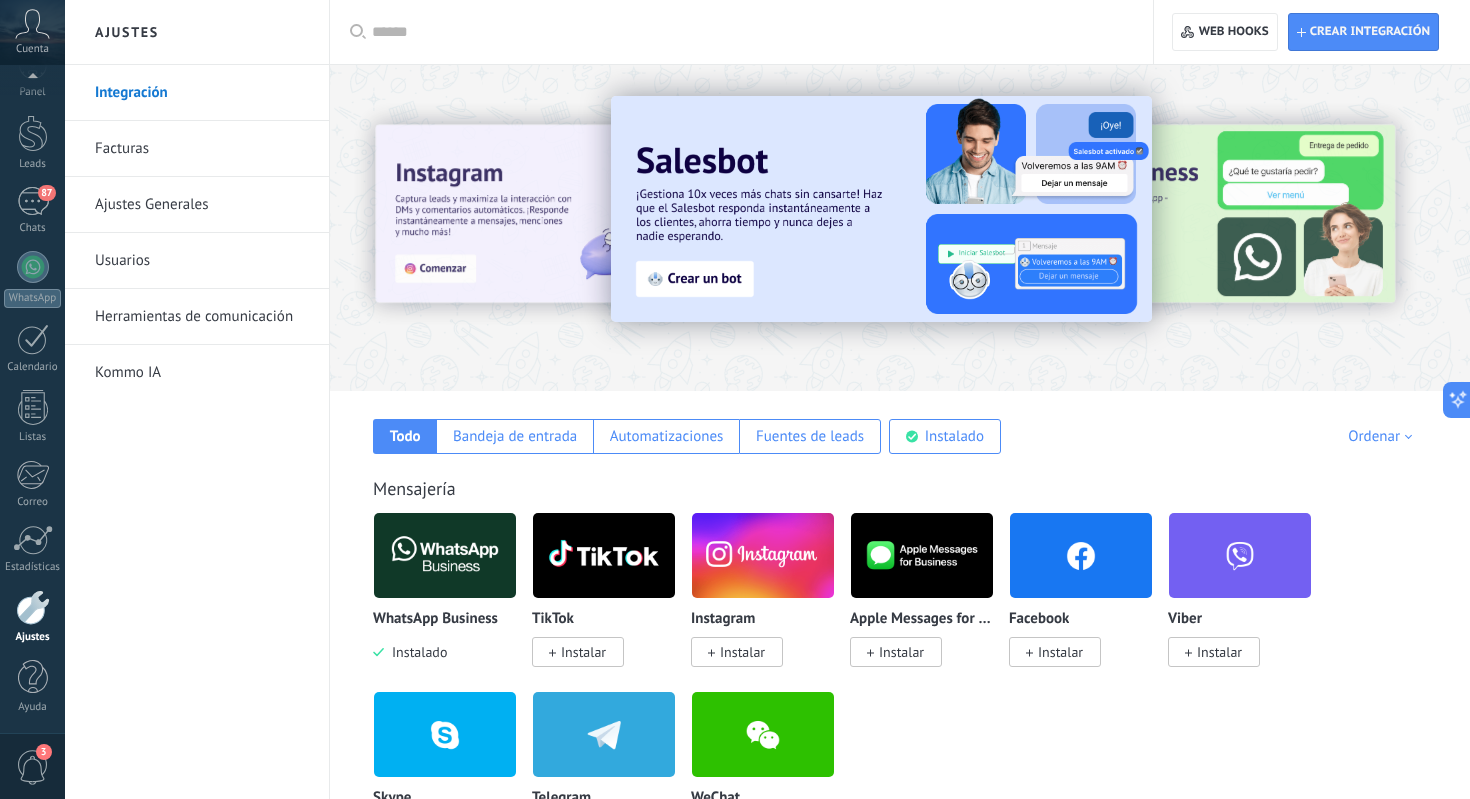 click on "Facturas" at bounding box center [202, 149] 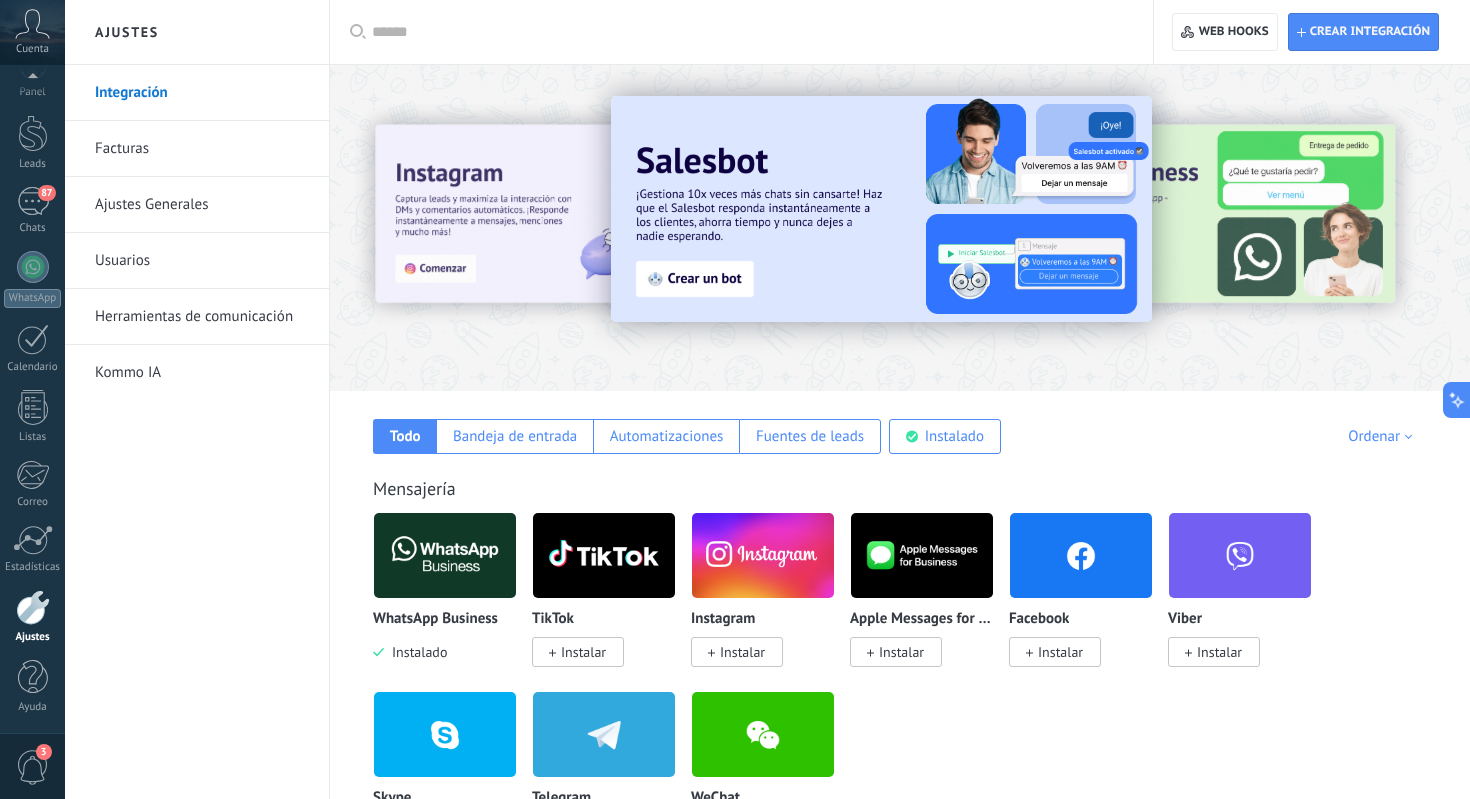 click on "Facturas" at bounding box center (202, 149) 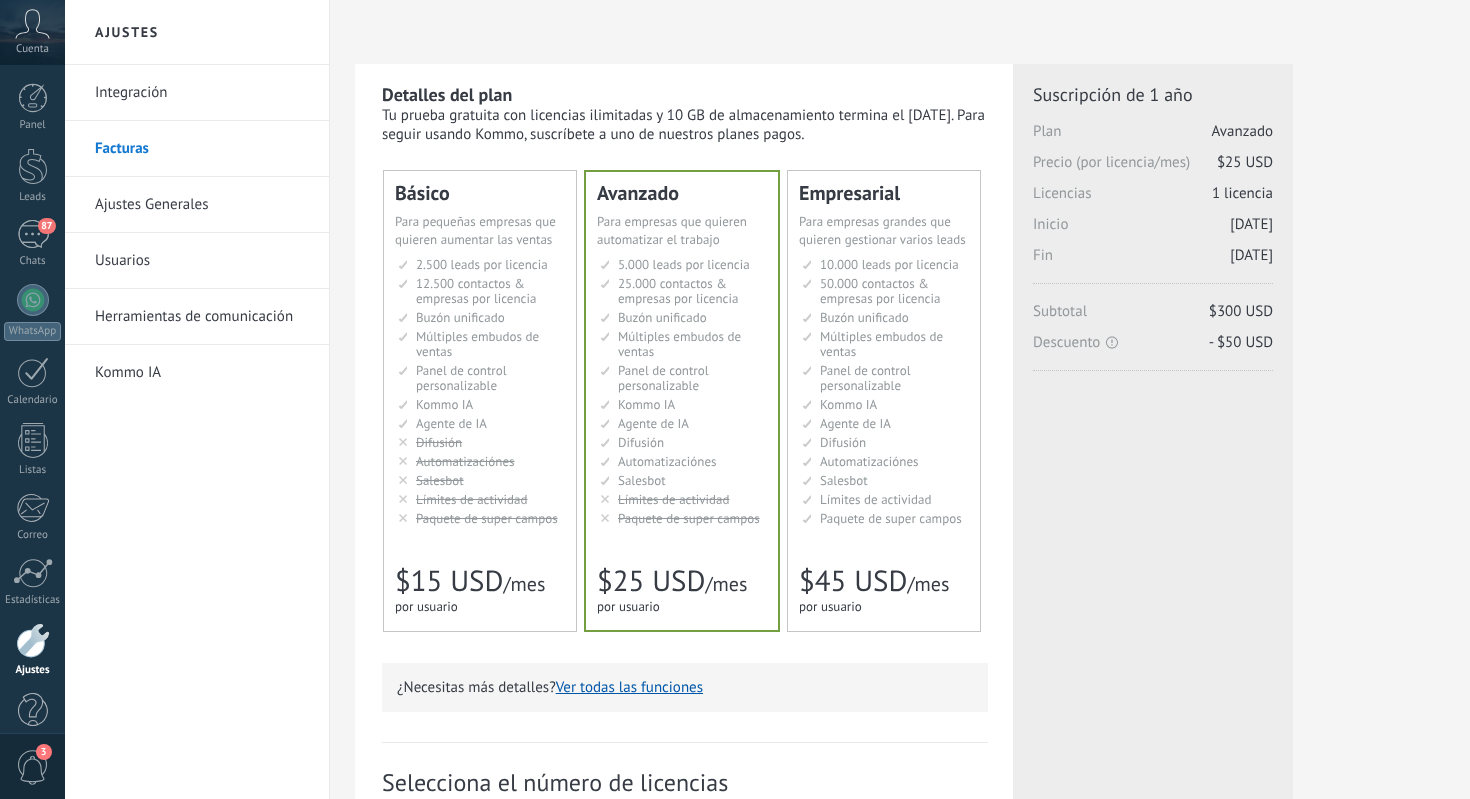 scroll, scrollTop: 0, scrollLeft: 0, axis: both 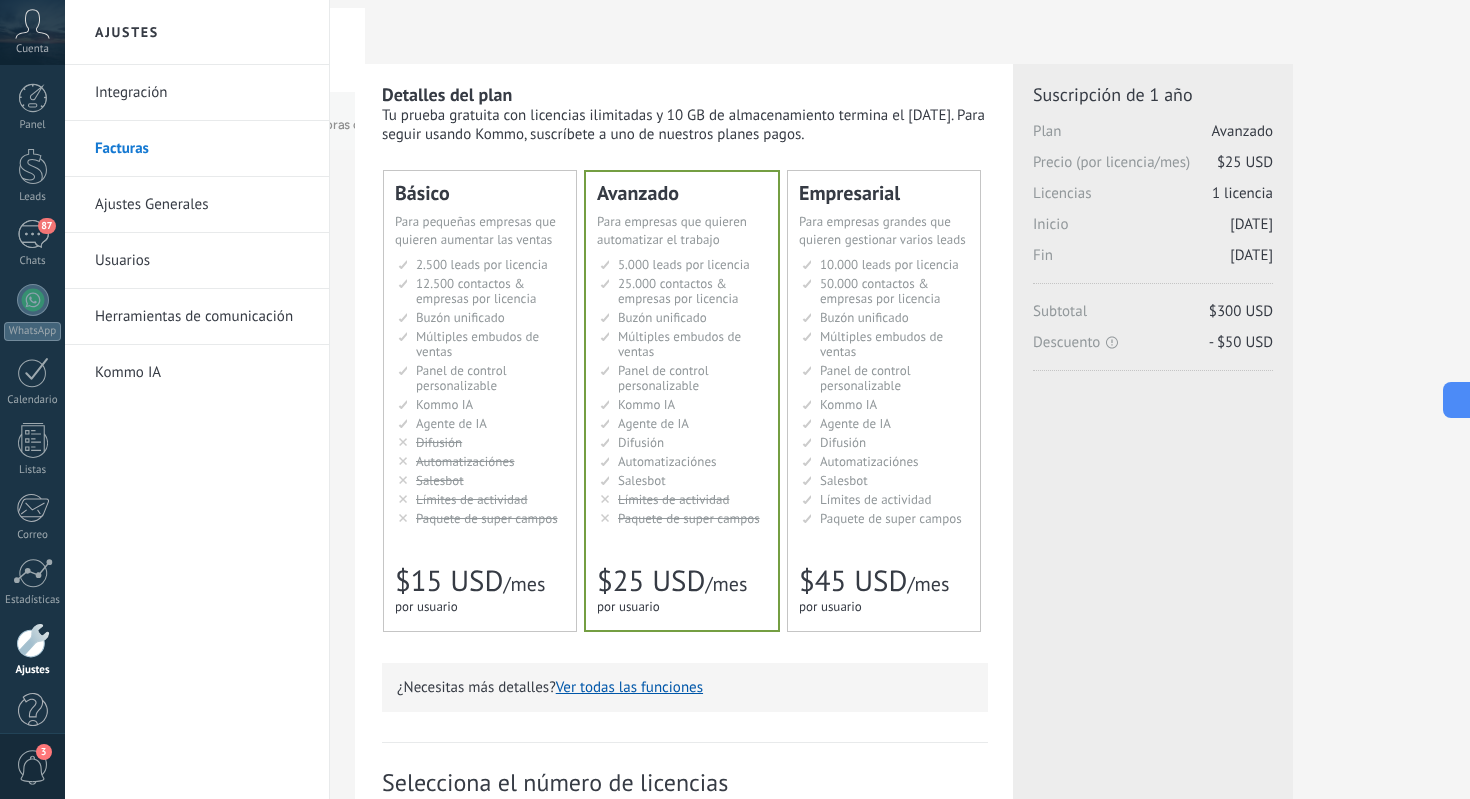 click on "Ajustes Generales" at bounding box center (202, 205) 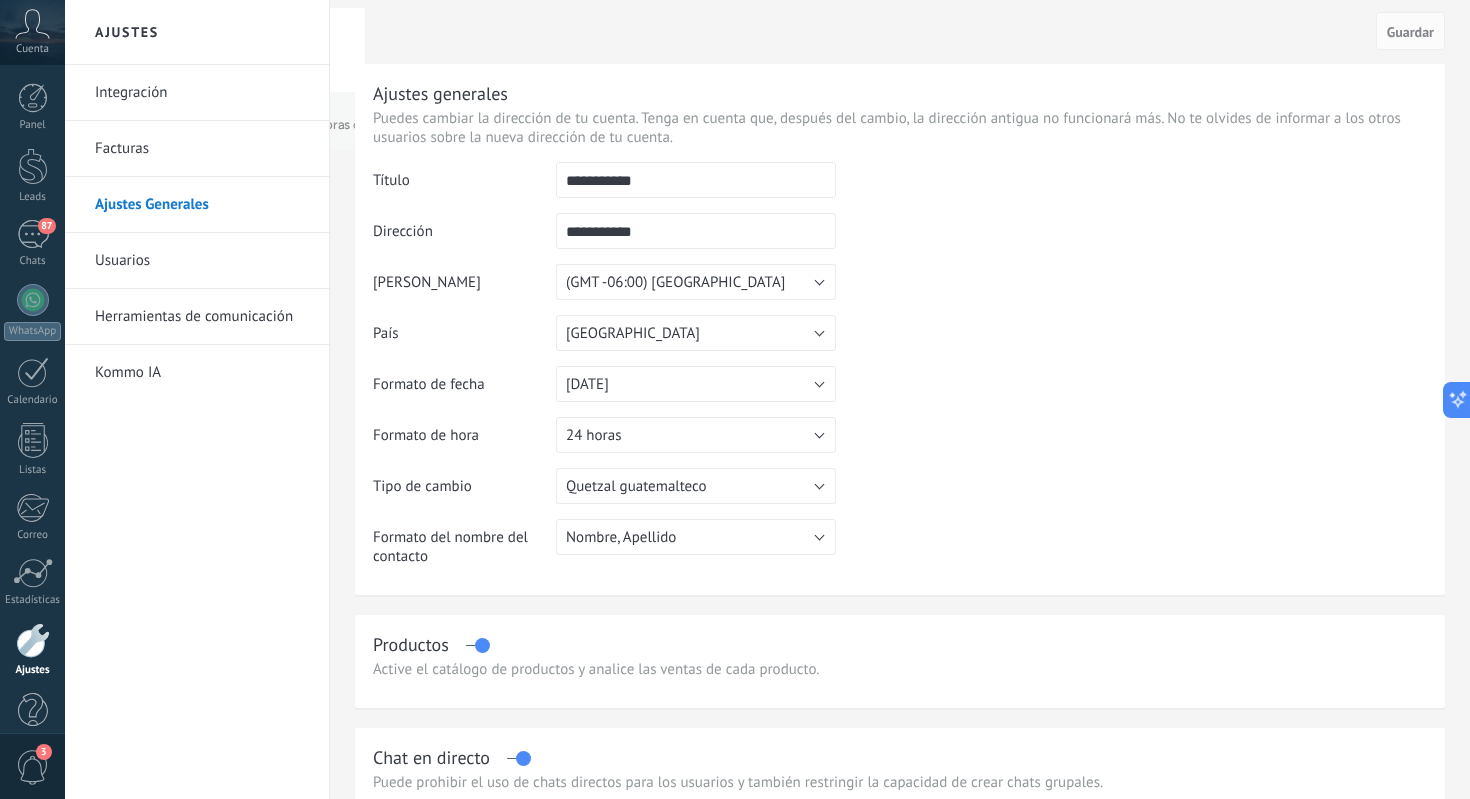 click on "Facturas" at bounding box center [202, 149] 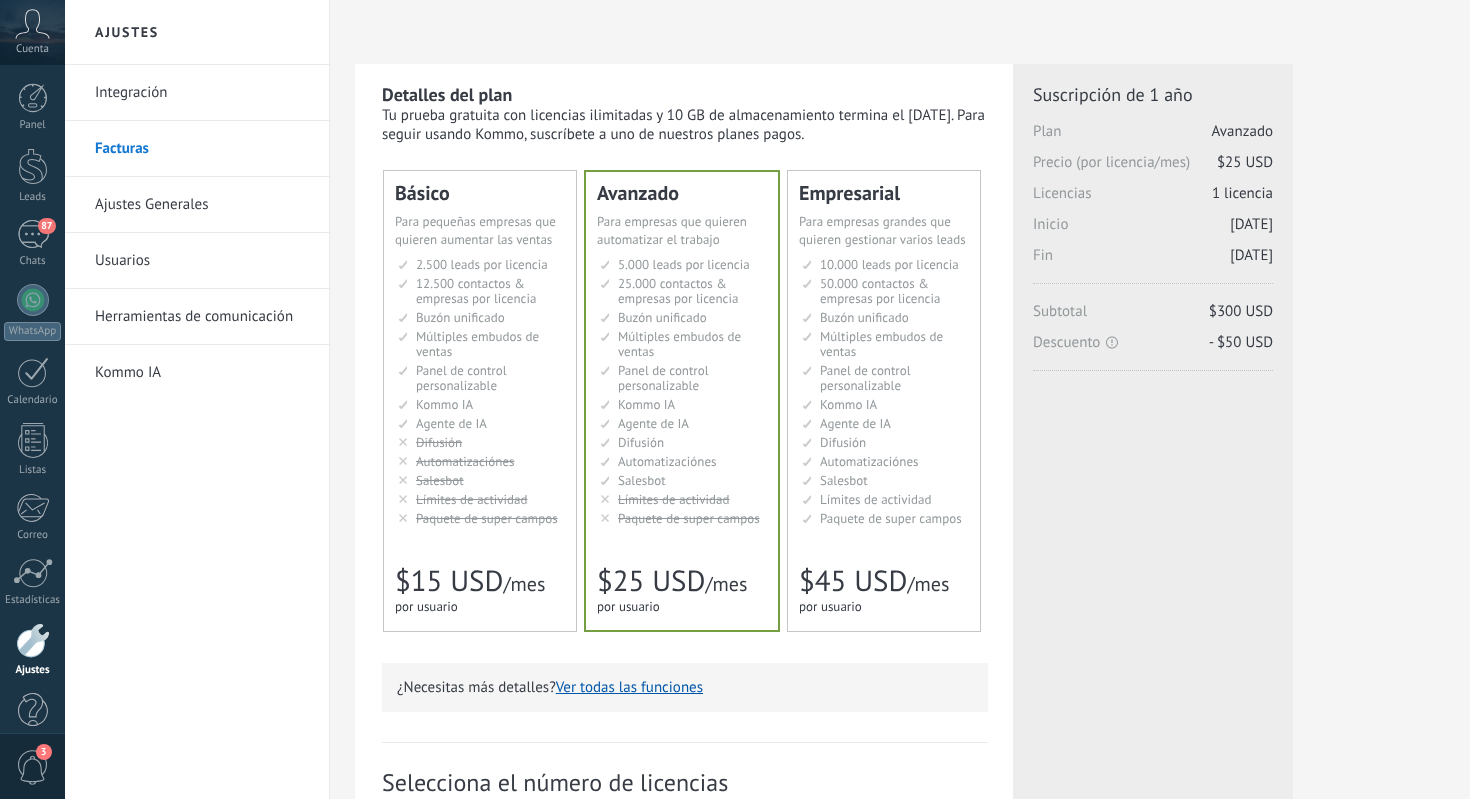 scroll, scrollTop: 0, scrollLeft: 0, axis: both 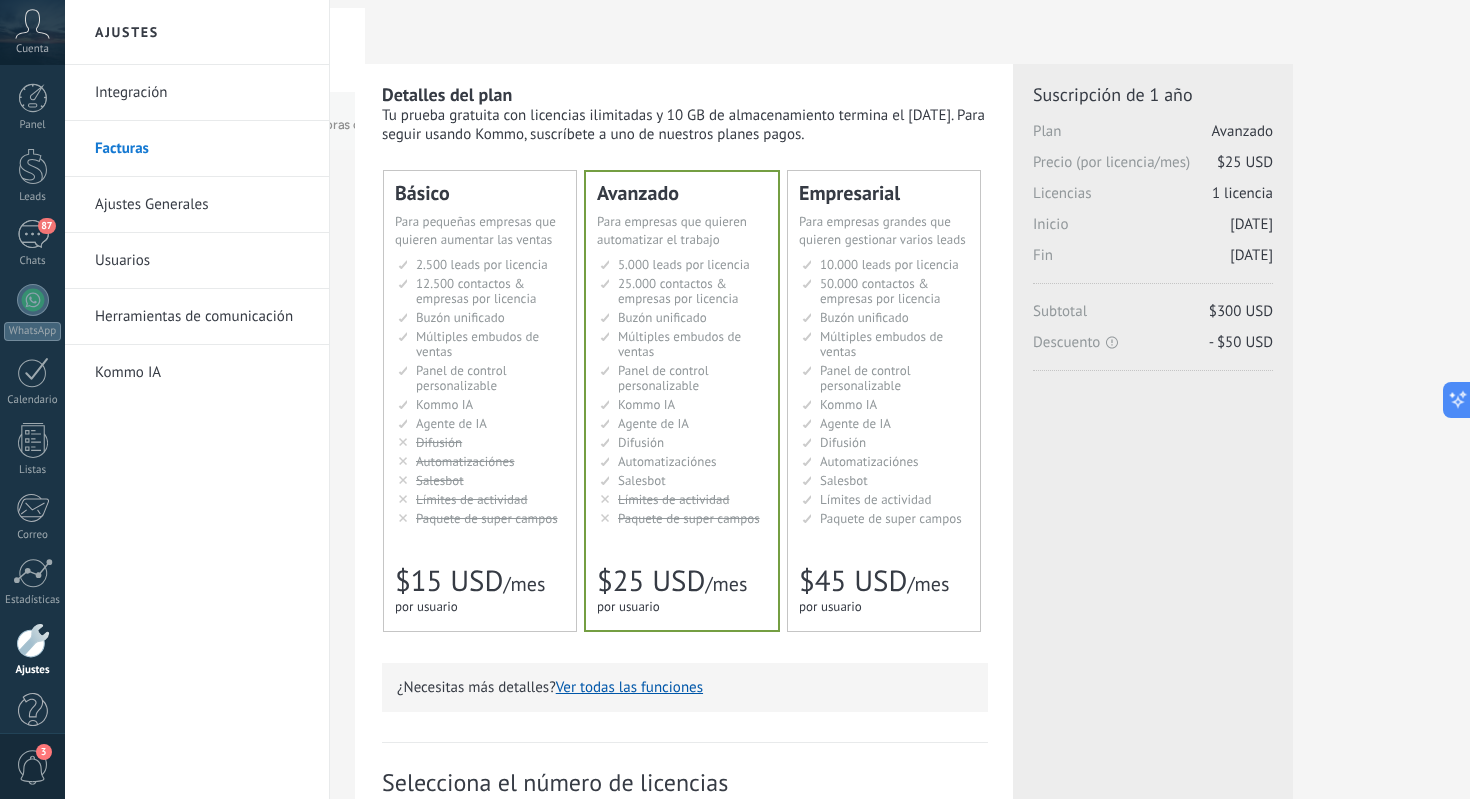 click on "Ajustes Generales" at bounding box center [202, 205] 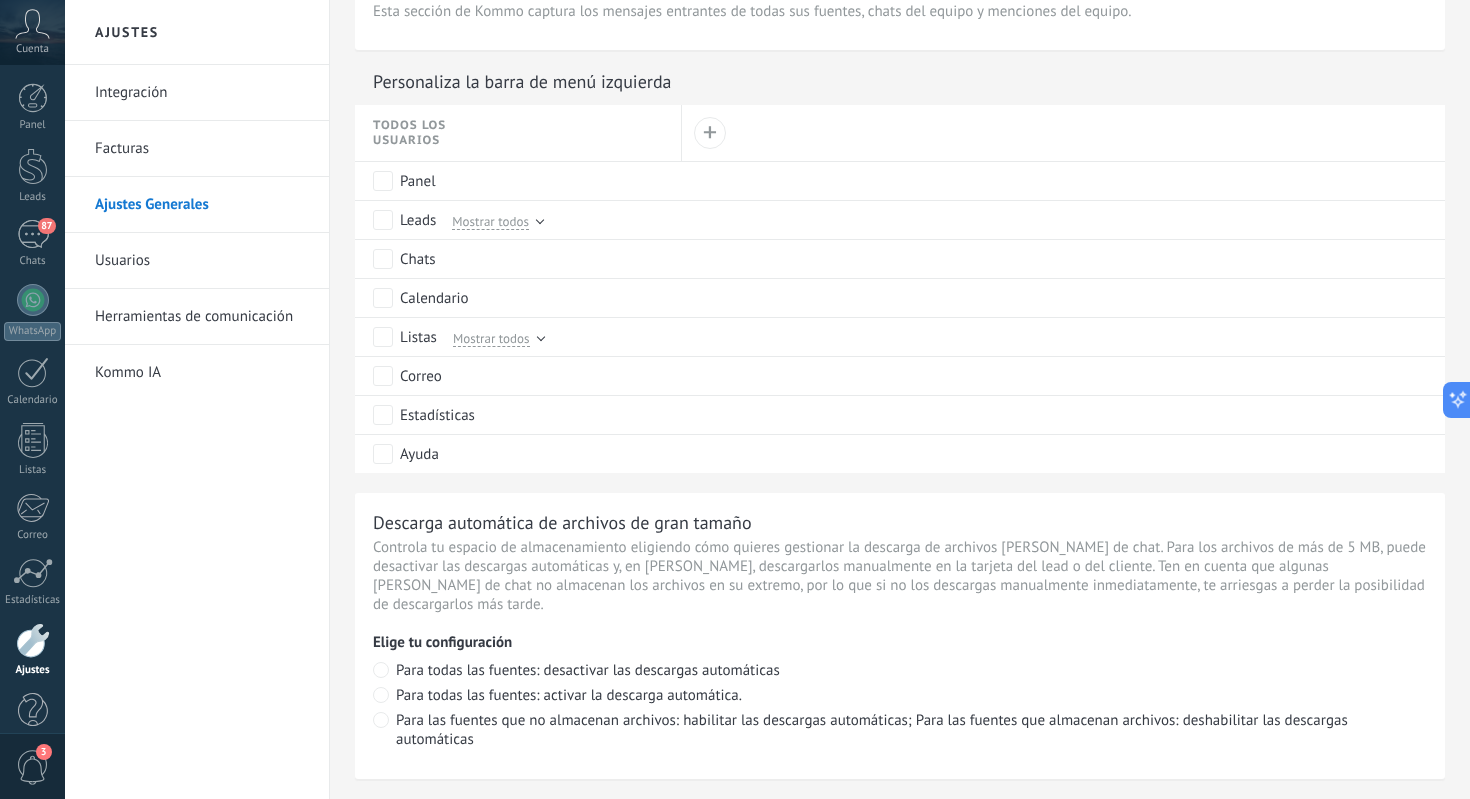 scroll, scrollTop: 0, scrollLeft: 0, axis: both 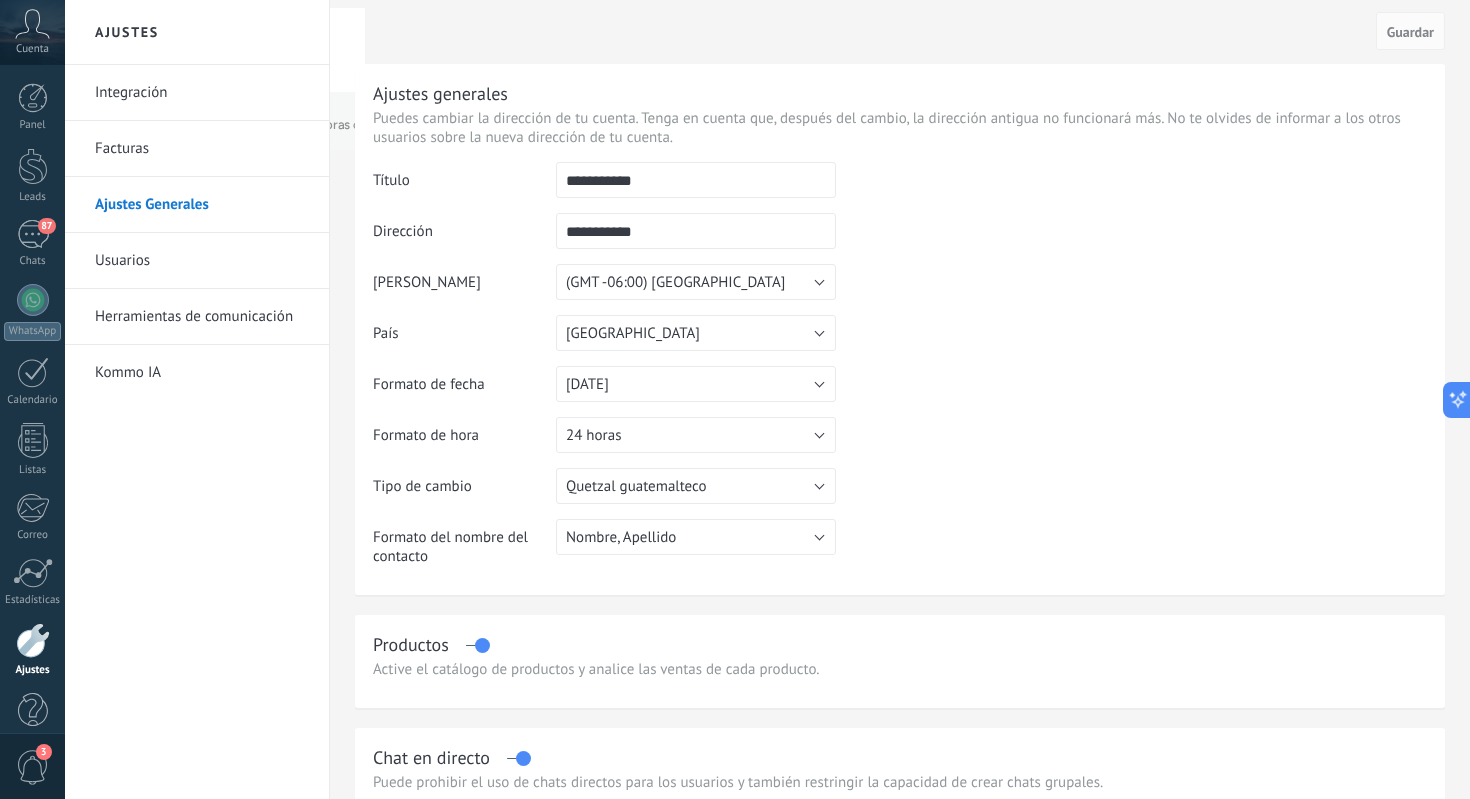 click on "Usuarios" at bounding box center (202, 261) 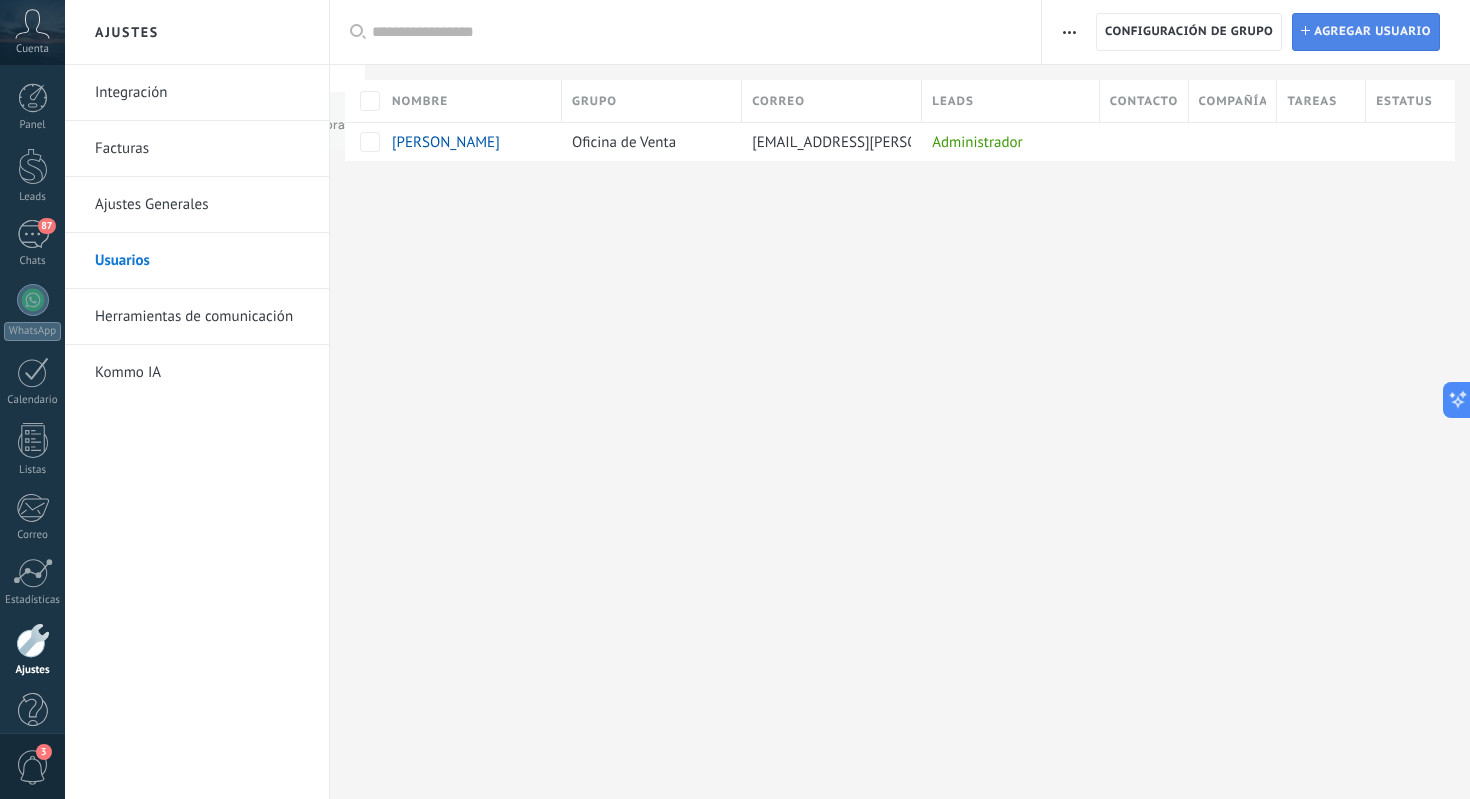 click on "Agregar usuario" at bounding box center [1372, 32] 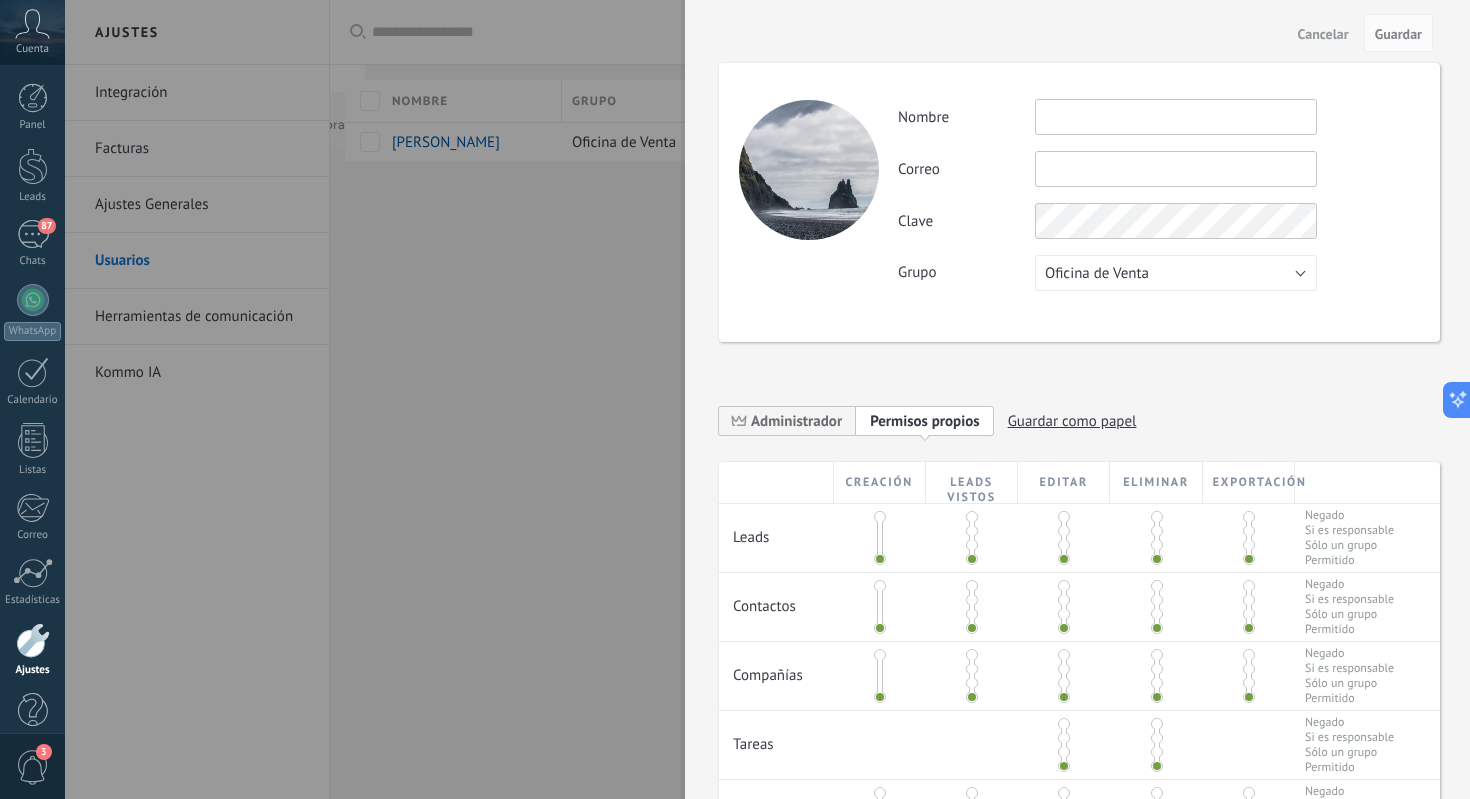 click at bounding box center (1176, 117) 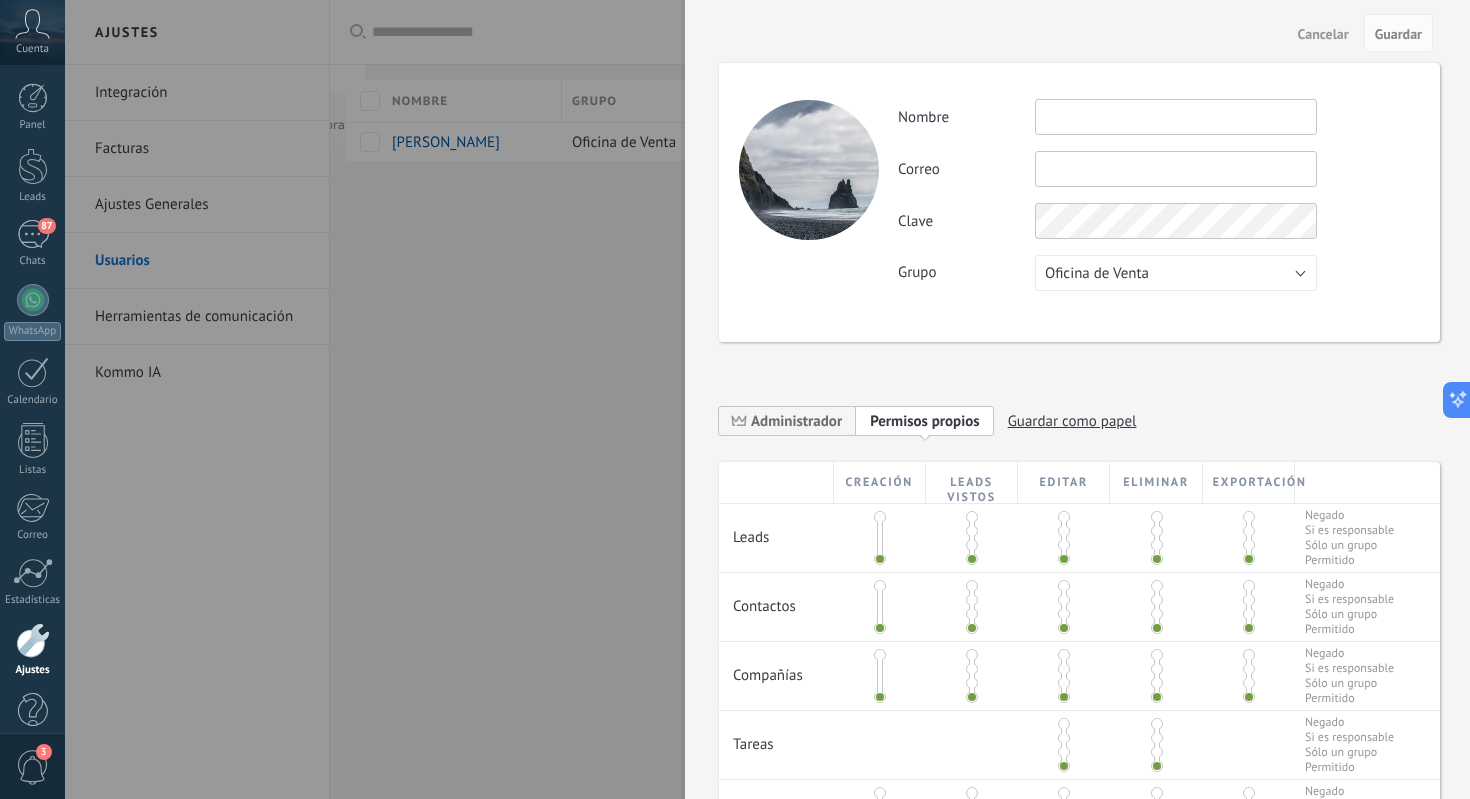 click at bounding box center (972, 531) 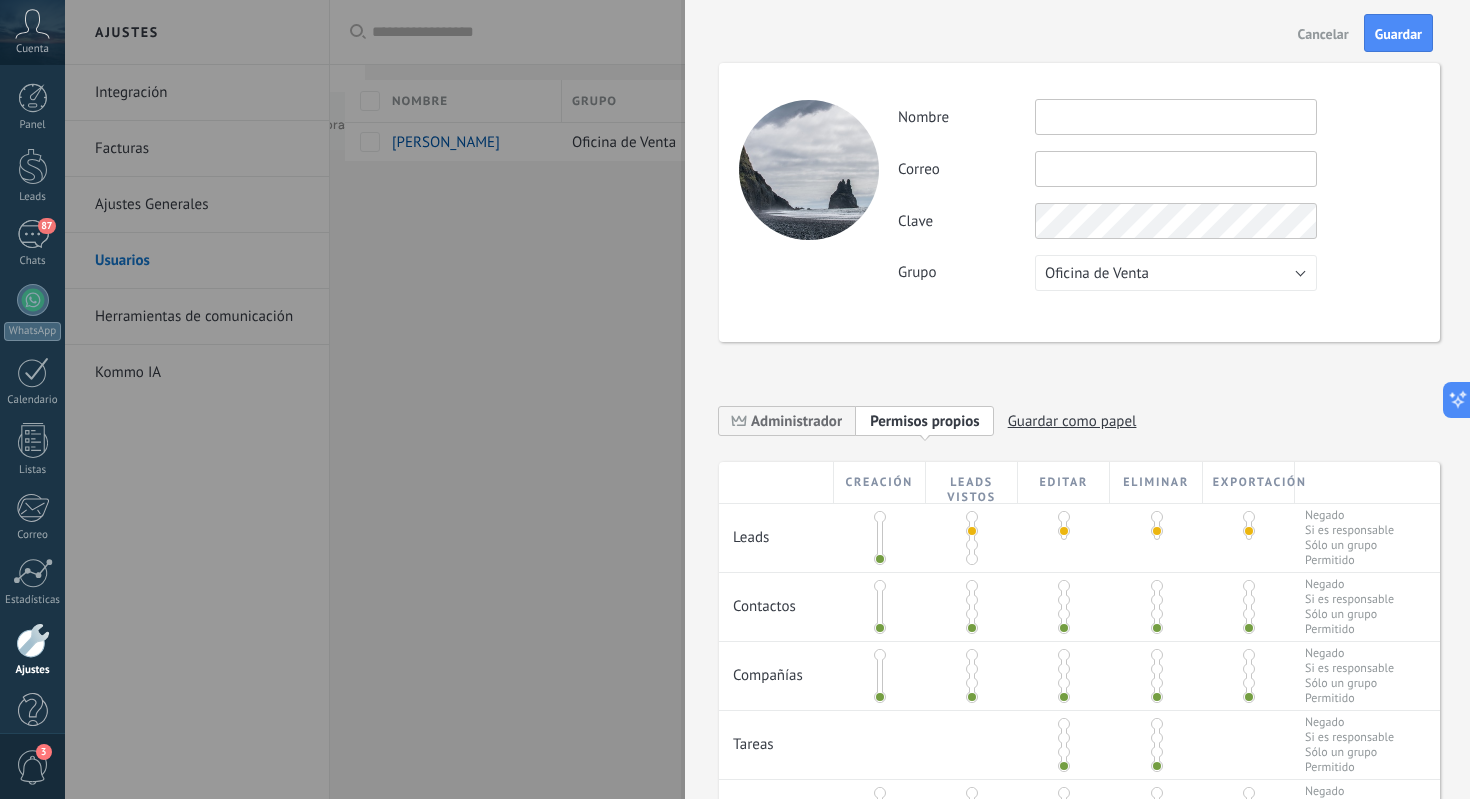 click at bounding box center [1157, 517] 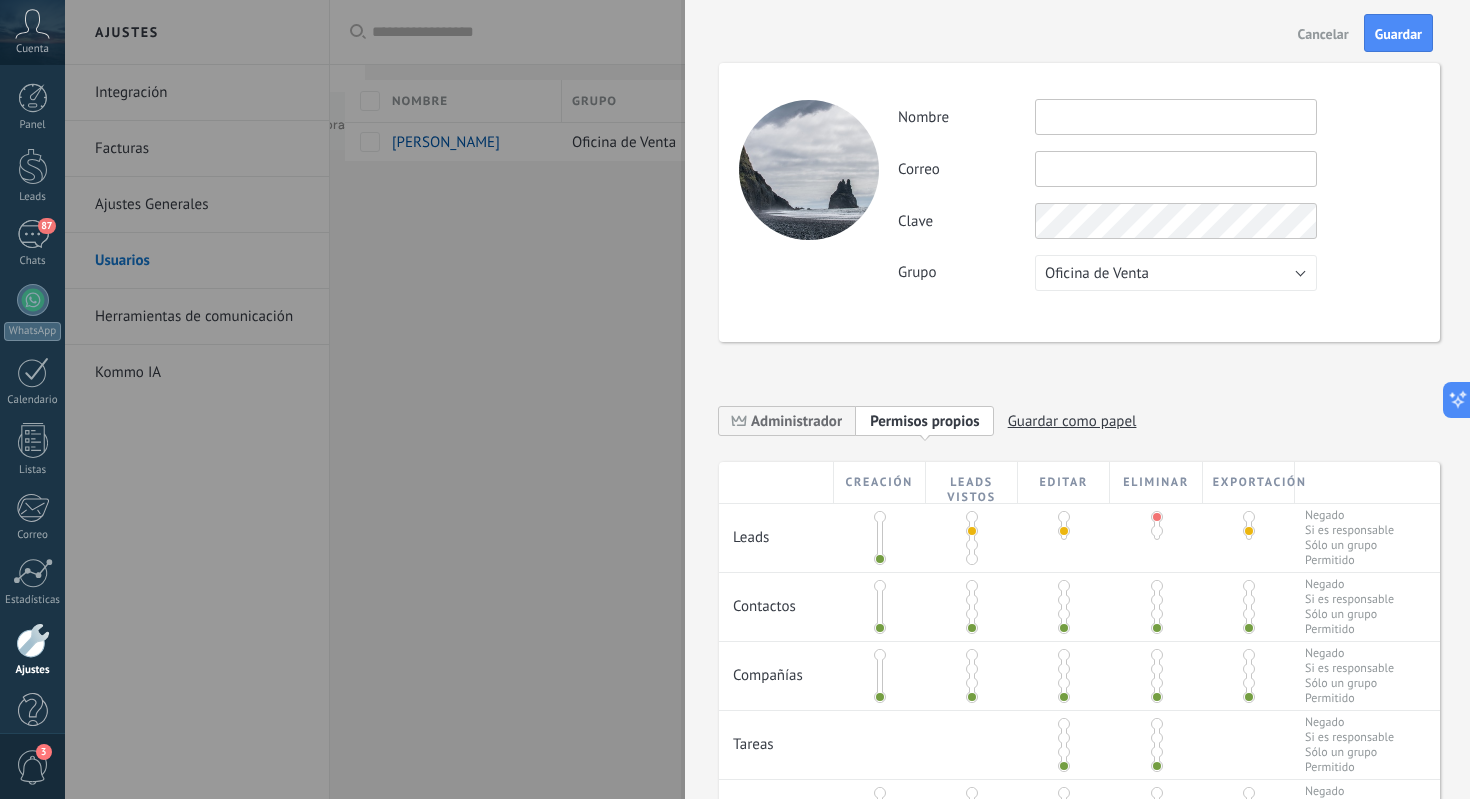 click at bounding box center [972, 559] 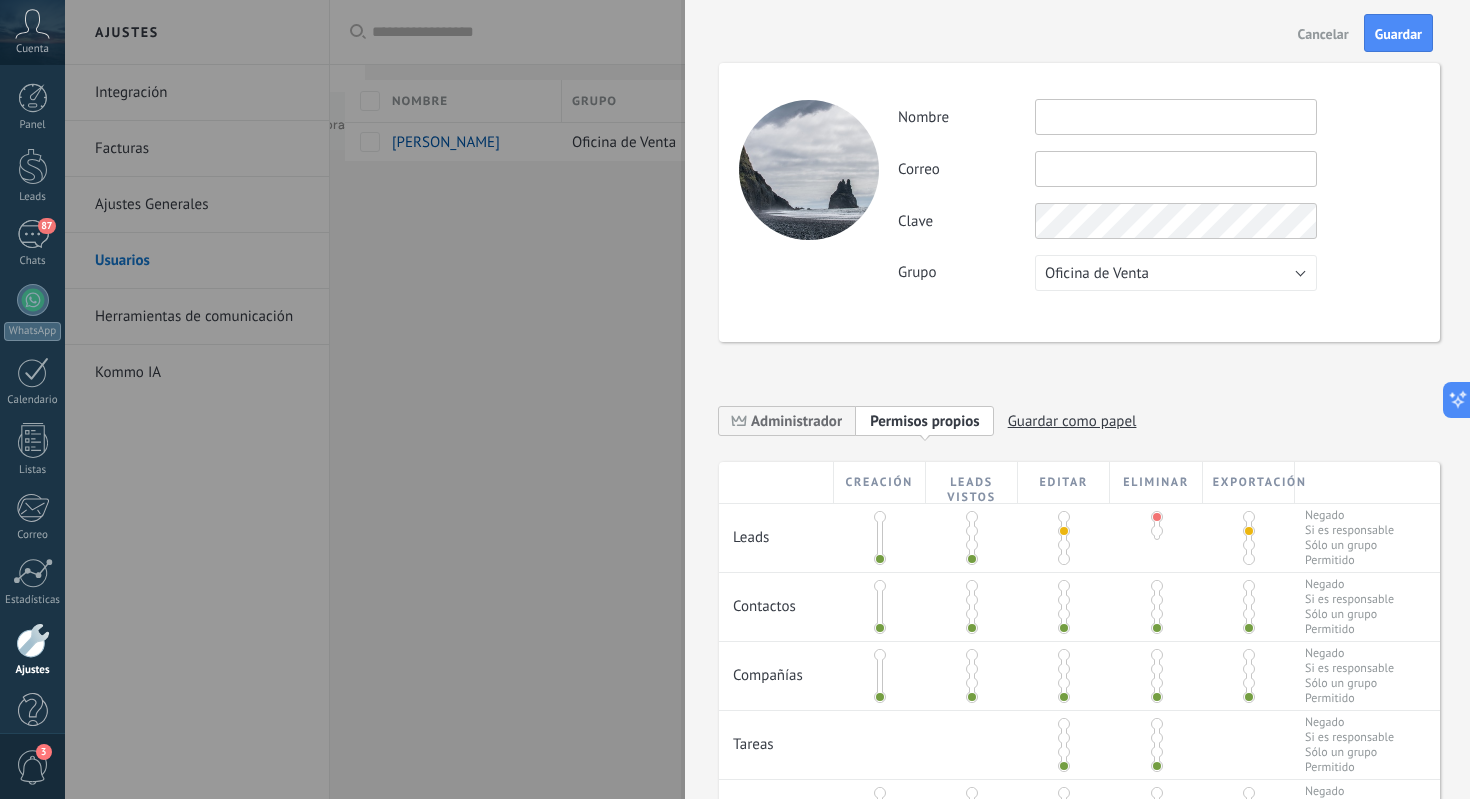 click at bounding box center [1064, 559] 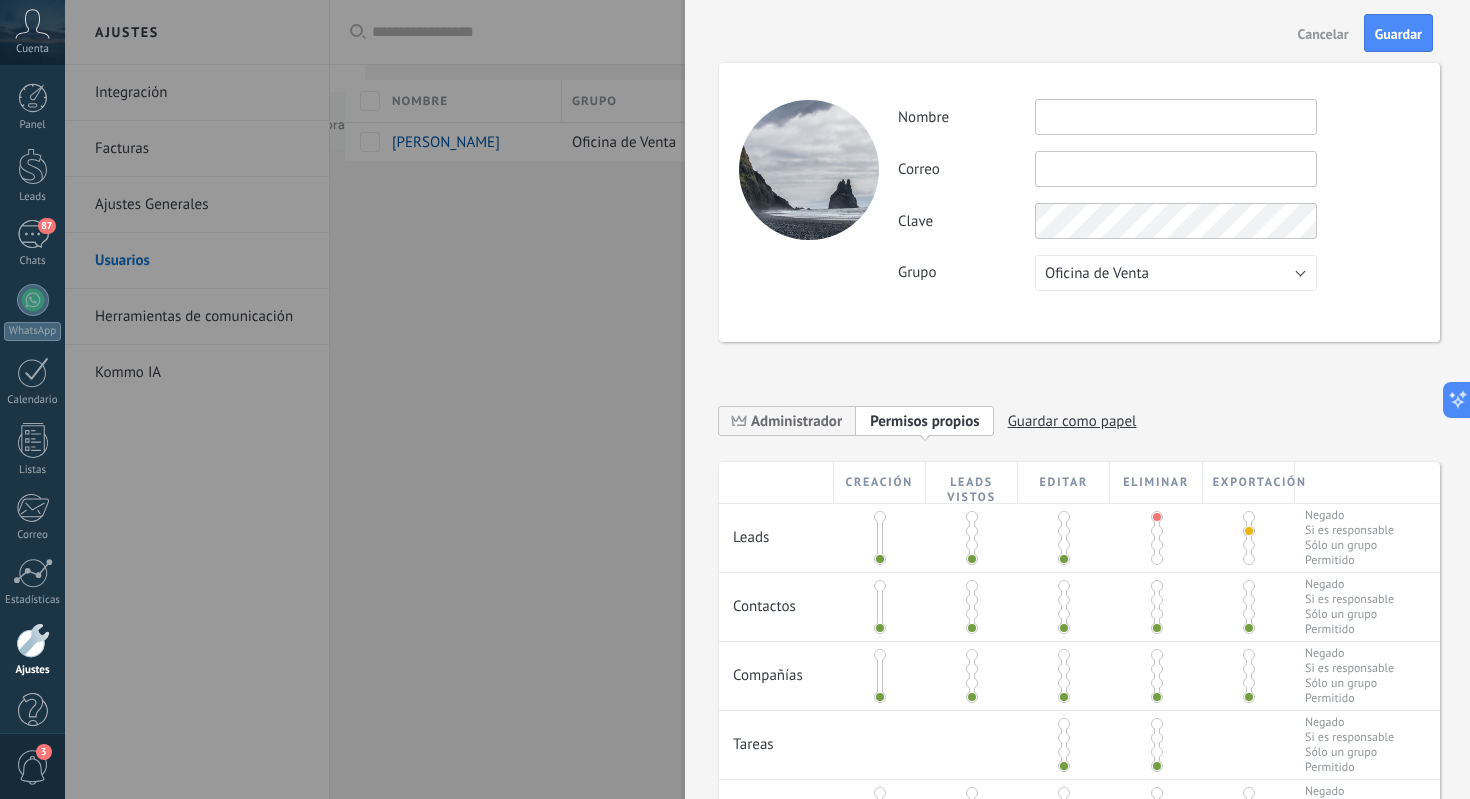 click at bounding box center [1157, 559] 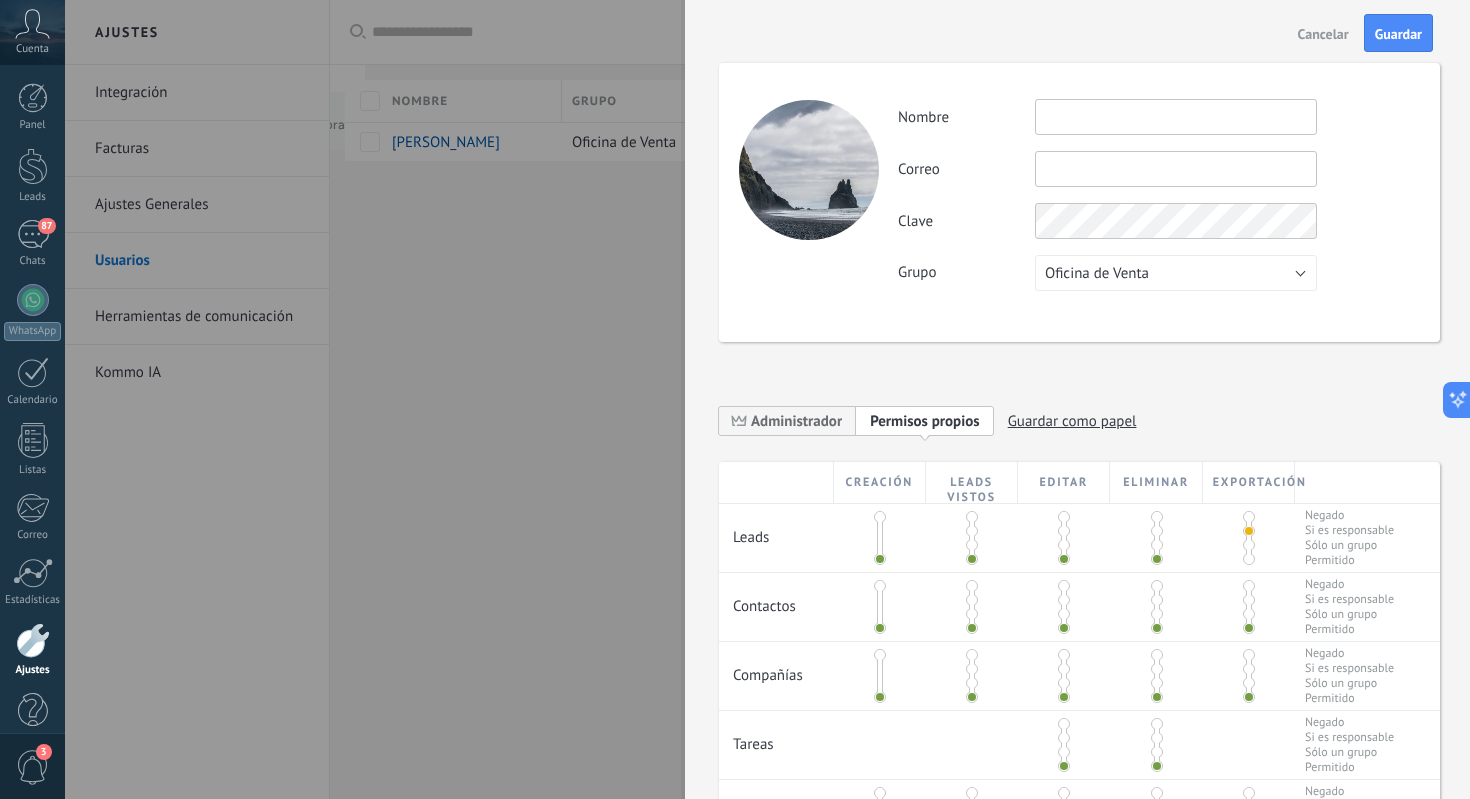 click at bounding box center (1249, 559) 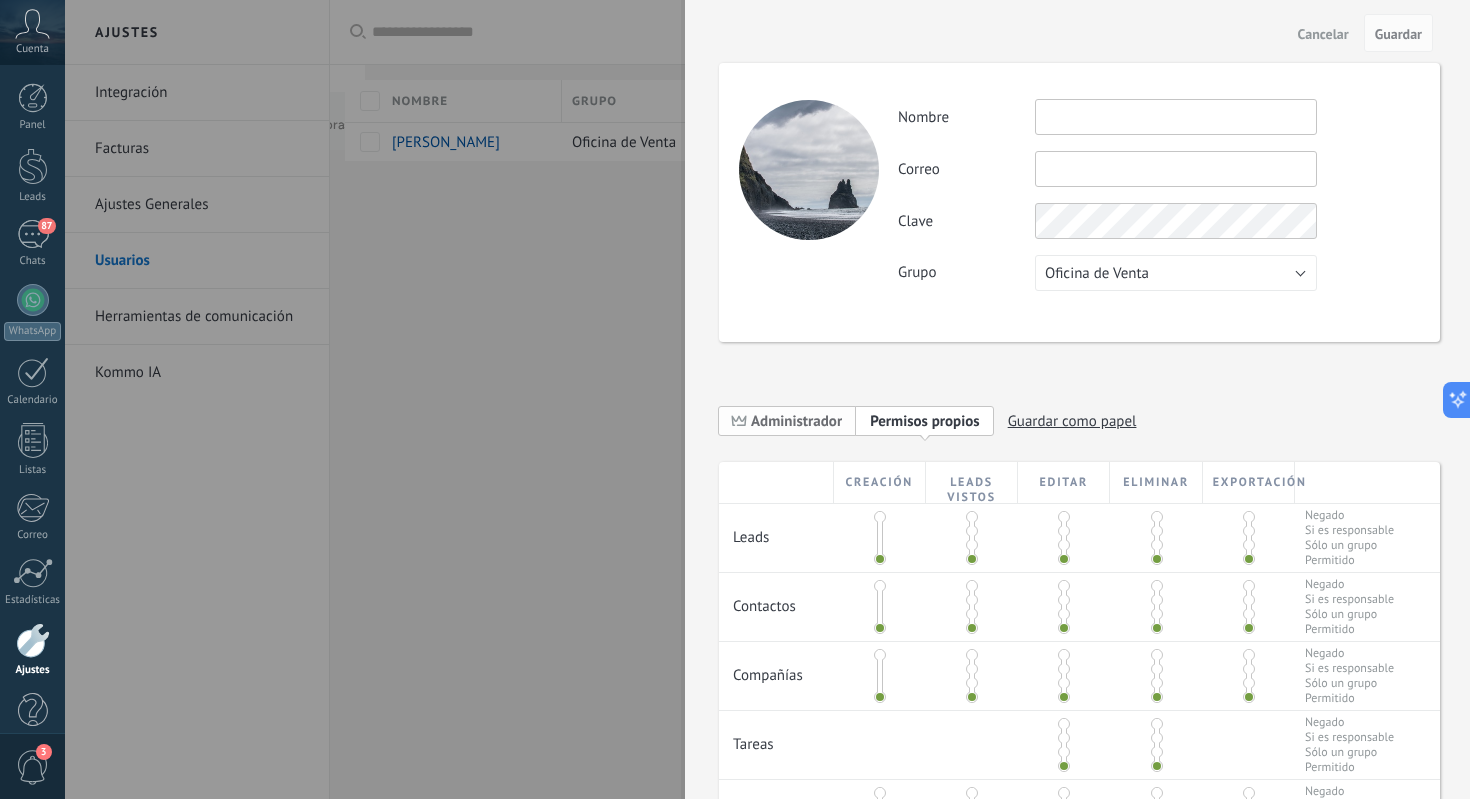 click on "Administrador" at bounding box center [796, 421] 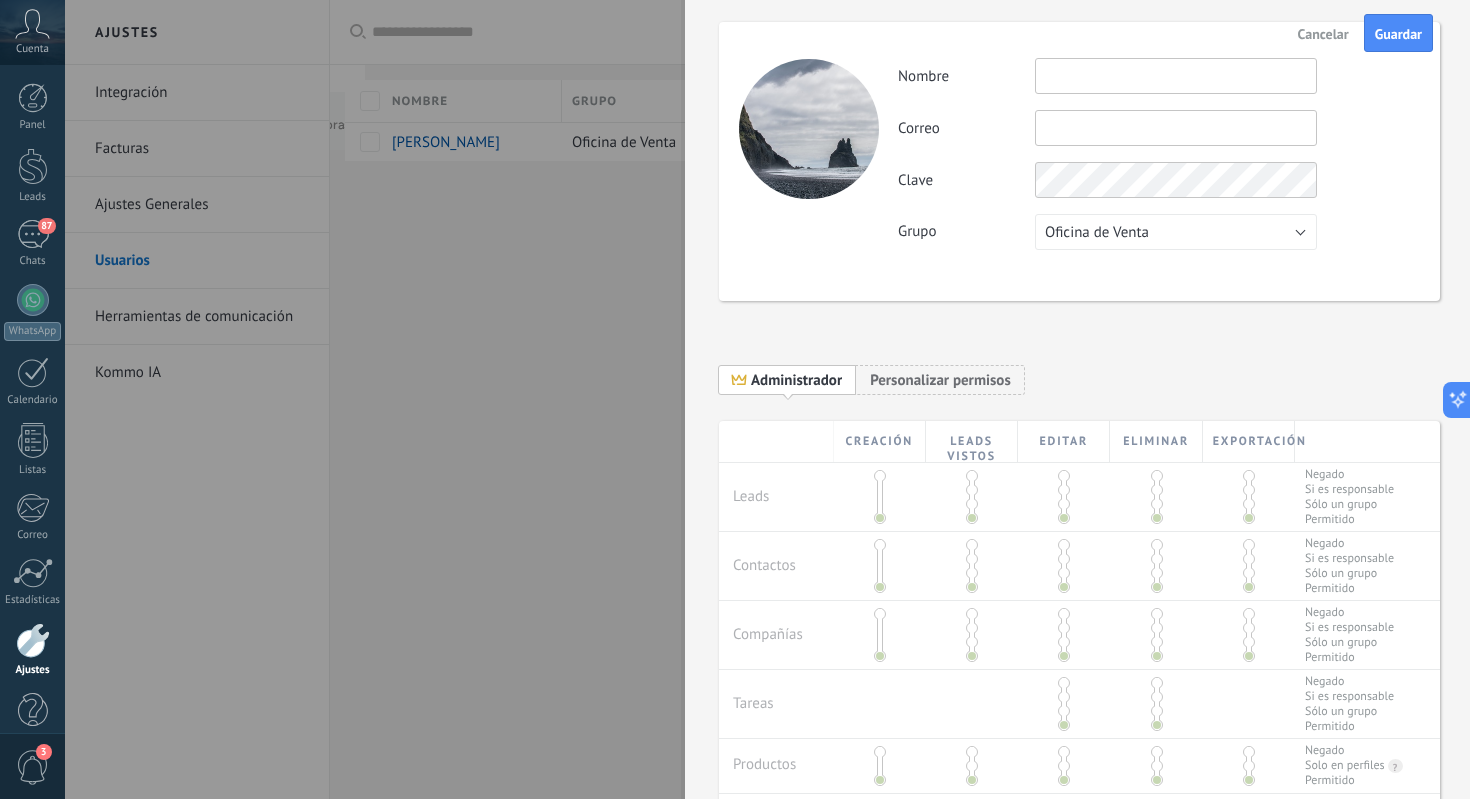 scroll, scrollTop: 0, scrollLeft: 0, axis: both 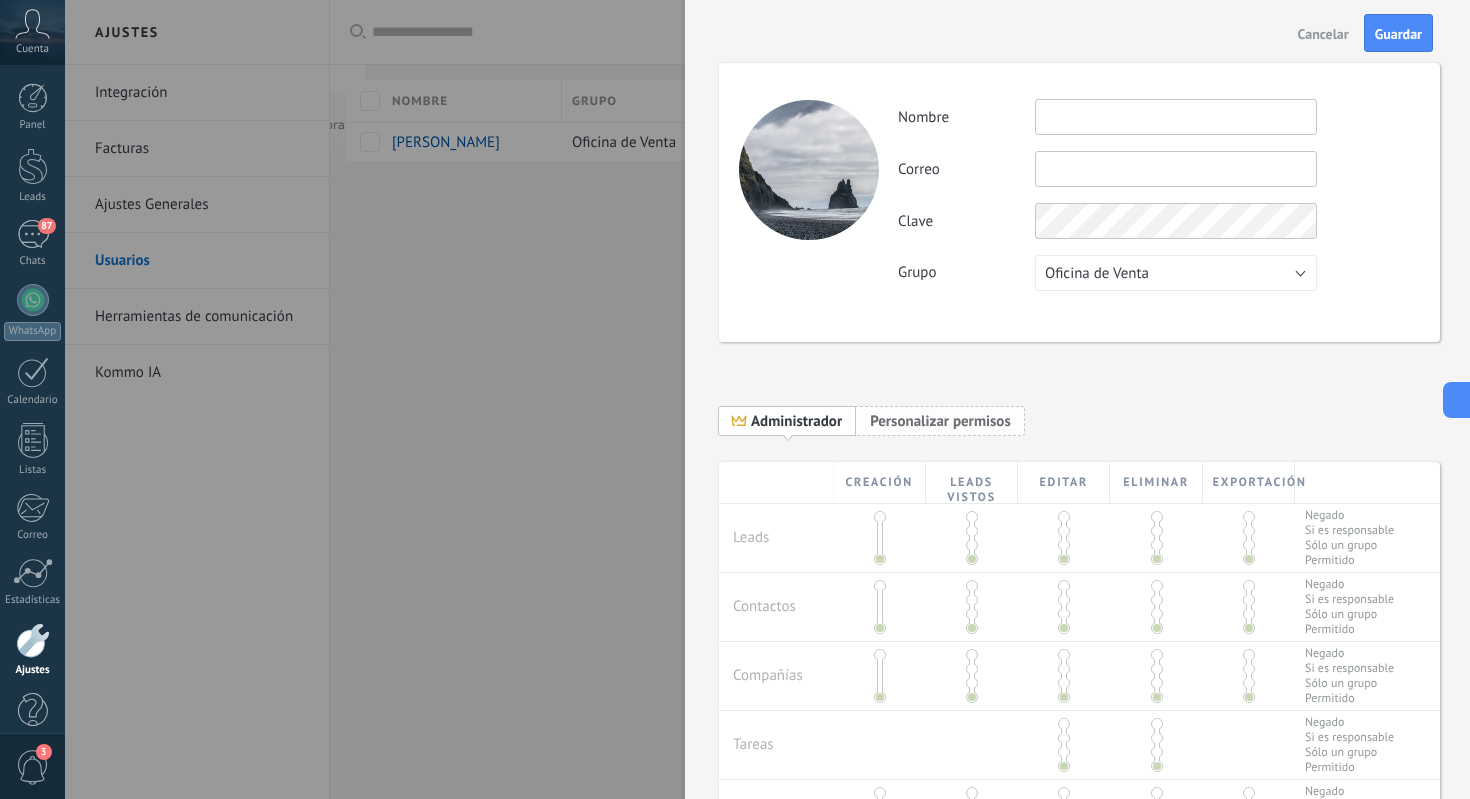 click on "Personalizar permisos" at bounding box center (940, 421) 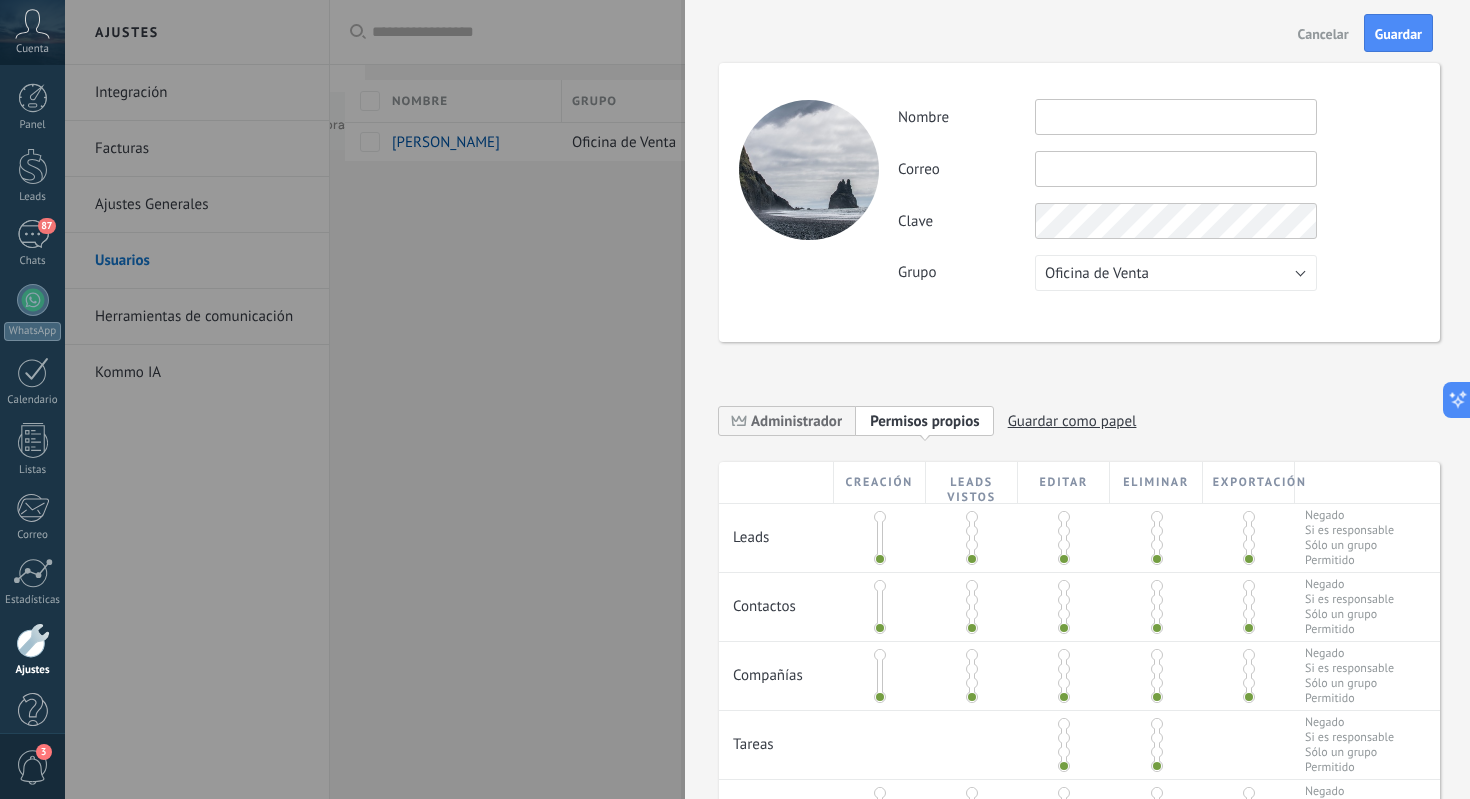 click at bounding box center (972, 531) 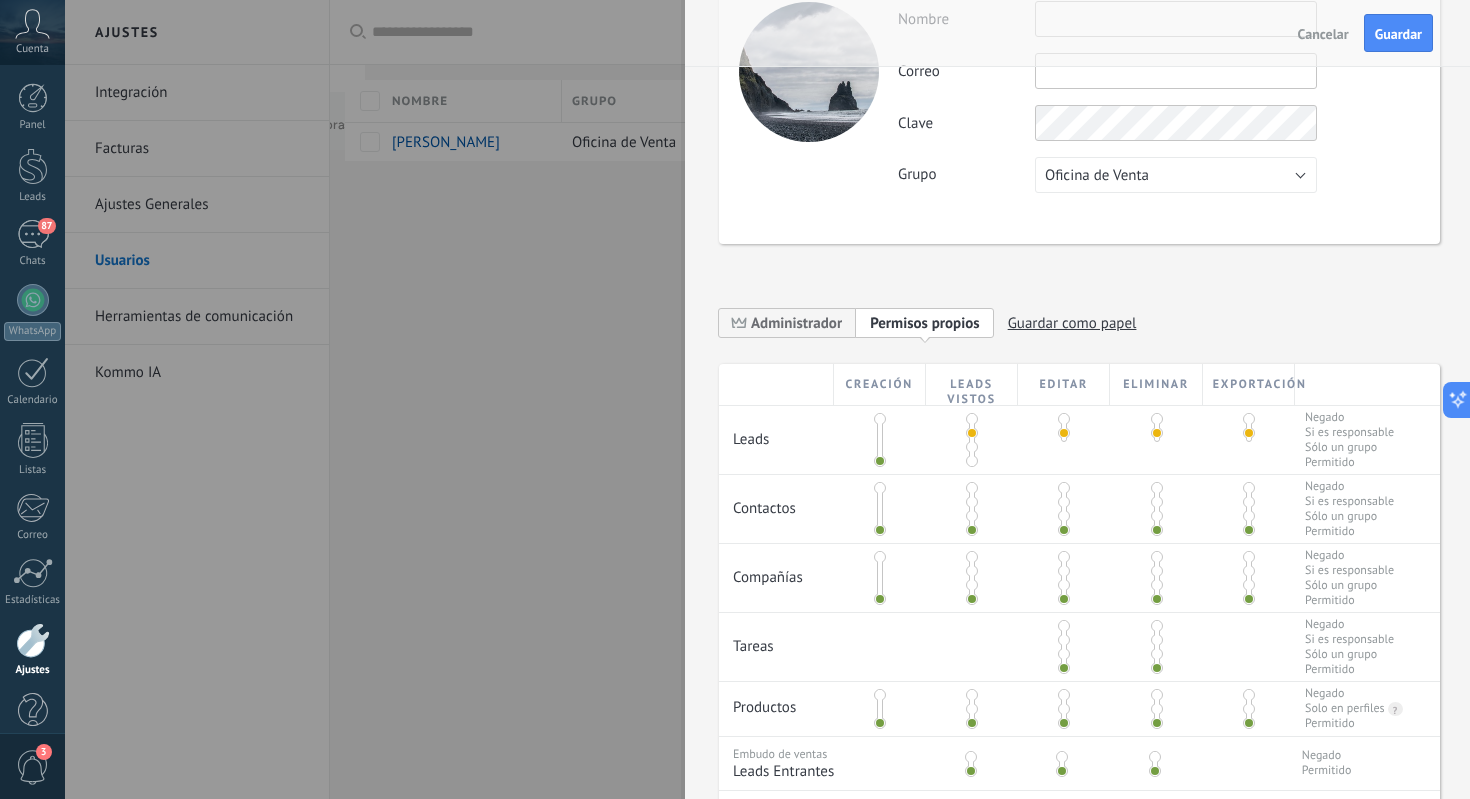 scroll, scrollTop: 130, scrollLeft: 0, axis: vertical 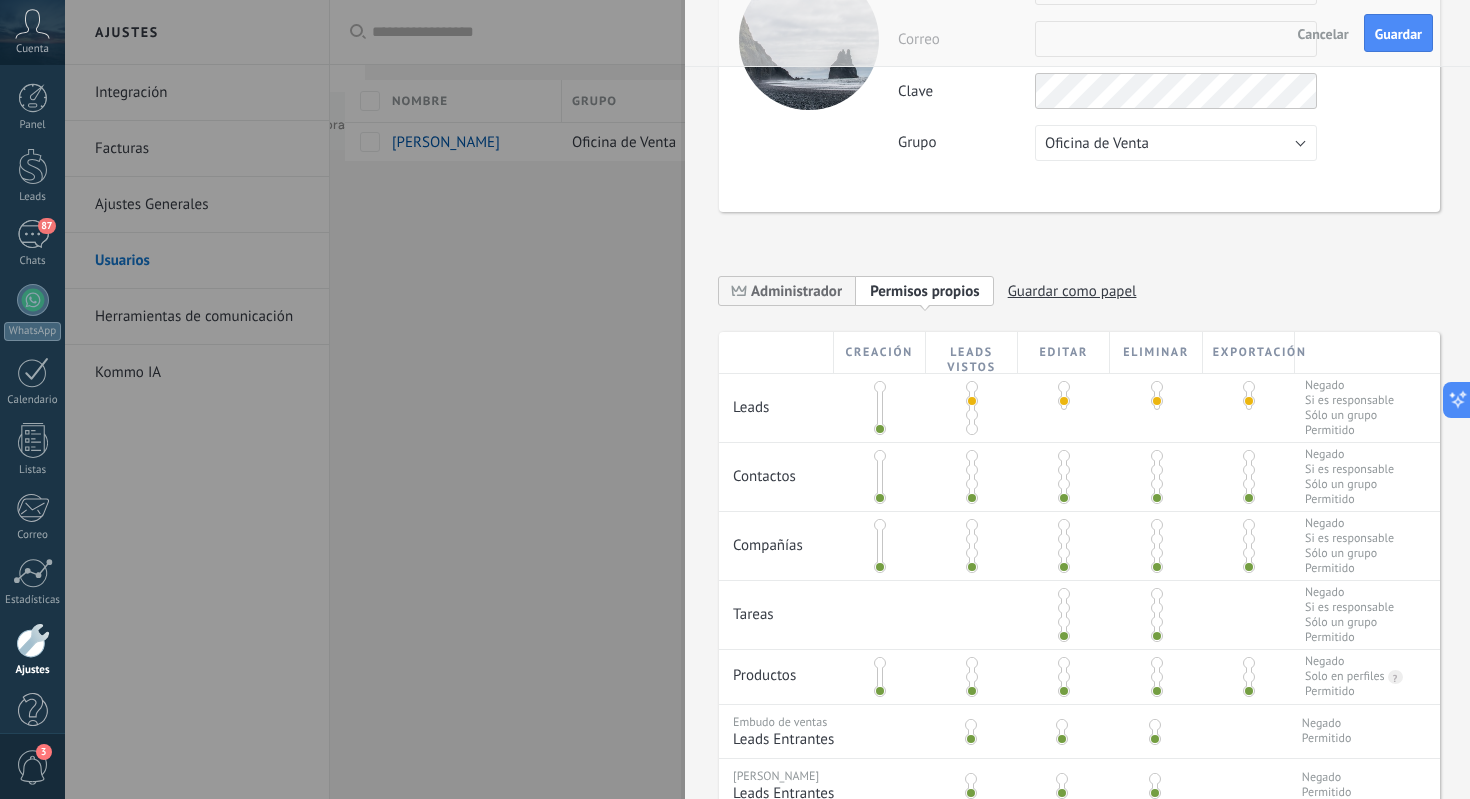 click at bounding box center [972, 470] 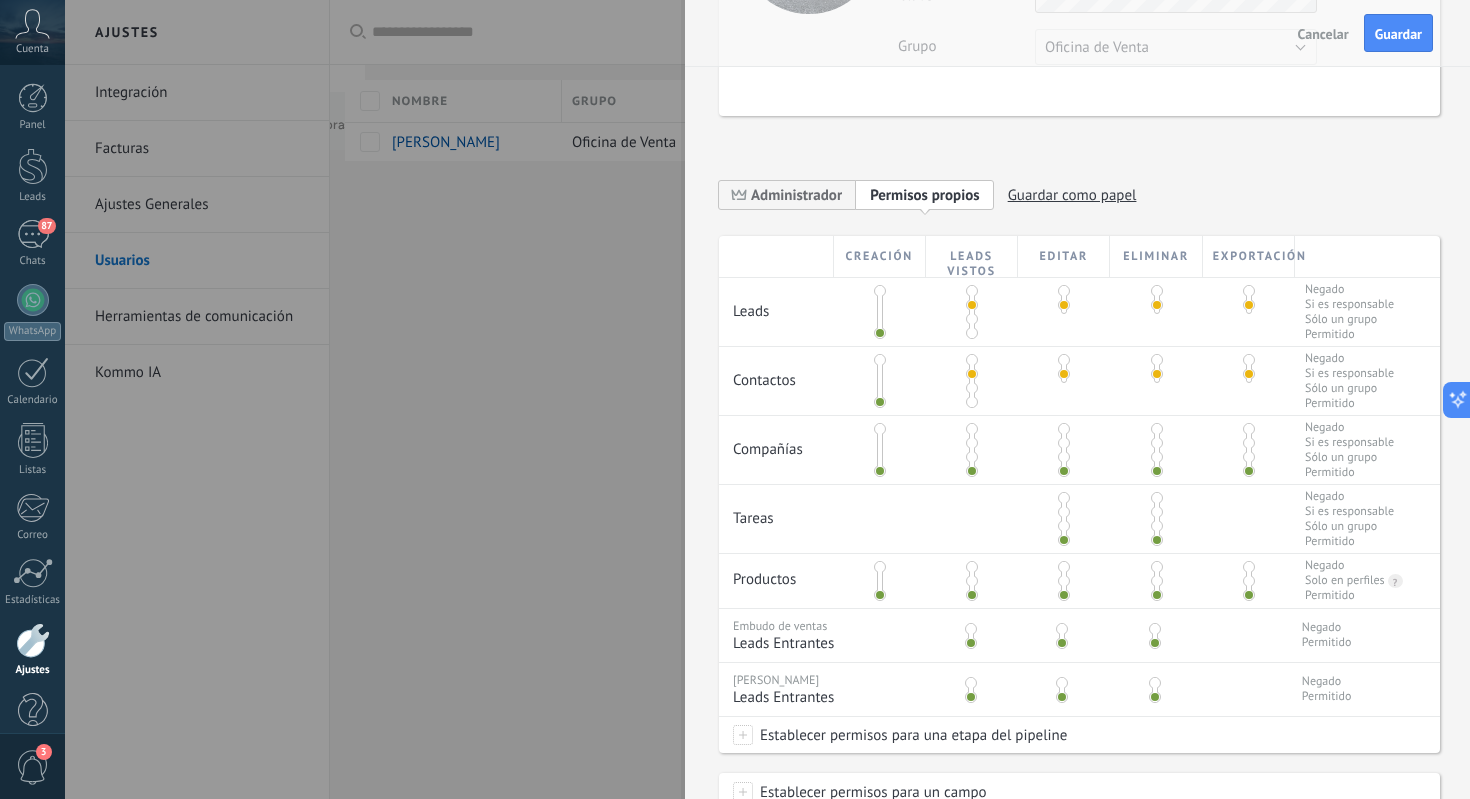 scroll, scrollTop: 239, scrollLeft: 0, axis: vertical 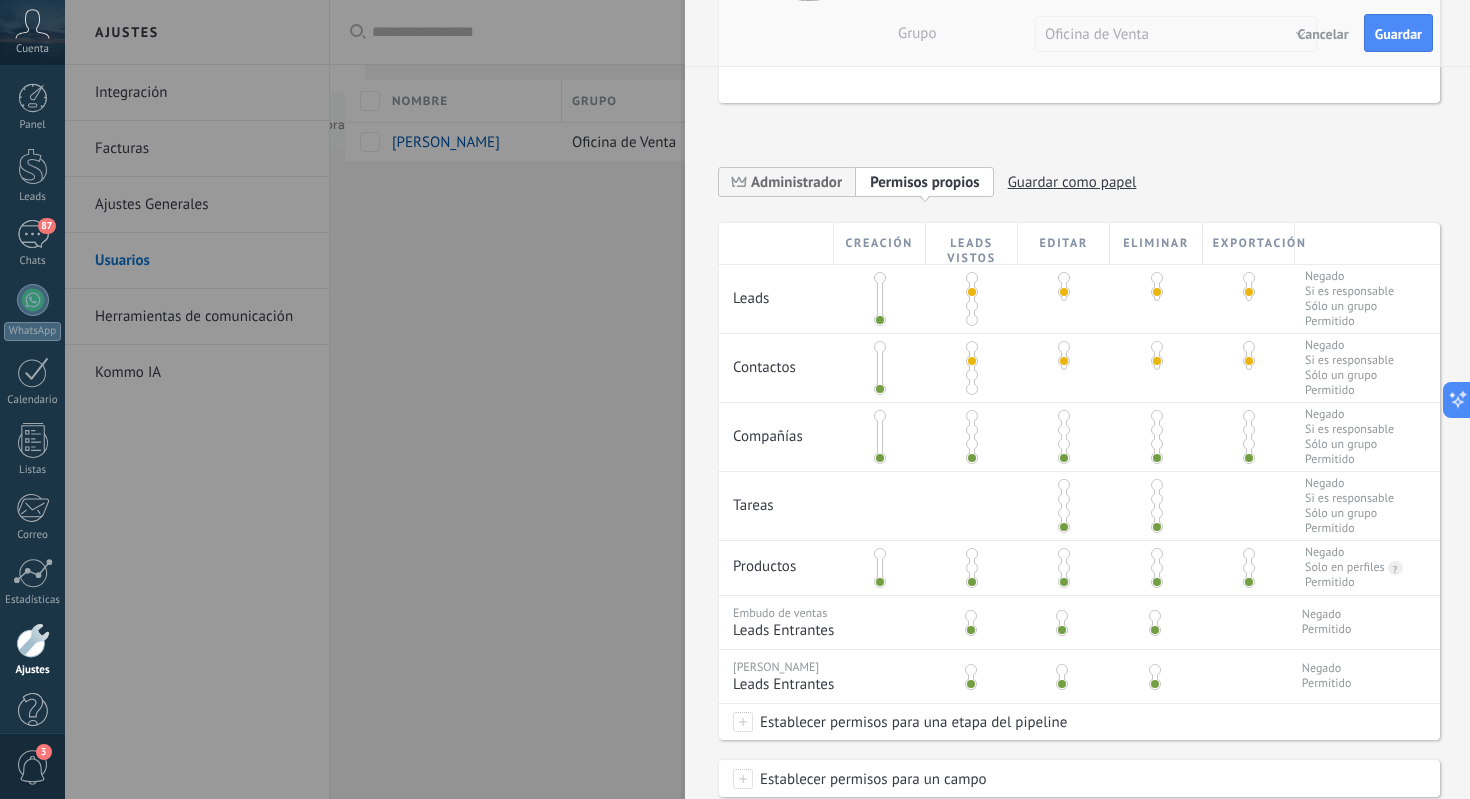 click at bounding box center (972, 430) 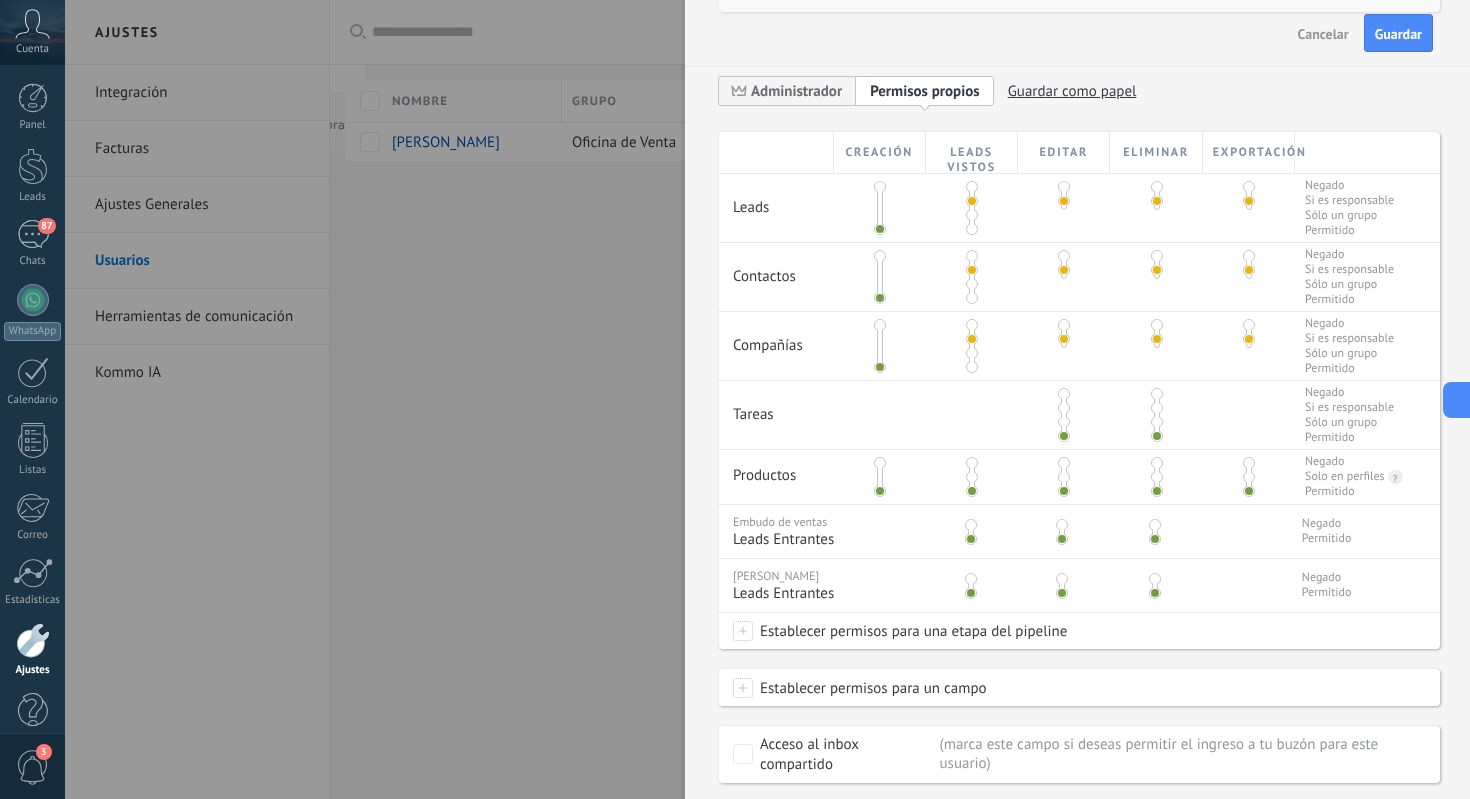 scroll, scrollTop: 352, scrollLeft: 0, axis: vertical 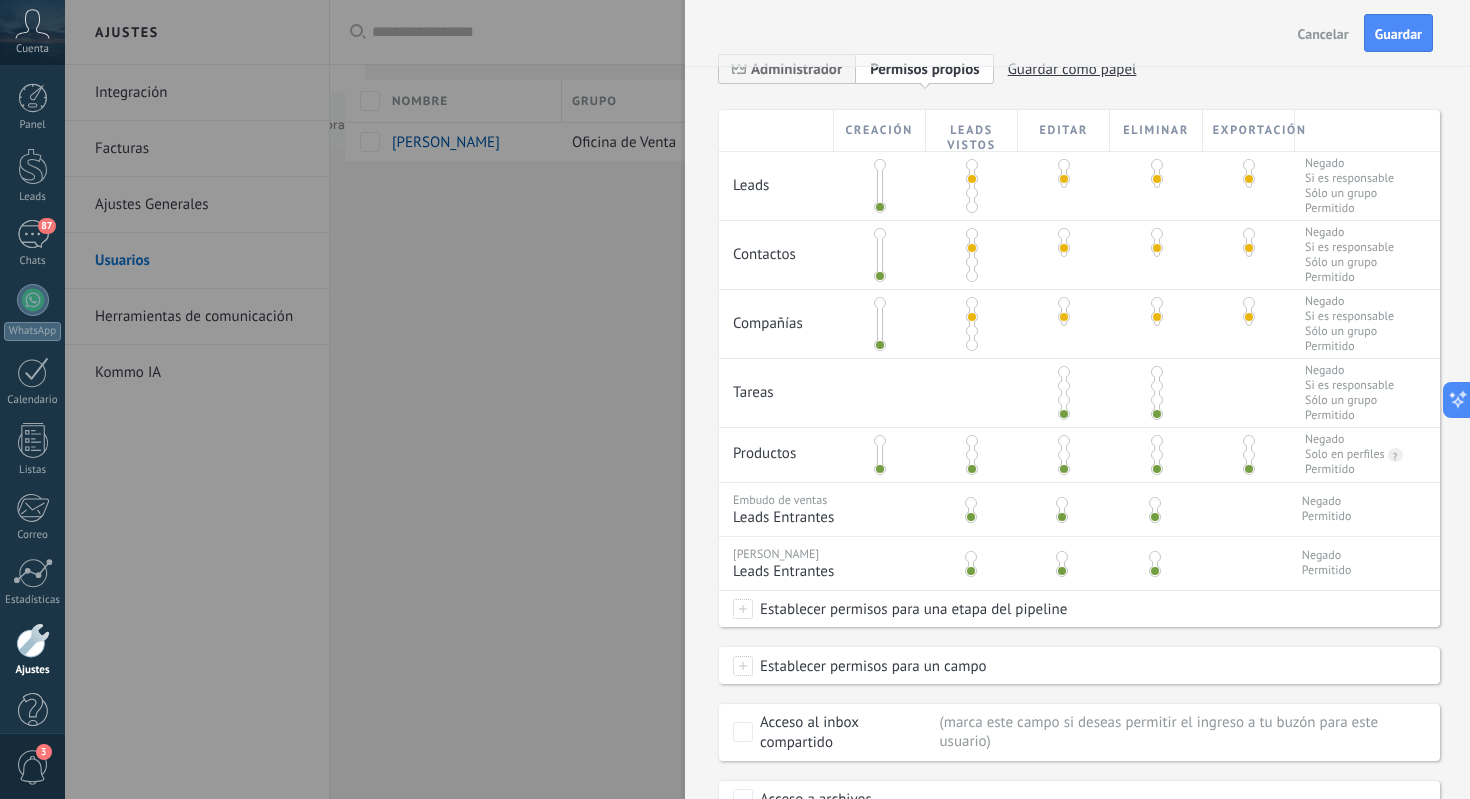 click at bounding box center (1064, 386) 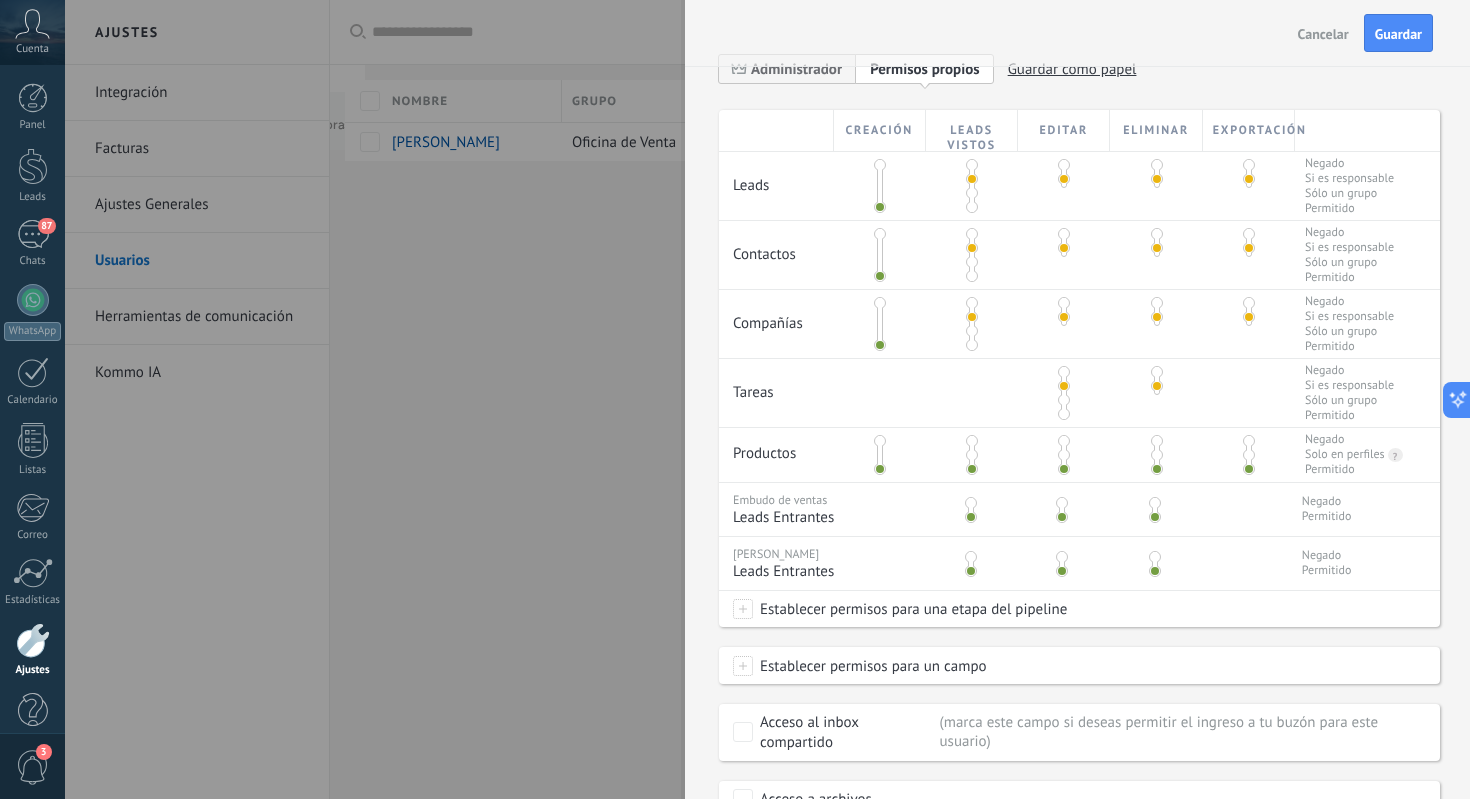 click at bounding box center [972, 455] 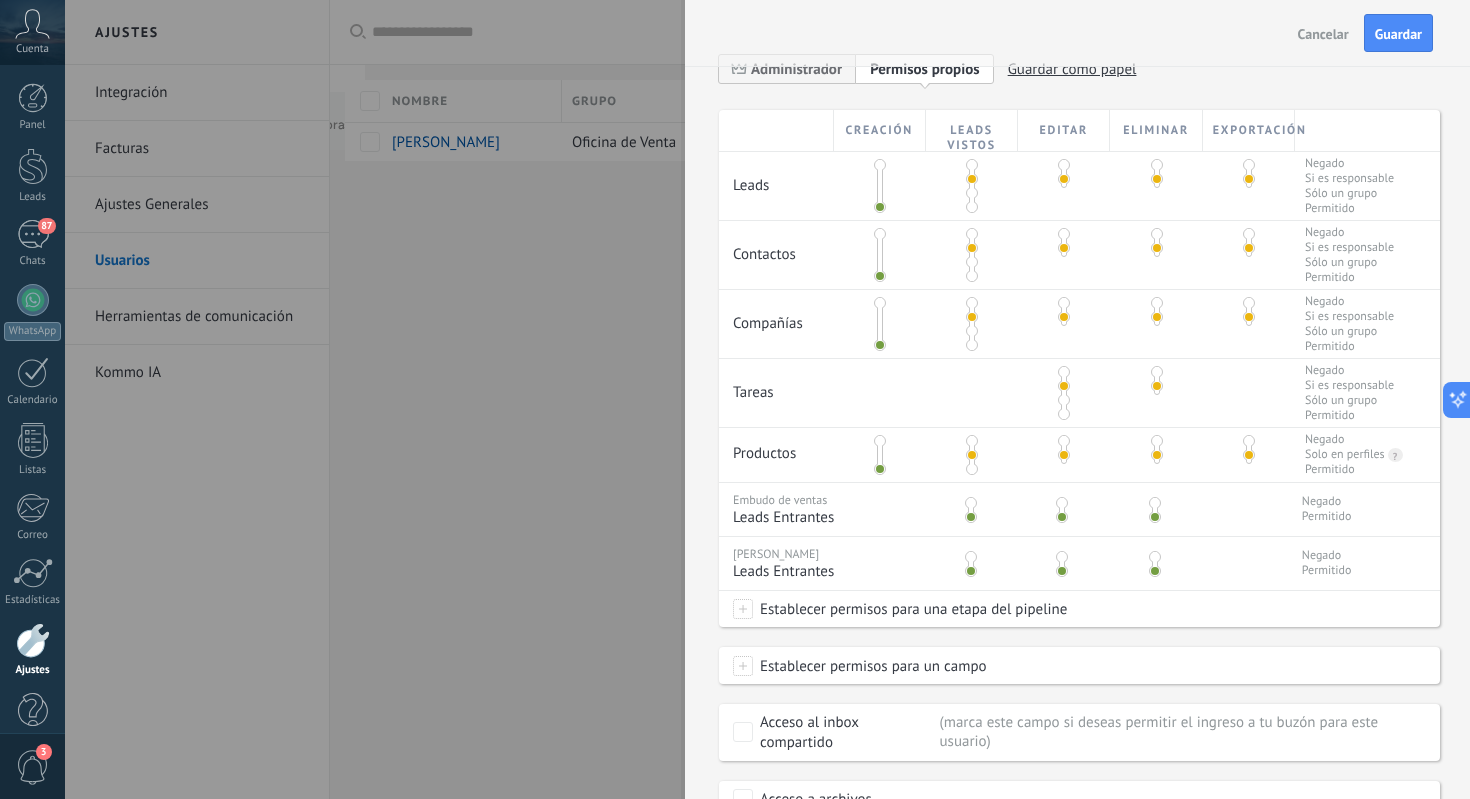 click at bounding box center (972, 469) 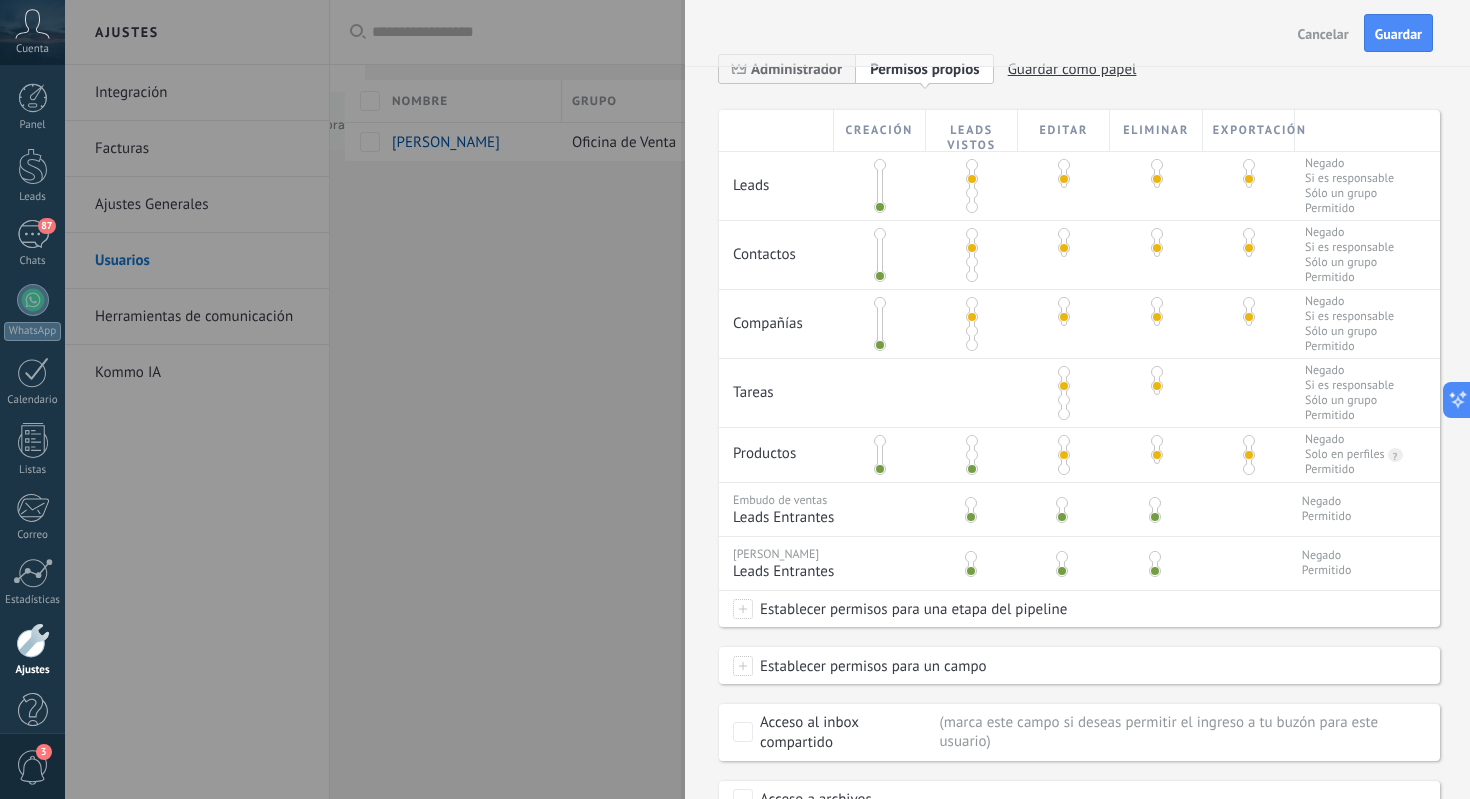 click at bounding box center (1064, 455) 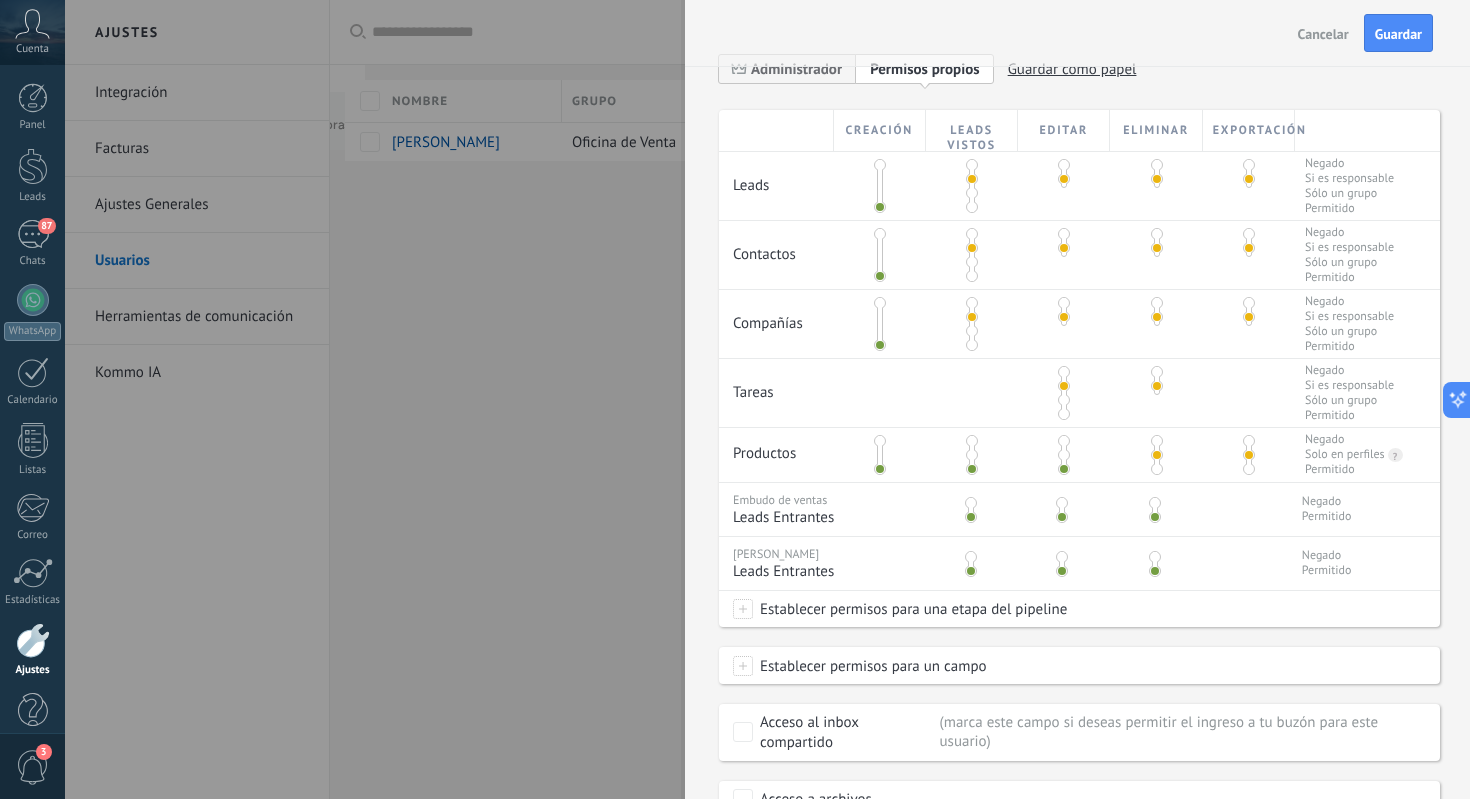 click at bounding box center [1157, 469] 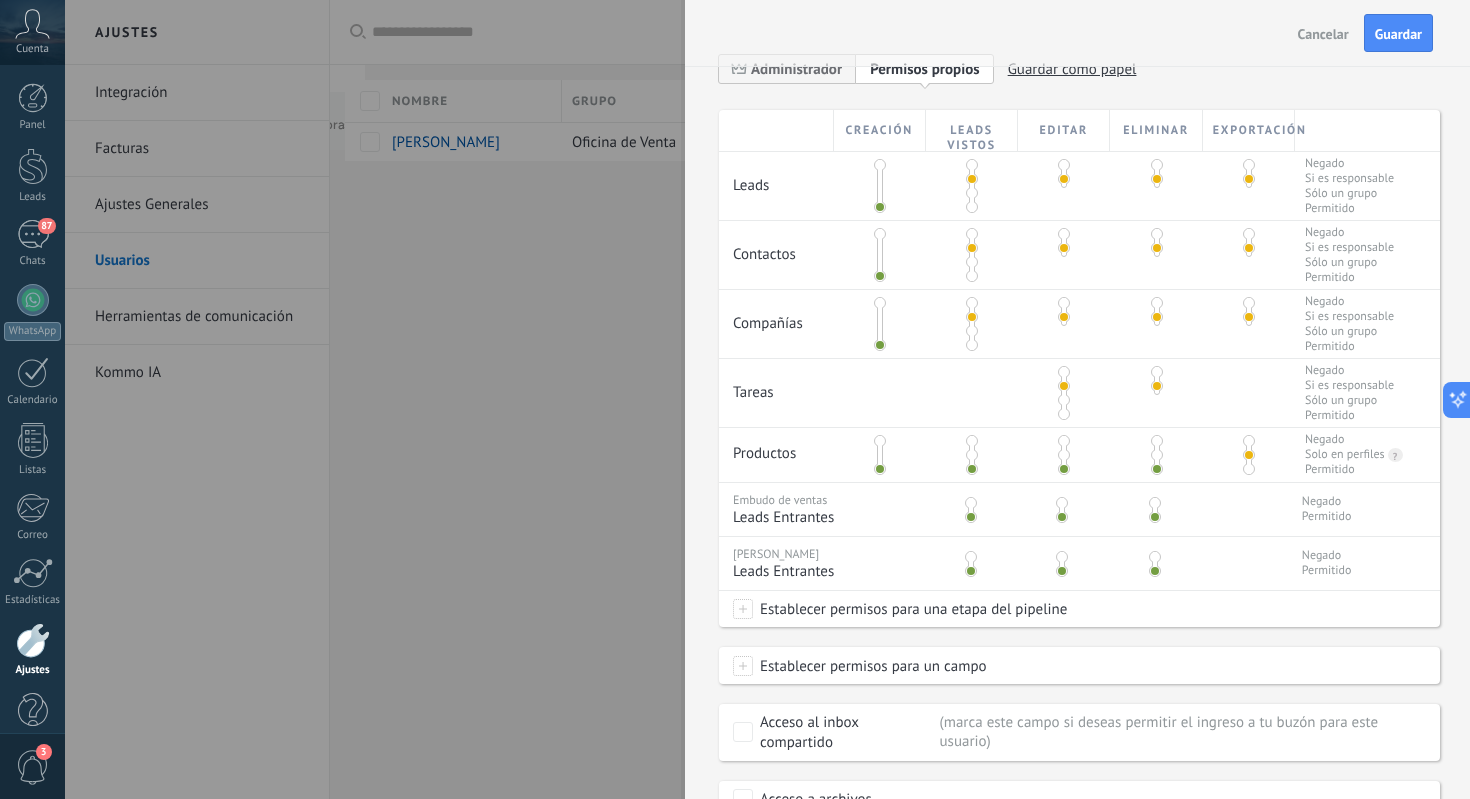 click at bounding box center [1249, 469] 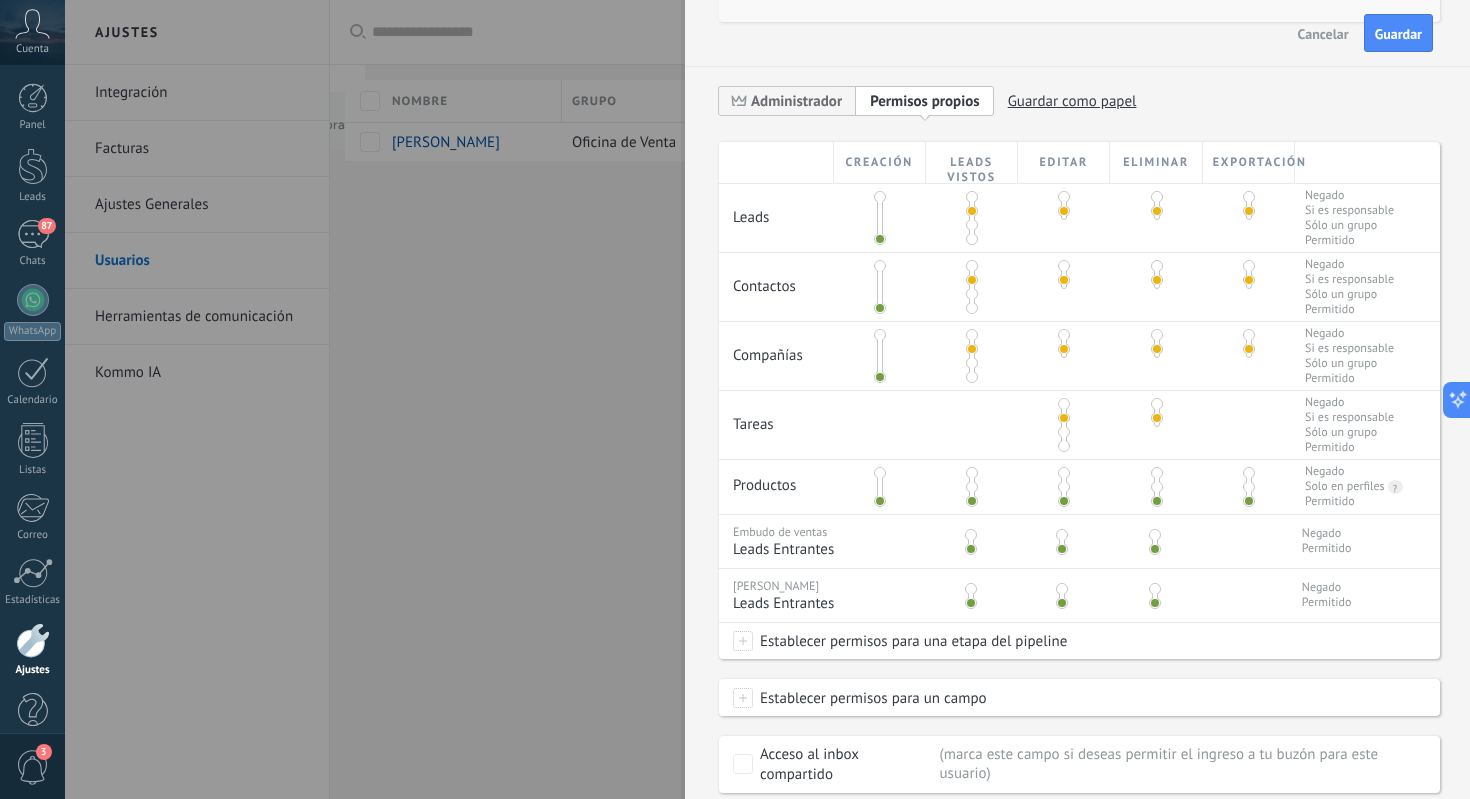 scroll, scrollTop: 318, scrollLeft: 0, axis: vertical 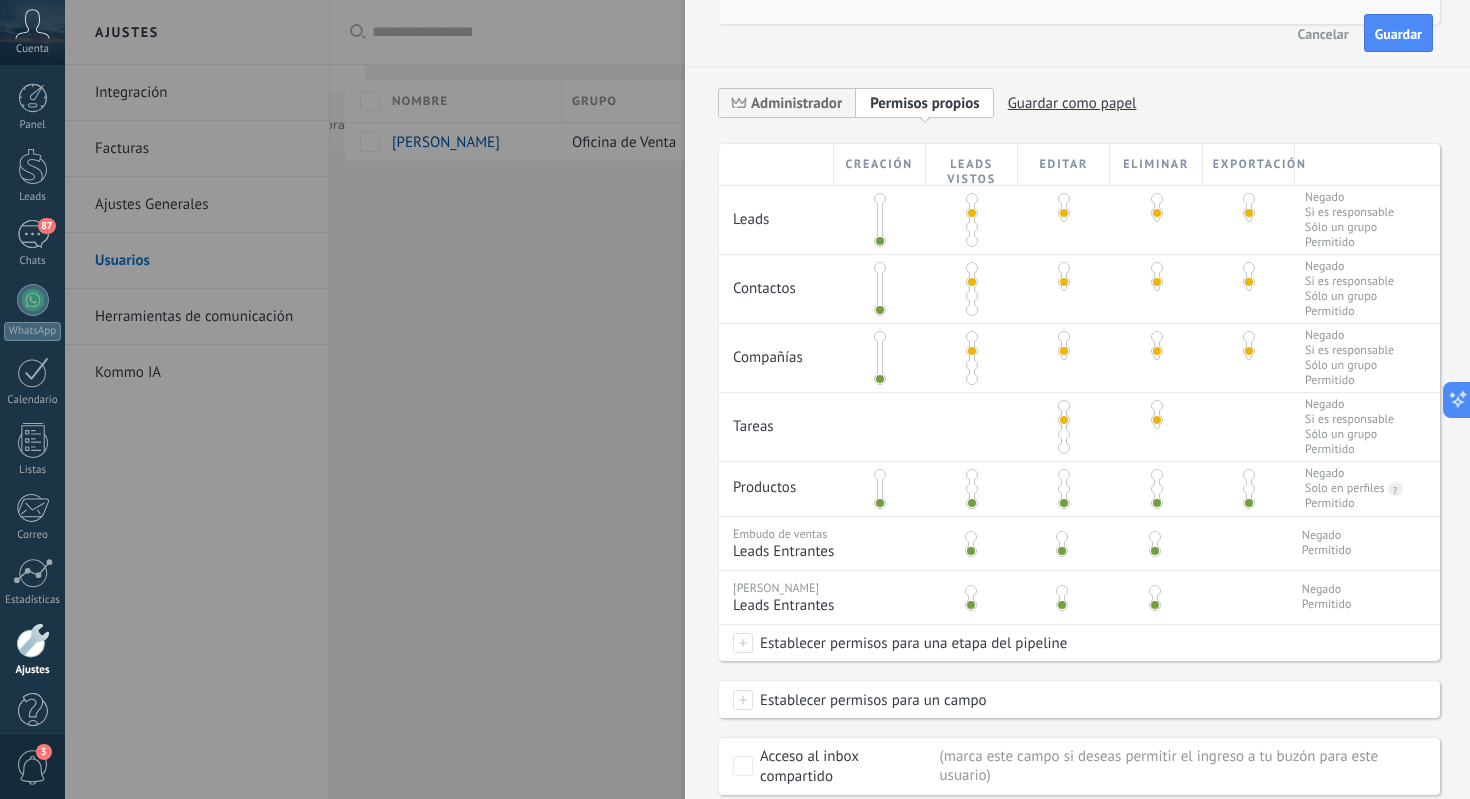 click at bounding box center [1157, 199] 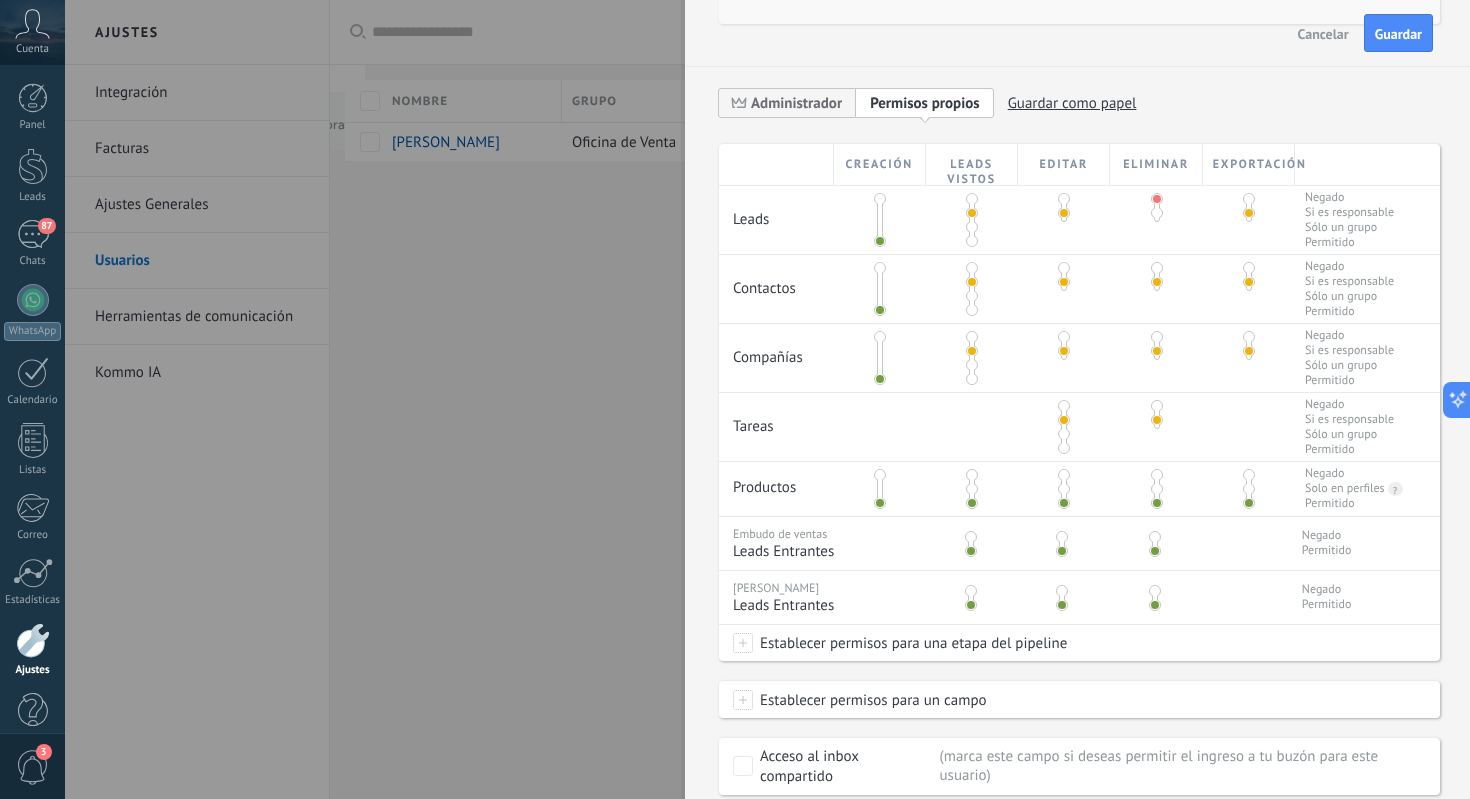 click at bounding box center (1249, 199) 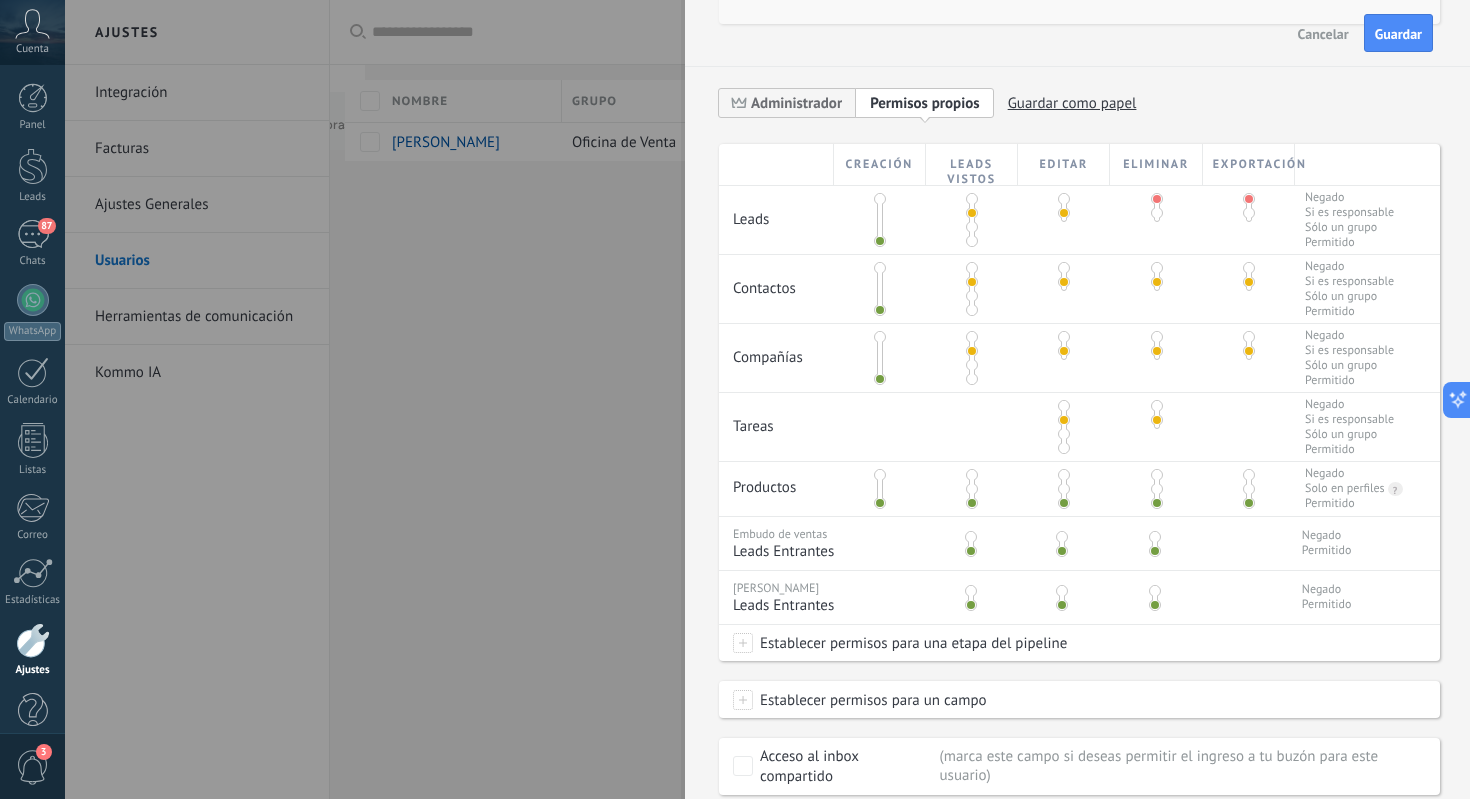 click at bounding box center [1157, 268] 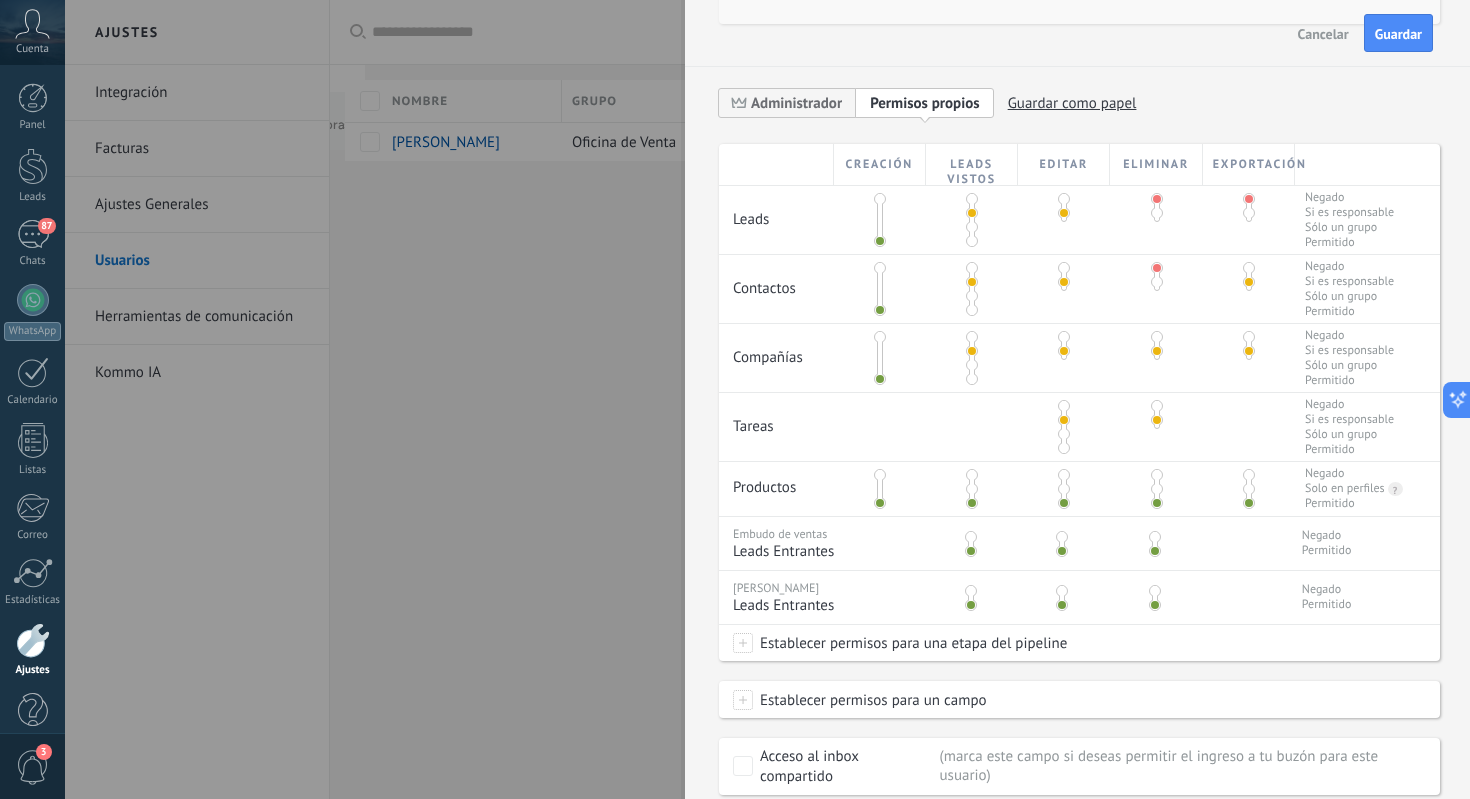 click at bounding box center (1249, 268) 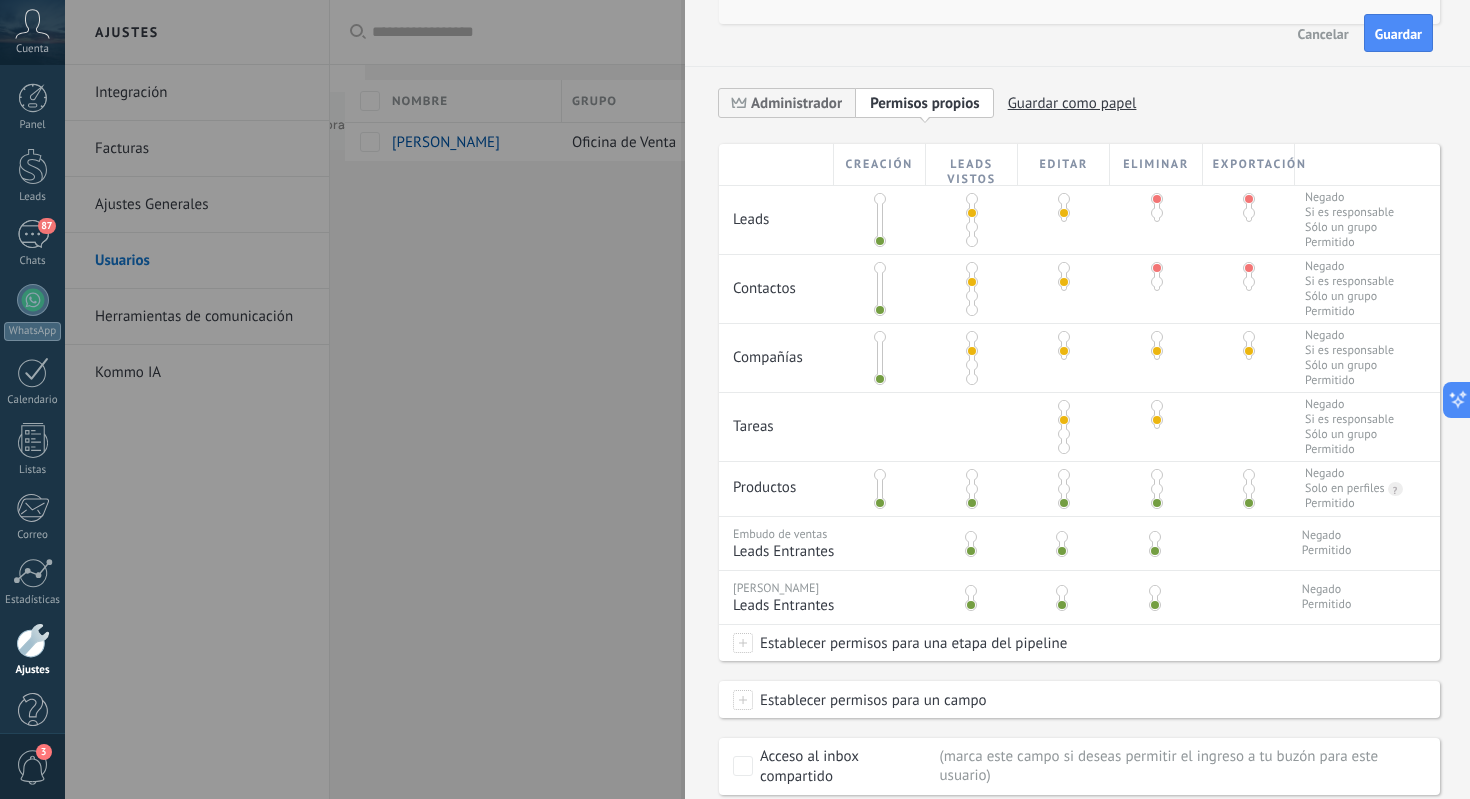 click at bounding box center [1157, 337] 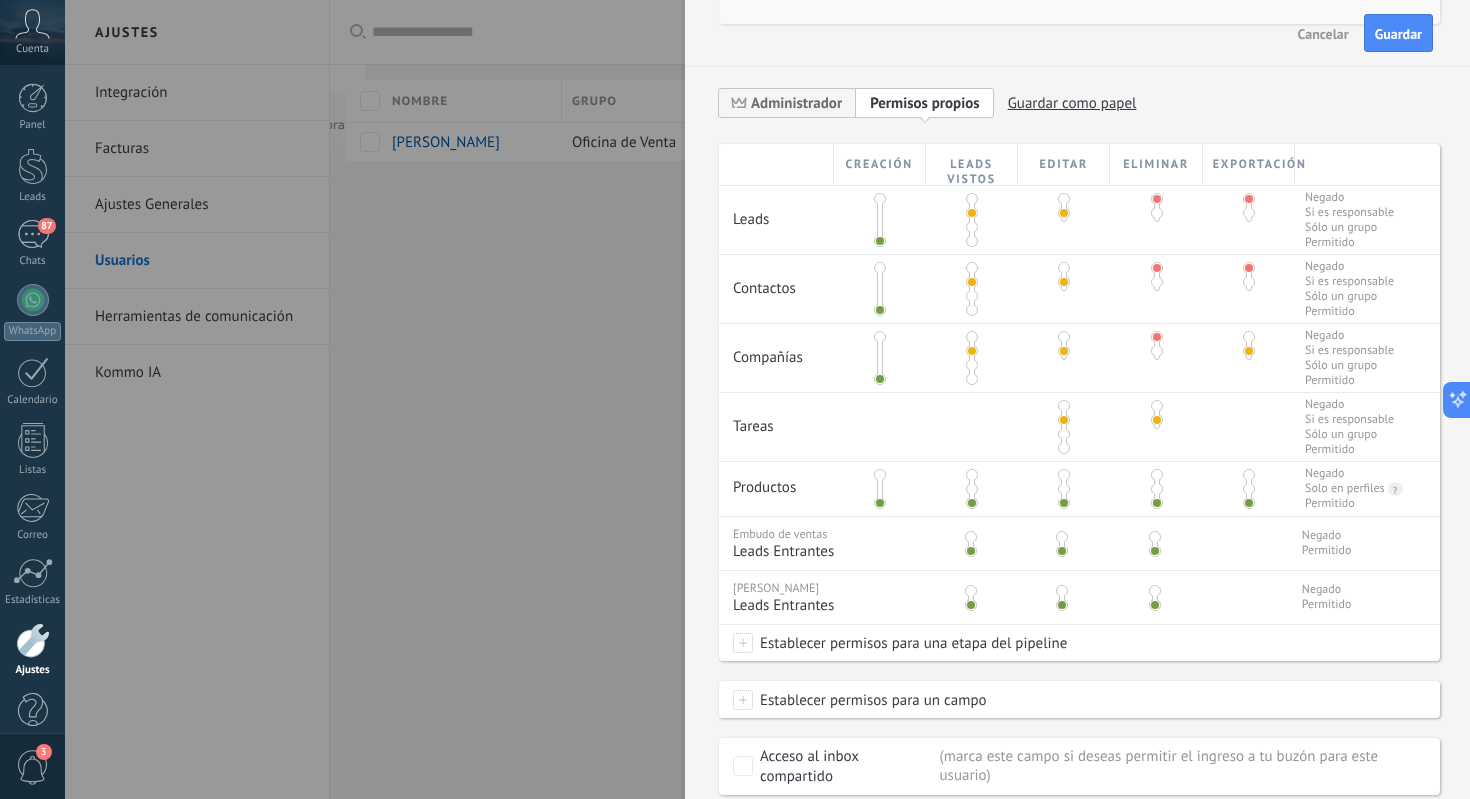 click at bounding box center (1249, 337) 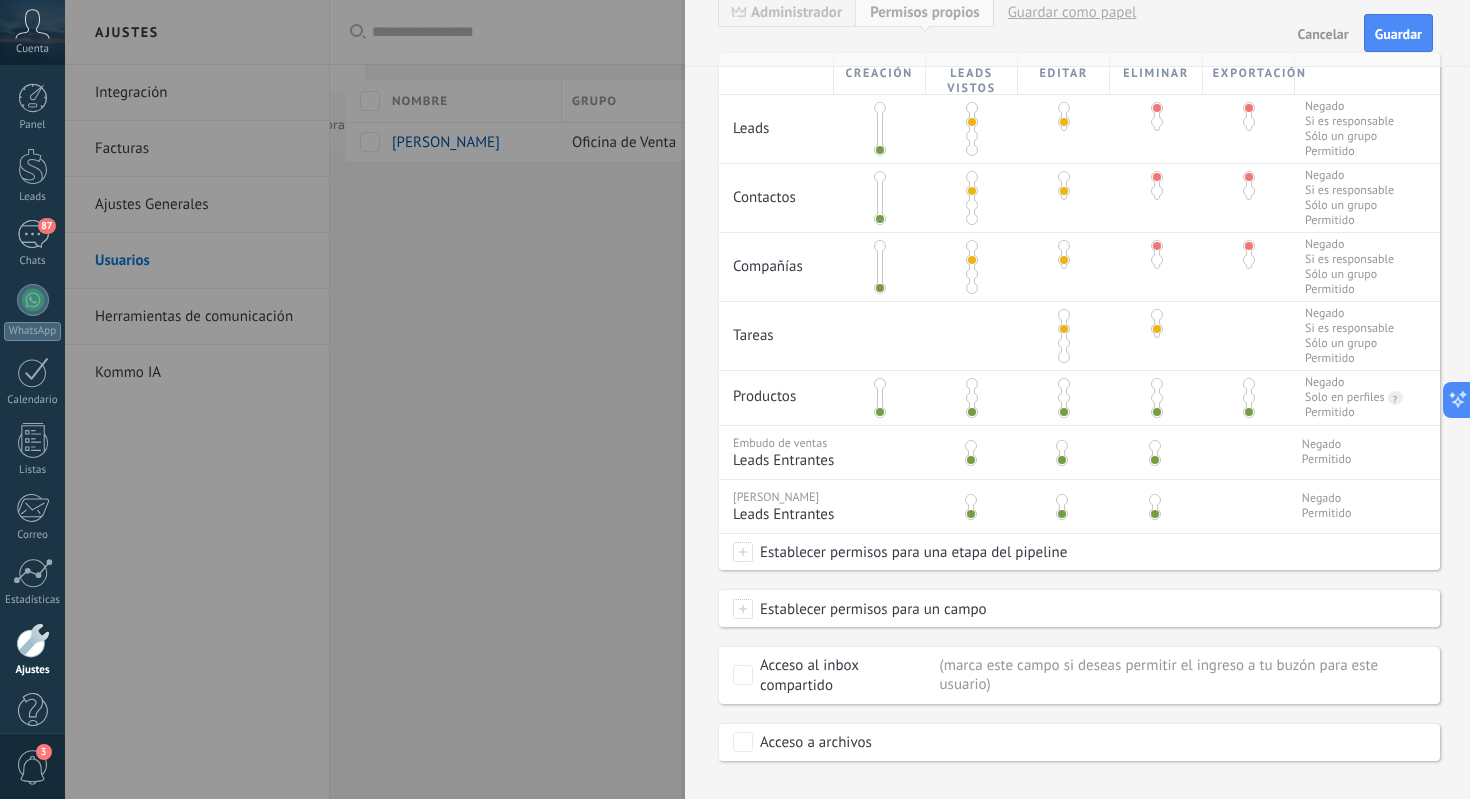 scroll, scrollTop: 418, scrollLeft: 0, axis: vertical 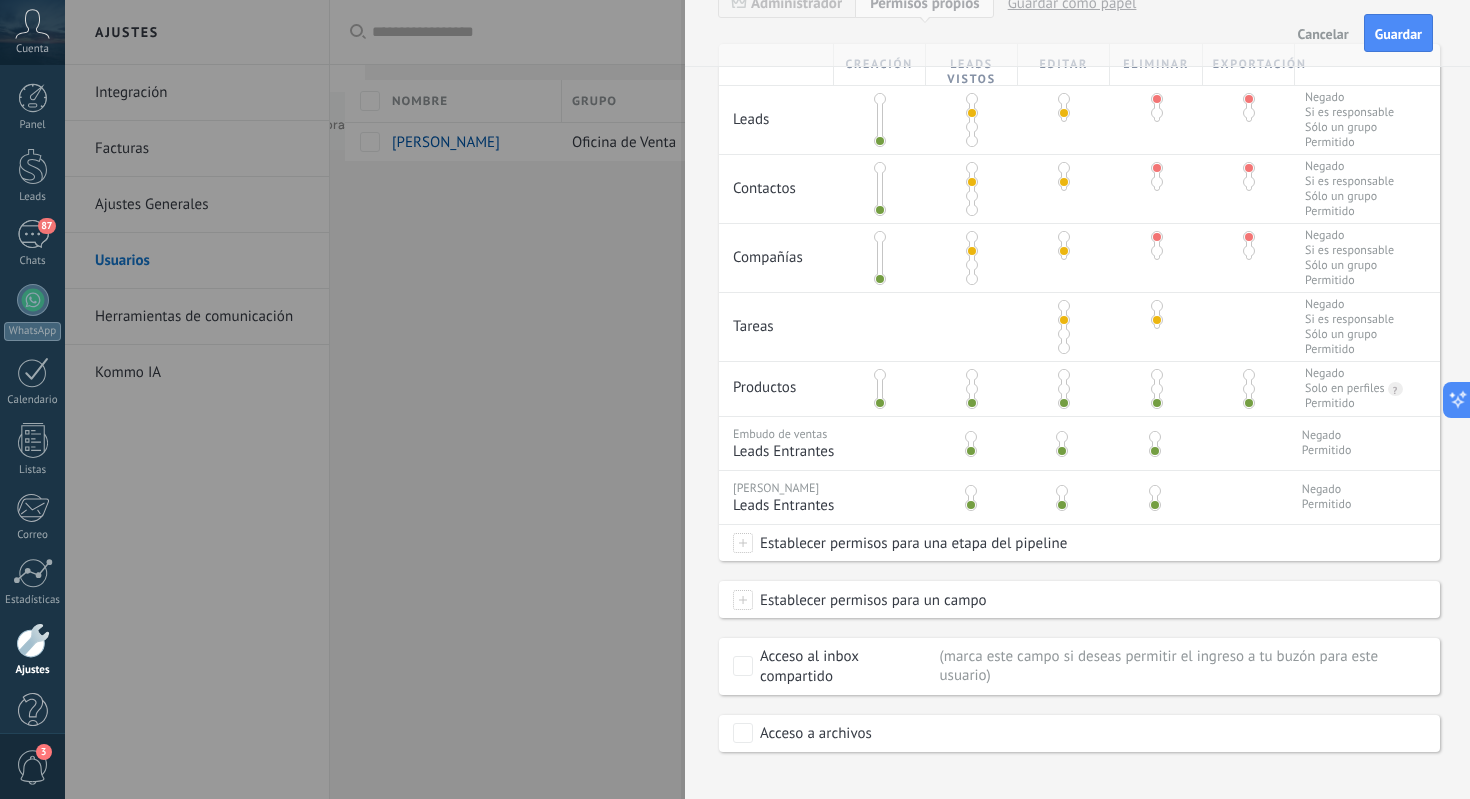 click at bounding box center (1155, 451) 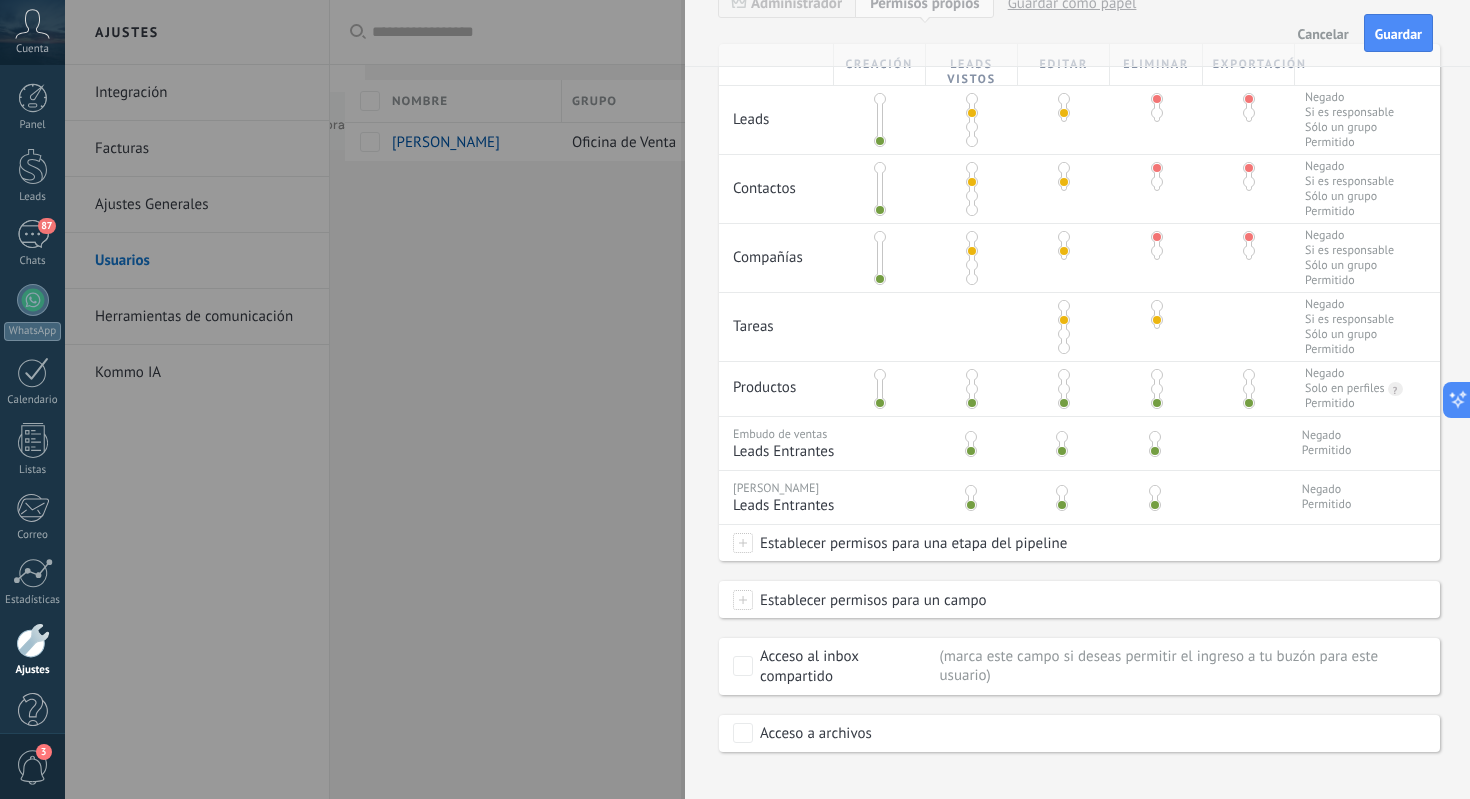 click at bounding box center (1155, 451) 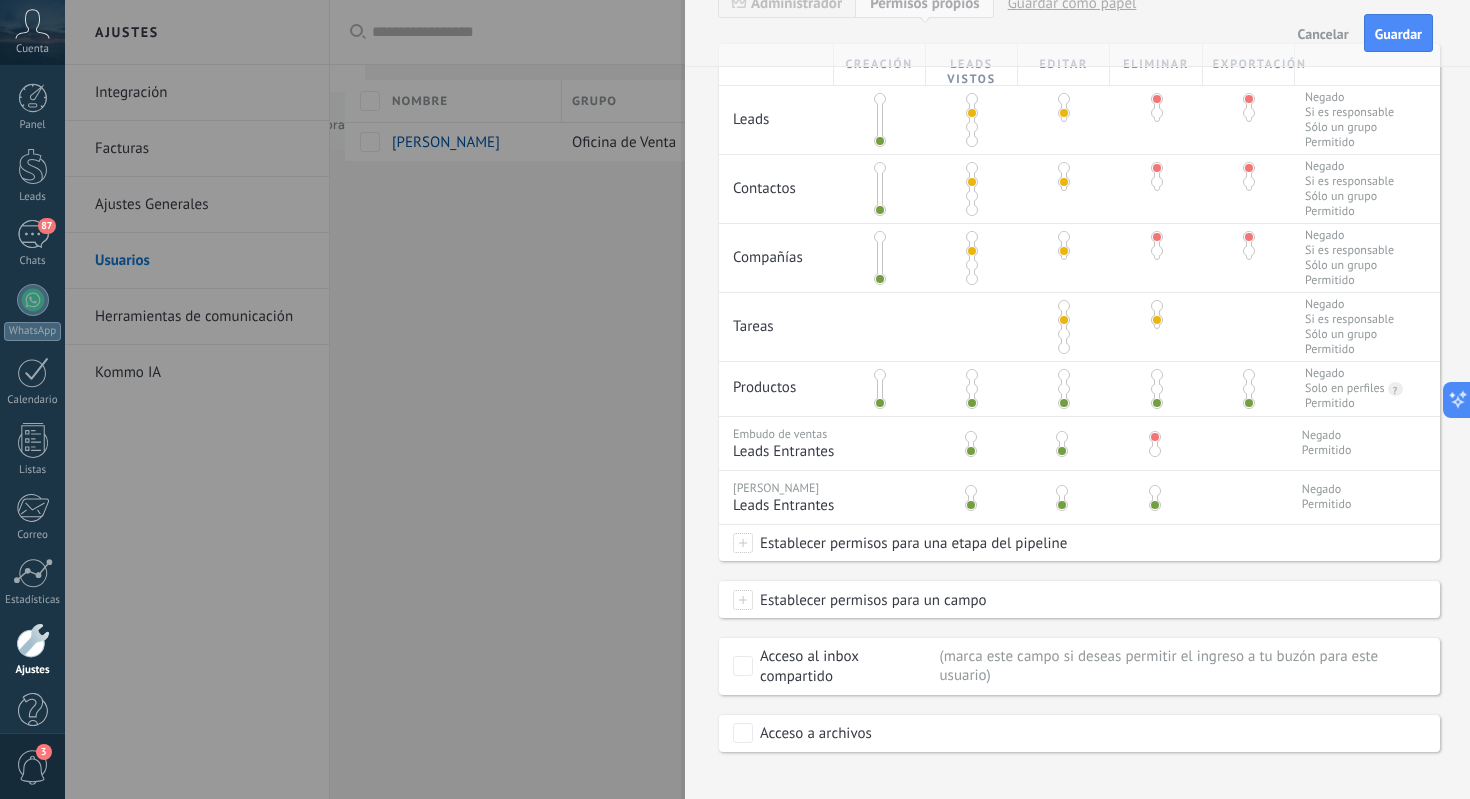 click at bounding box center [971, 491] 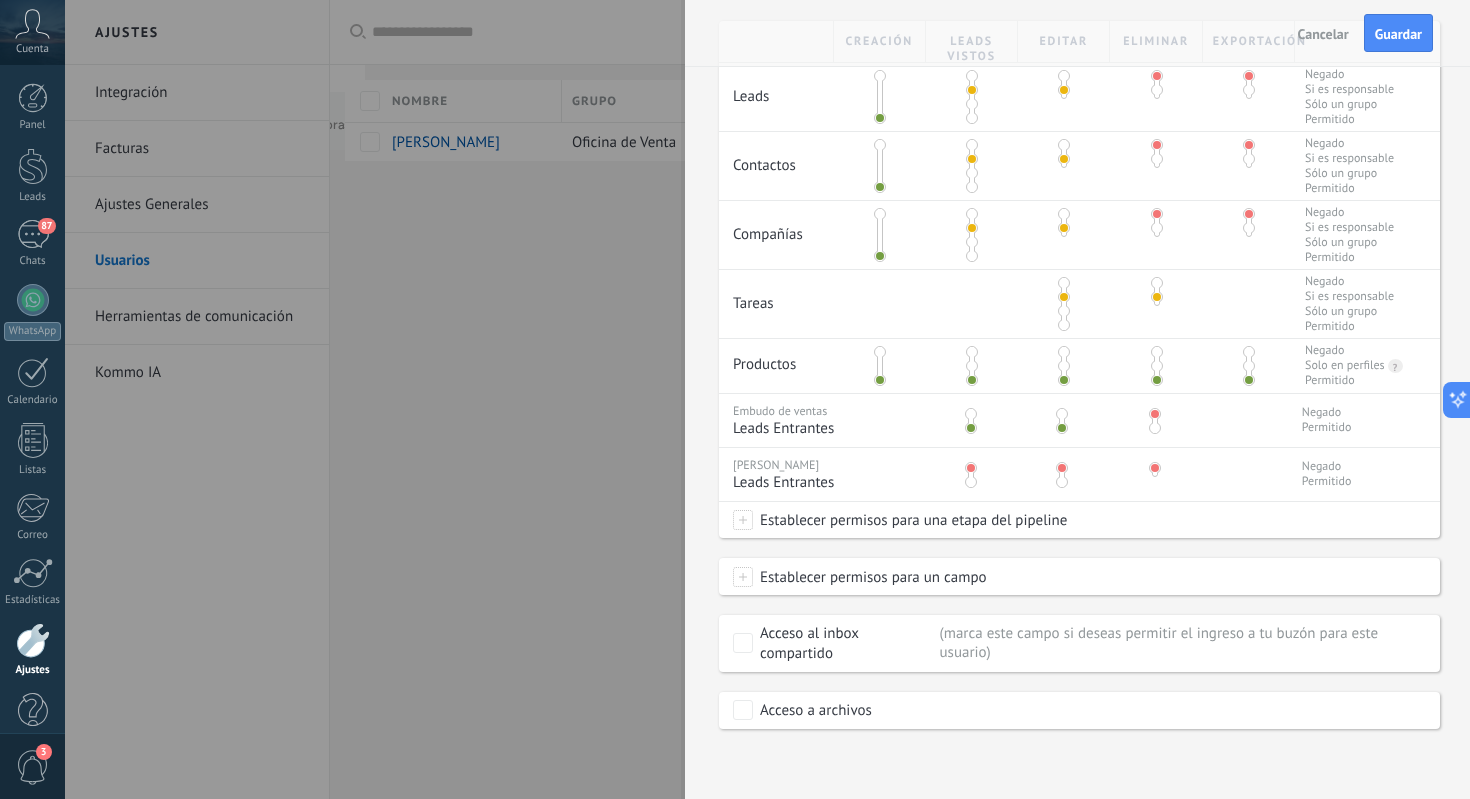 scroll, scrollTop: 0, scrollLeft: 0, axis: both 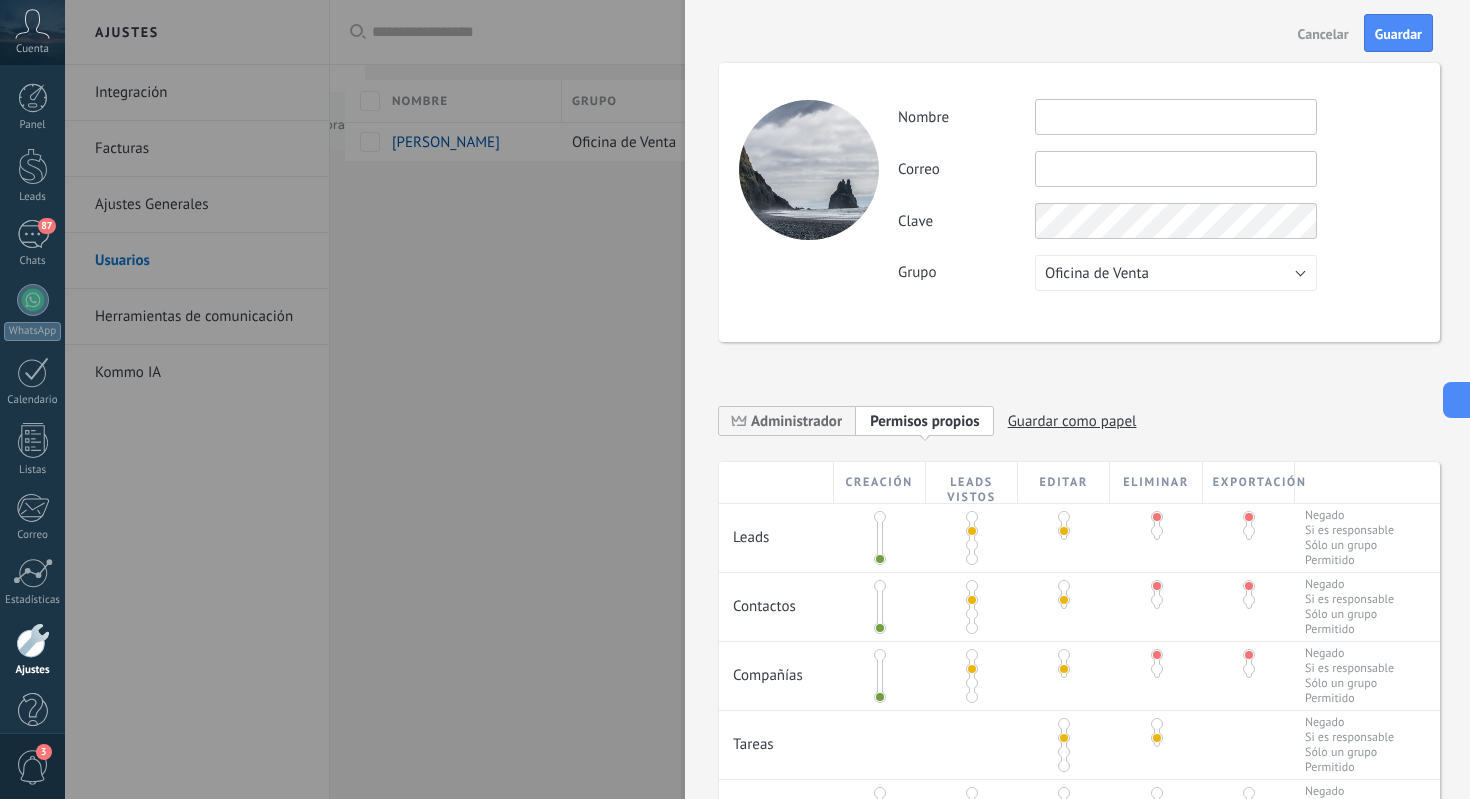 click at bounding box center (1176, 117) 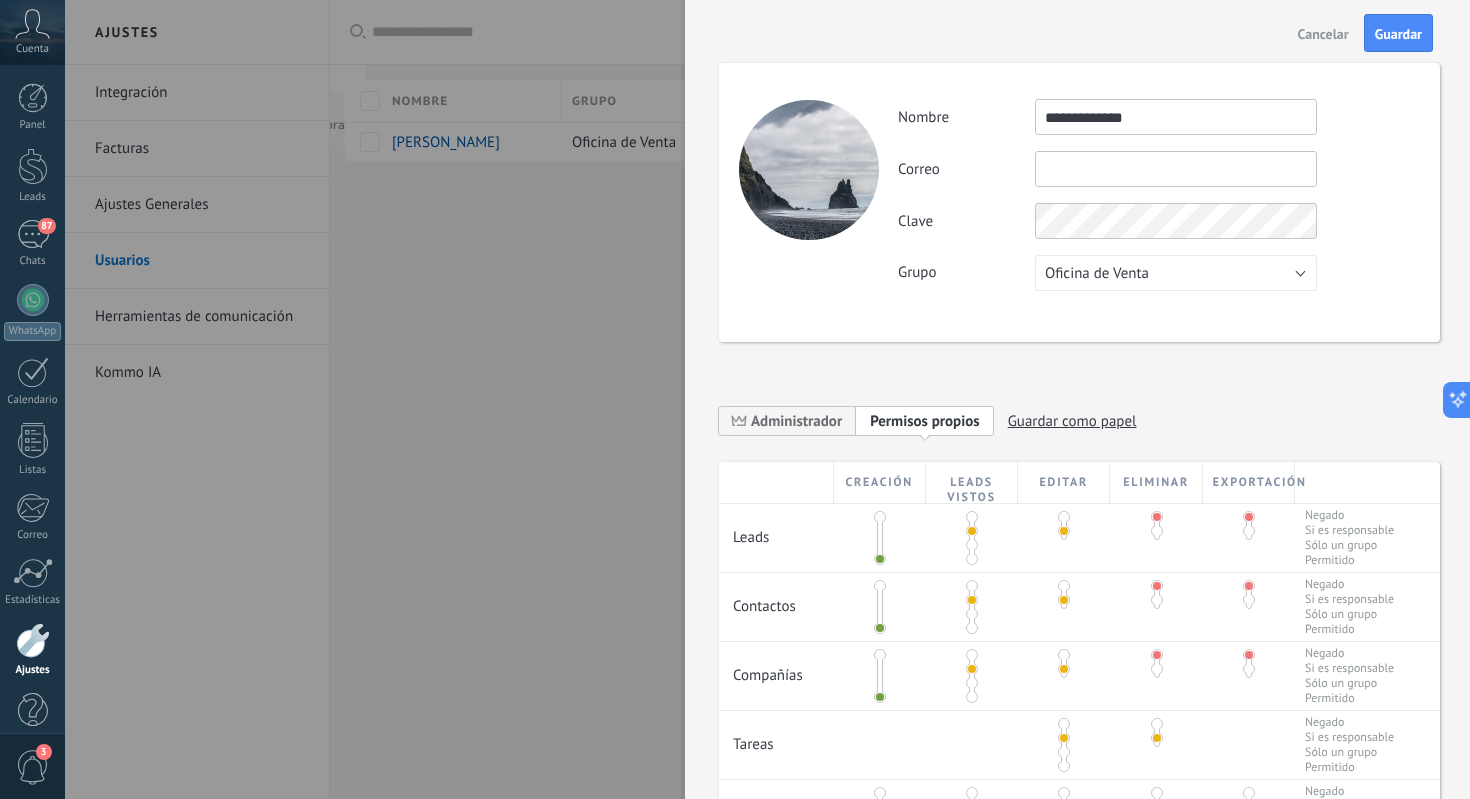 type on "**********" 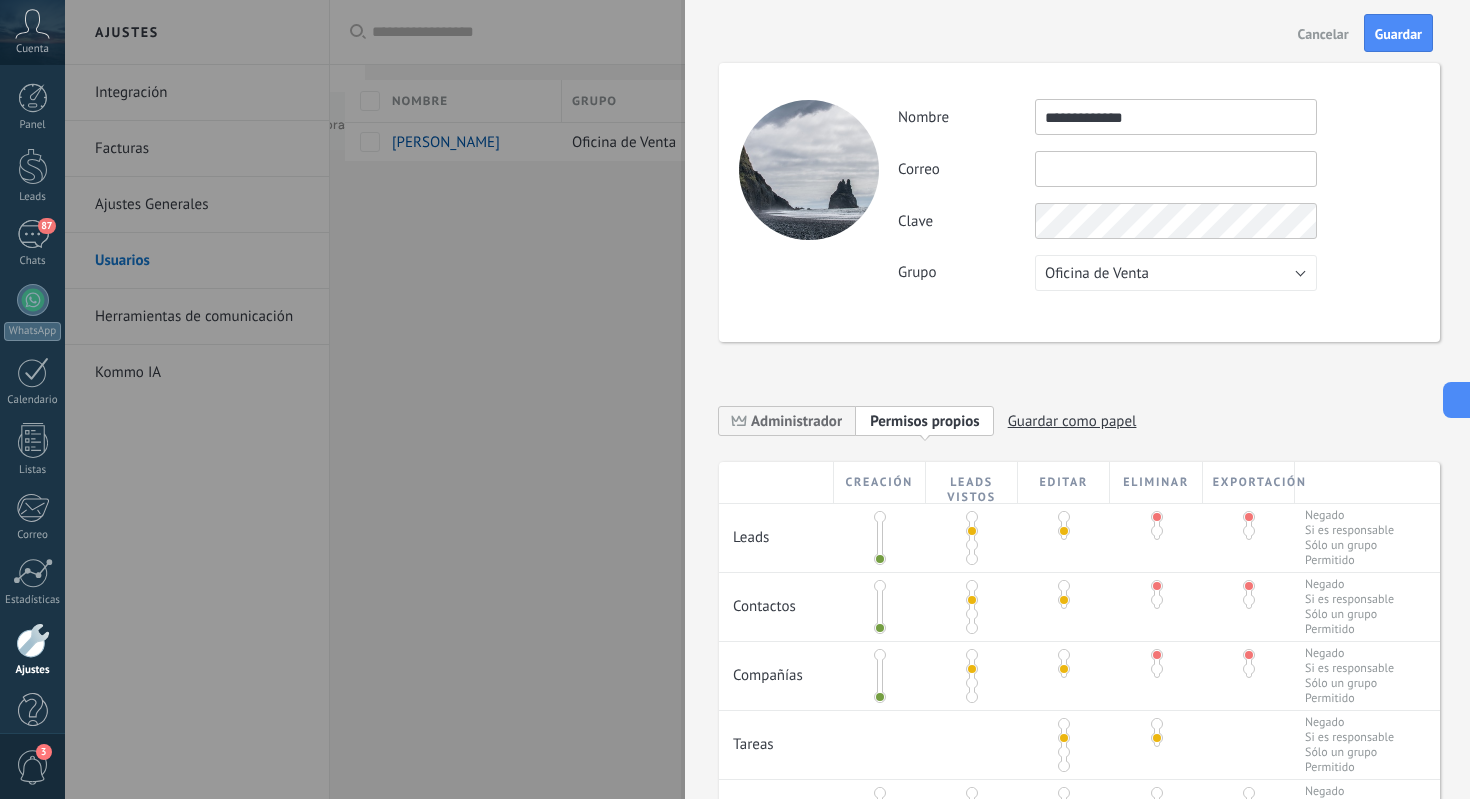 click at bounding box center (1176, 169) 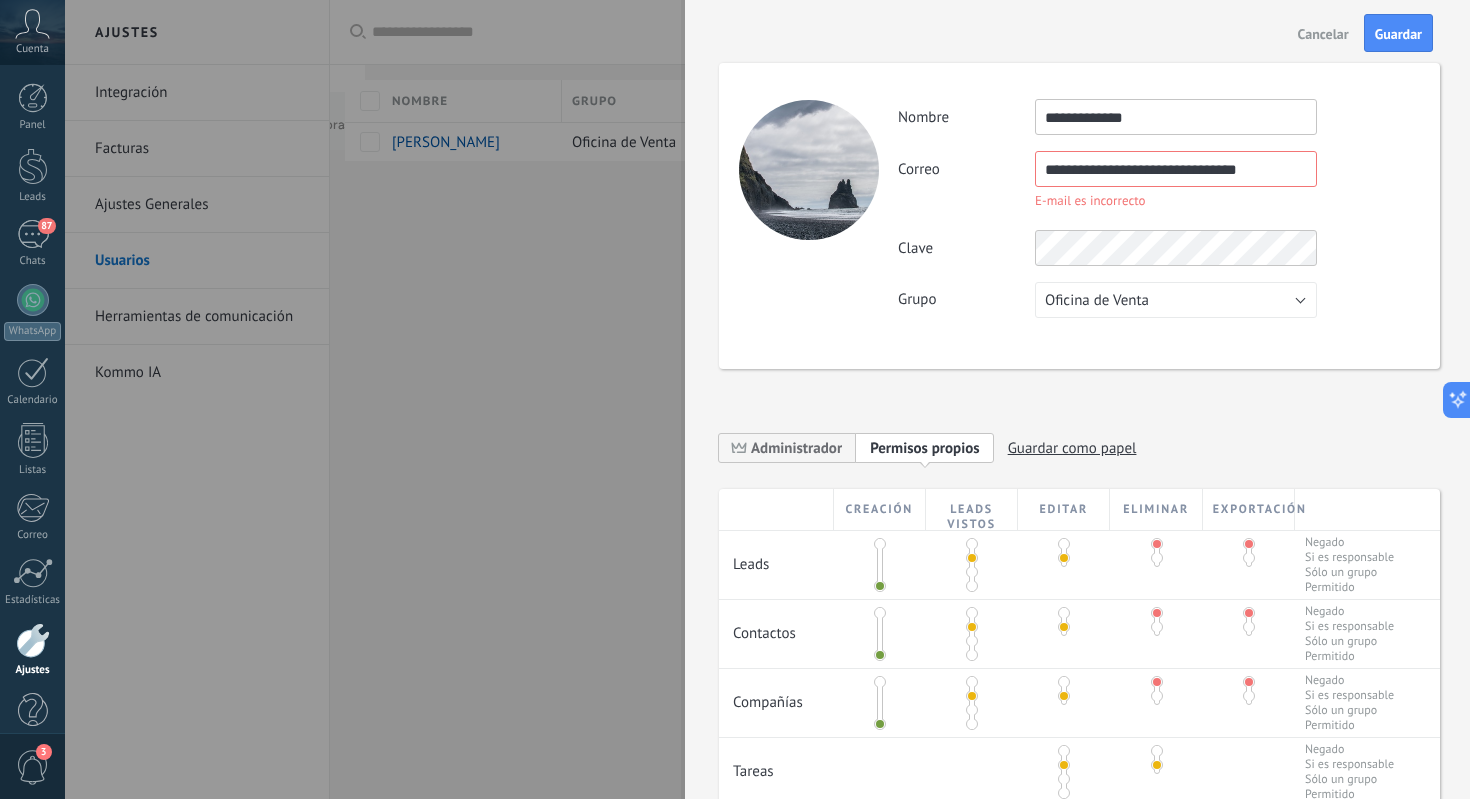 type on "**********" 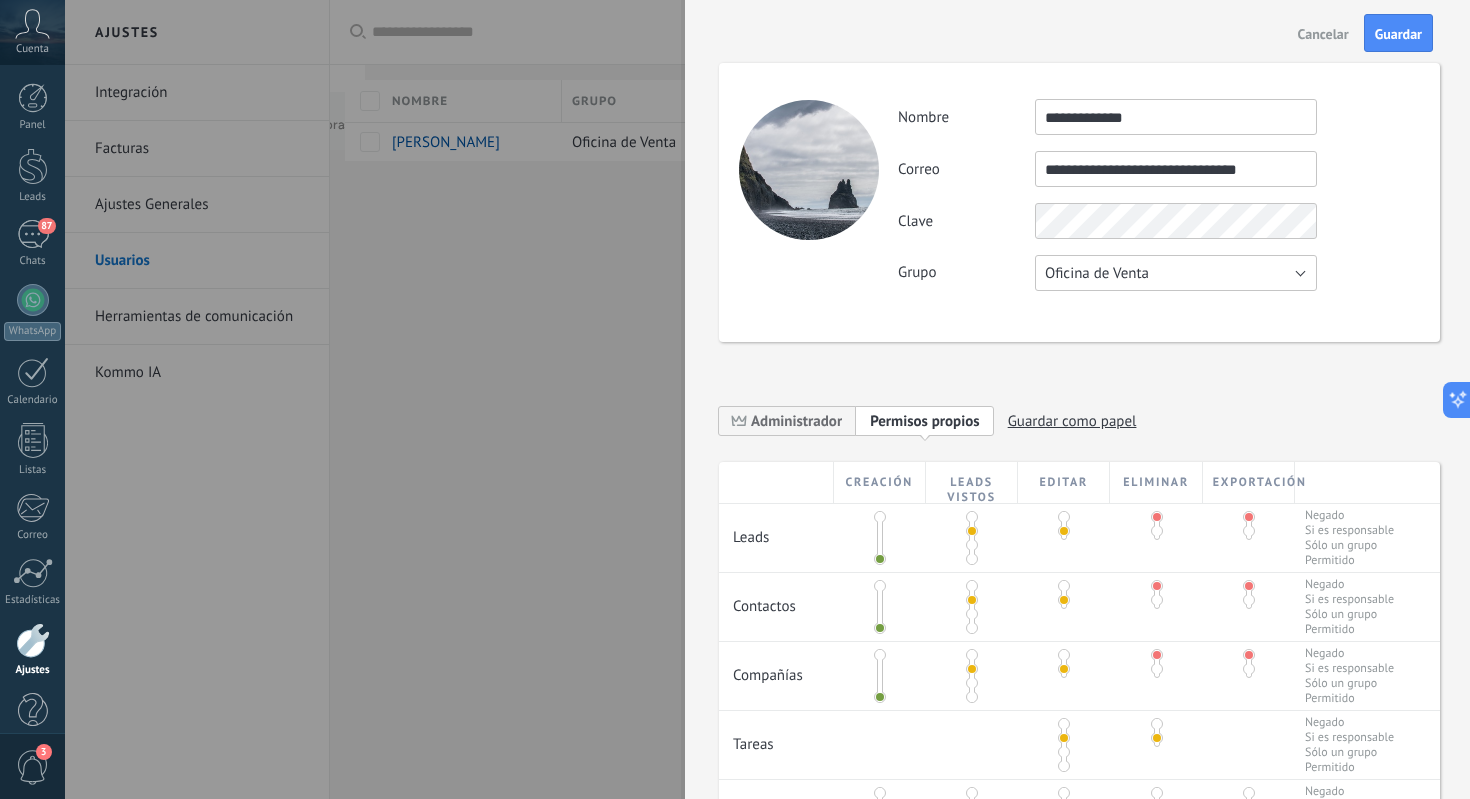 click on "Oficina de Venta" at bounding box center (1097, 273) 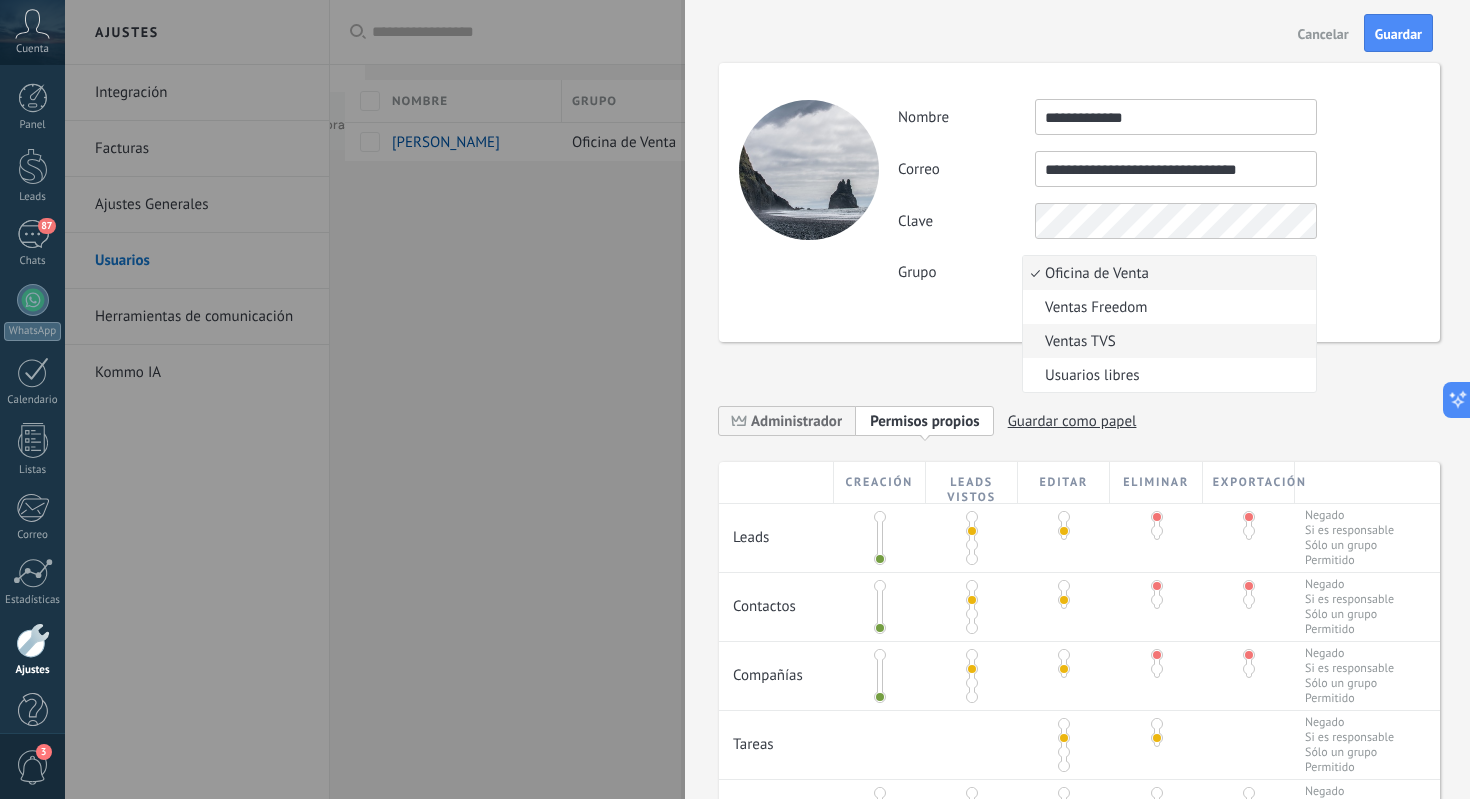 click on "Ventas TVS" at bounding box center [1166, 341] 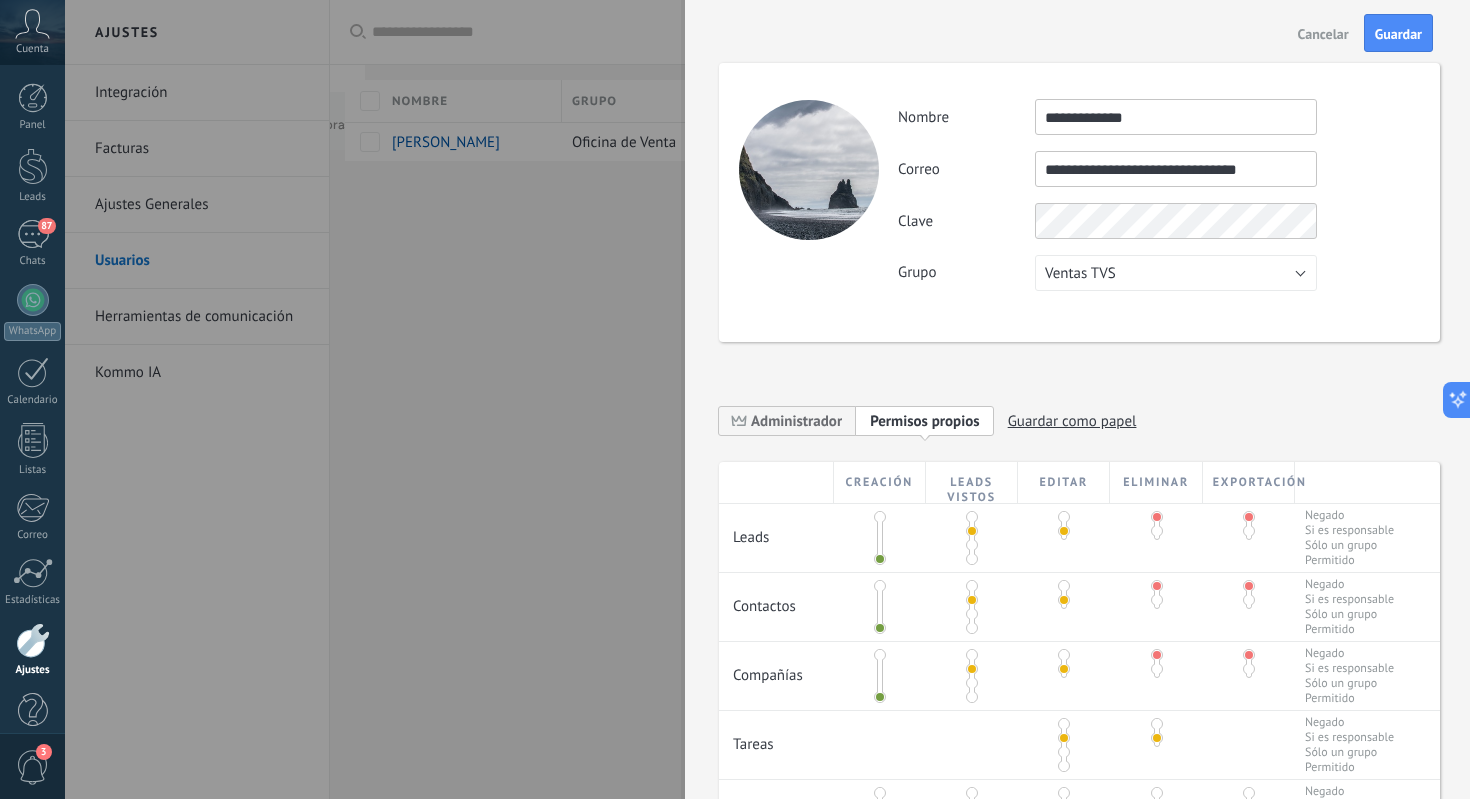 click on "**********" at bounding box center (1079, 202) 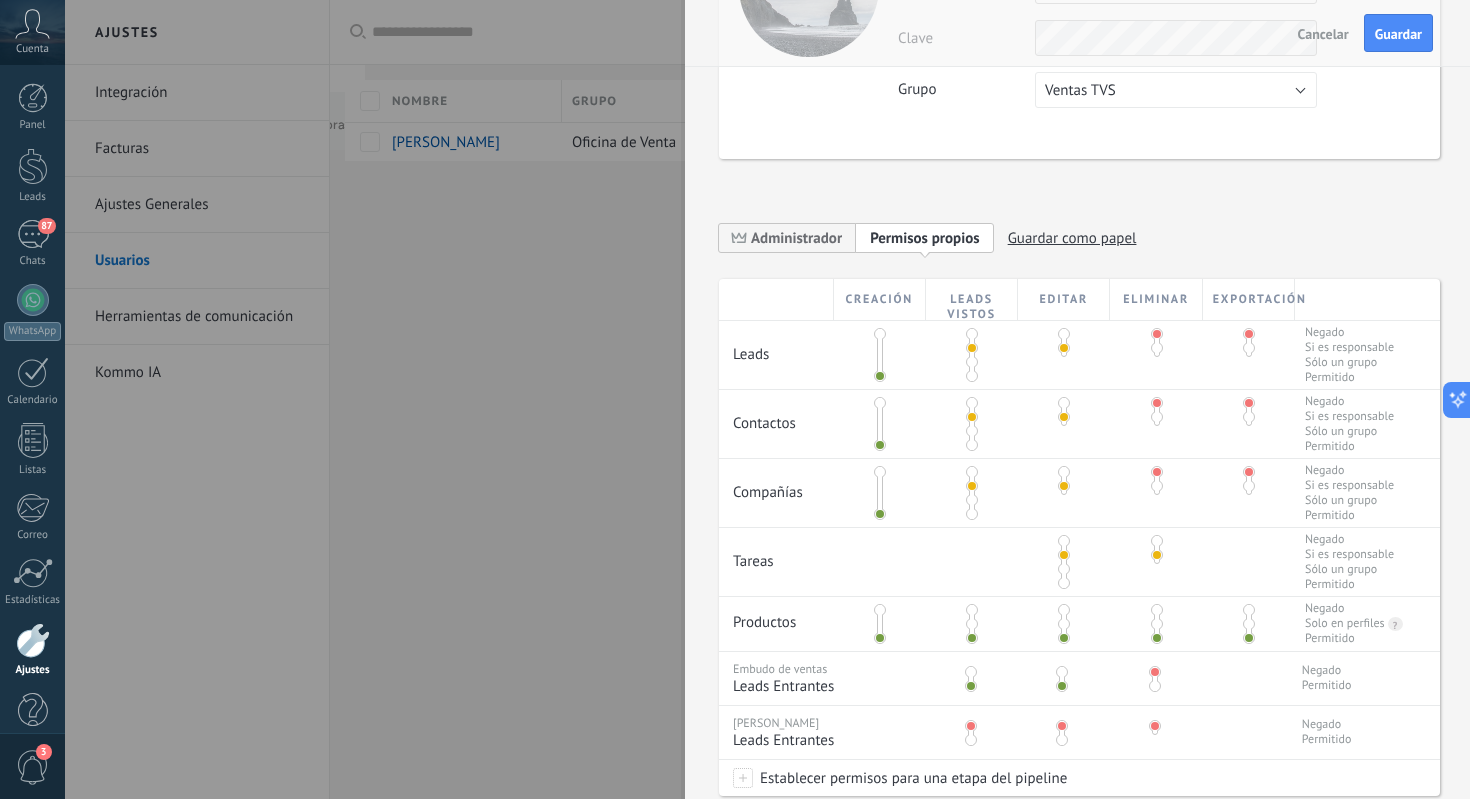 scroll, scrollTop: 0, scrollLeft: 0, axis: both 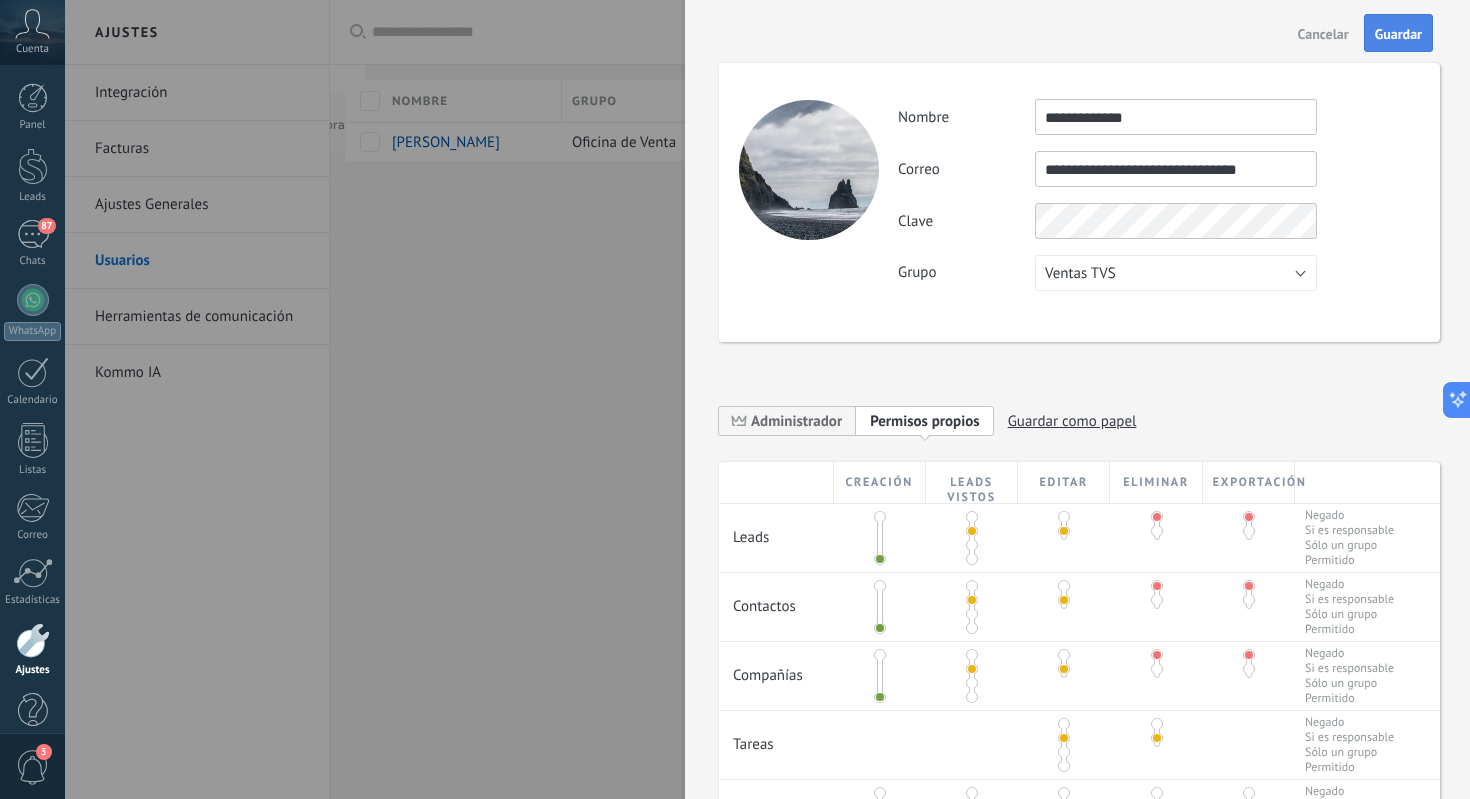 click on "Guardar" at bounding box center (1398, 33) 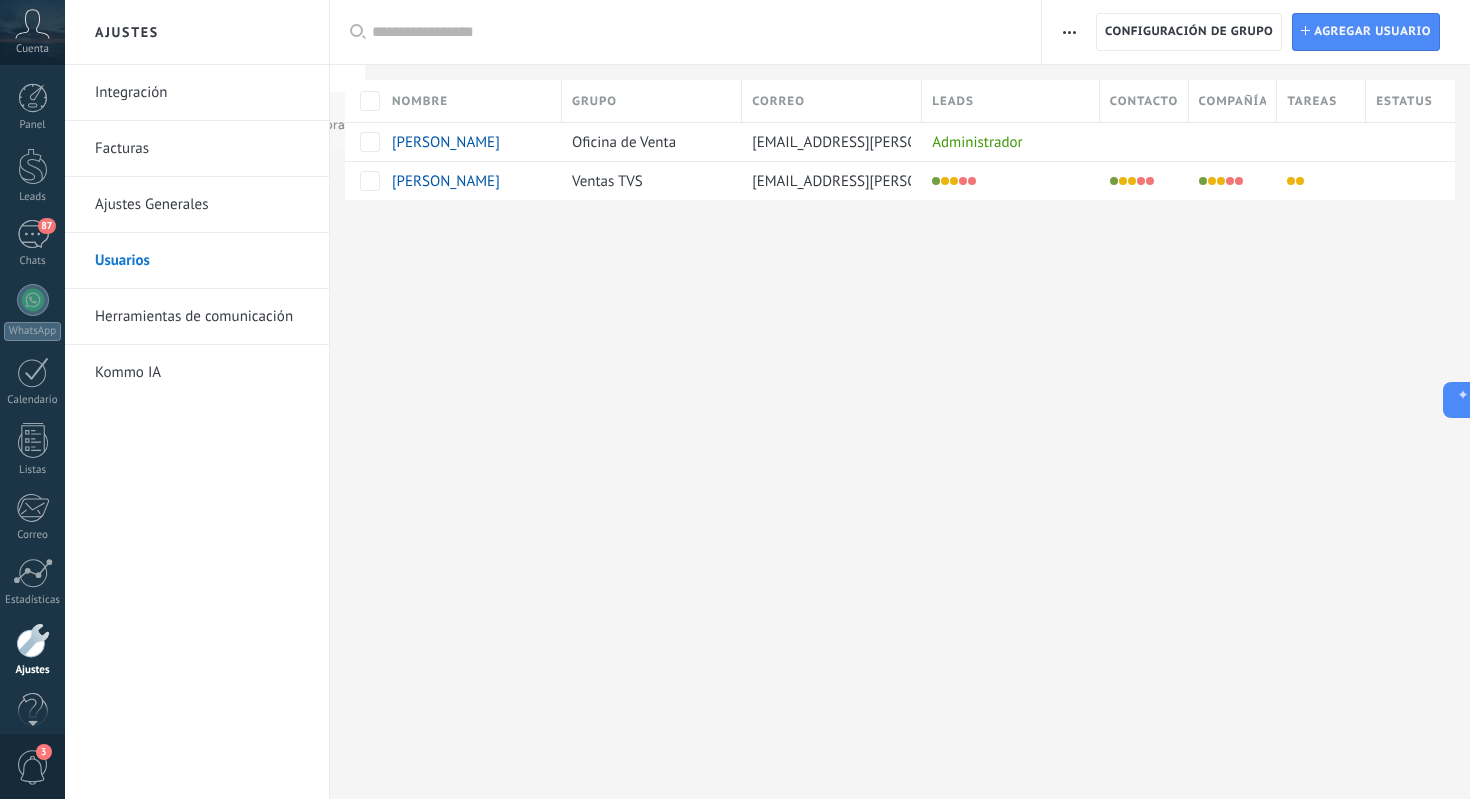 scroll, scrollTop: 33, scrollLeft: 0, axis: vertical 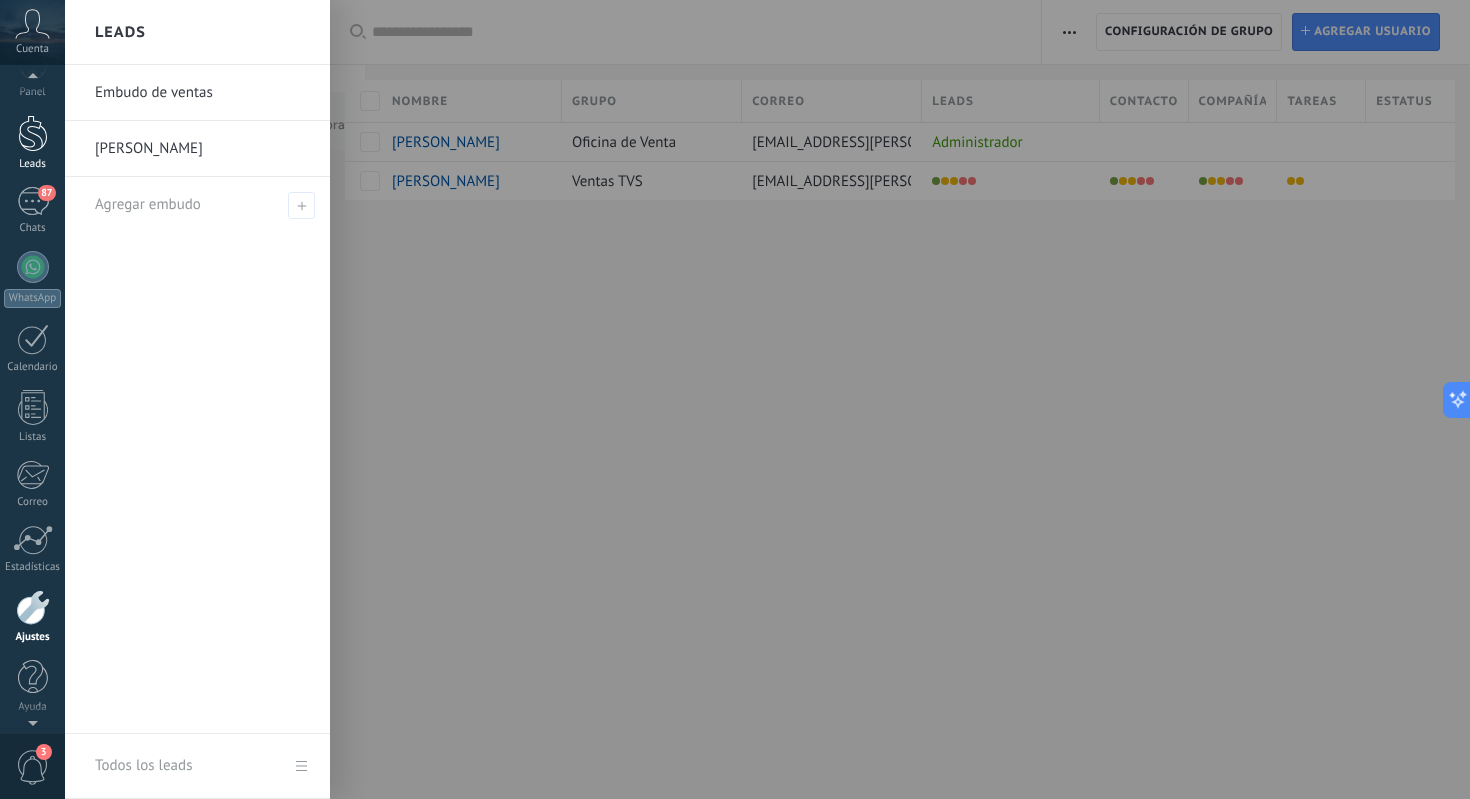 click on "Leads" at bounding box center [32, 143] 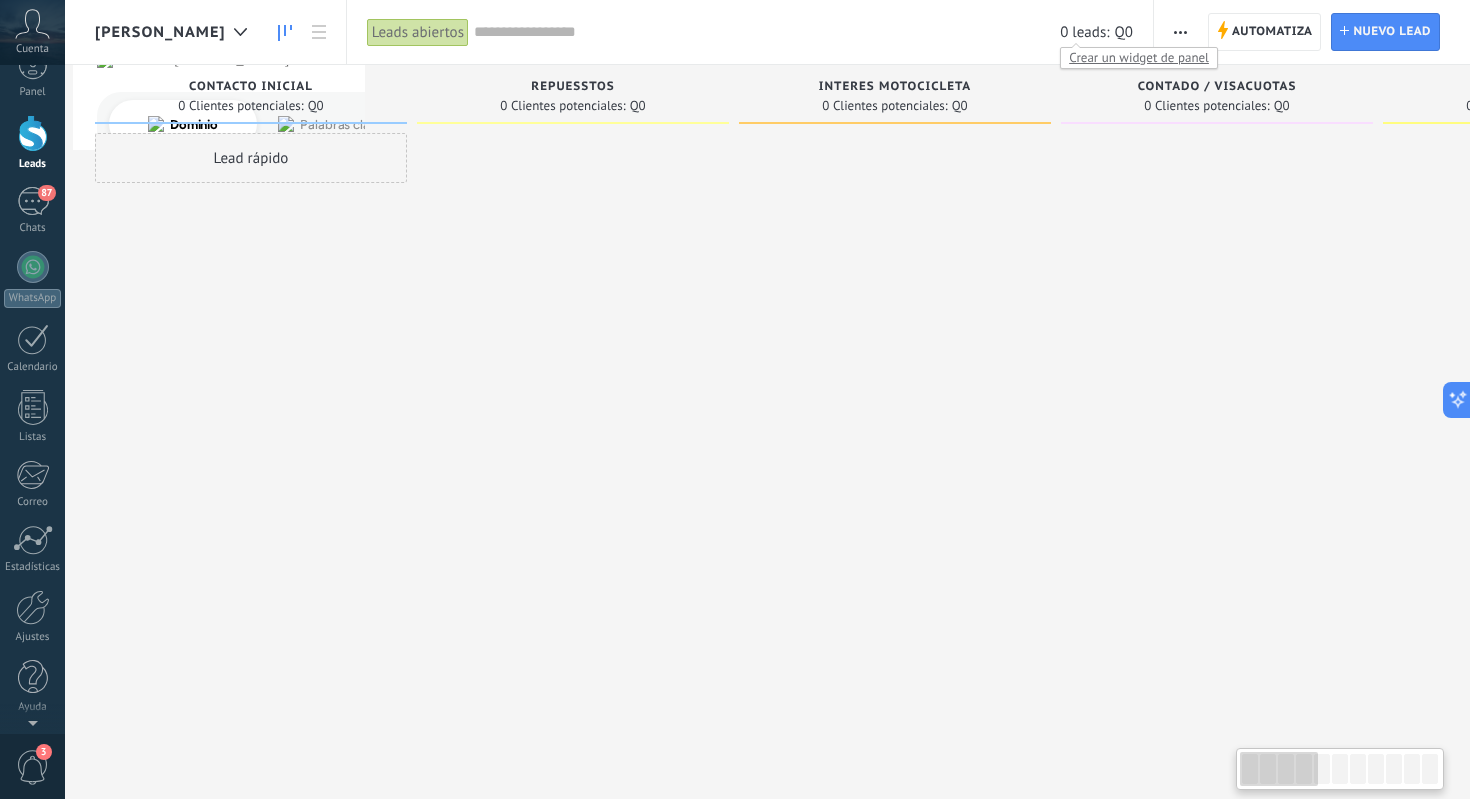 scroll, scrollTop: 0, scrollLeft: 0, axis: both 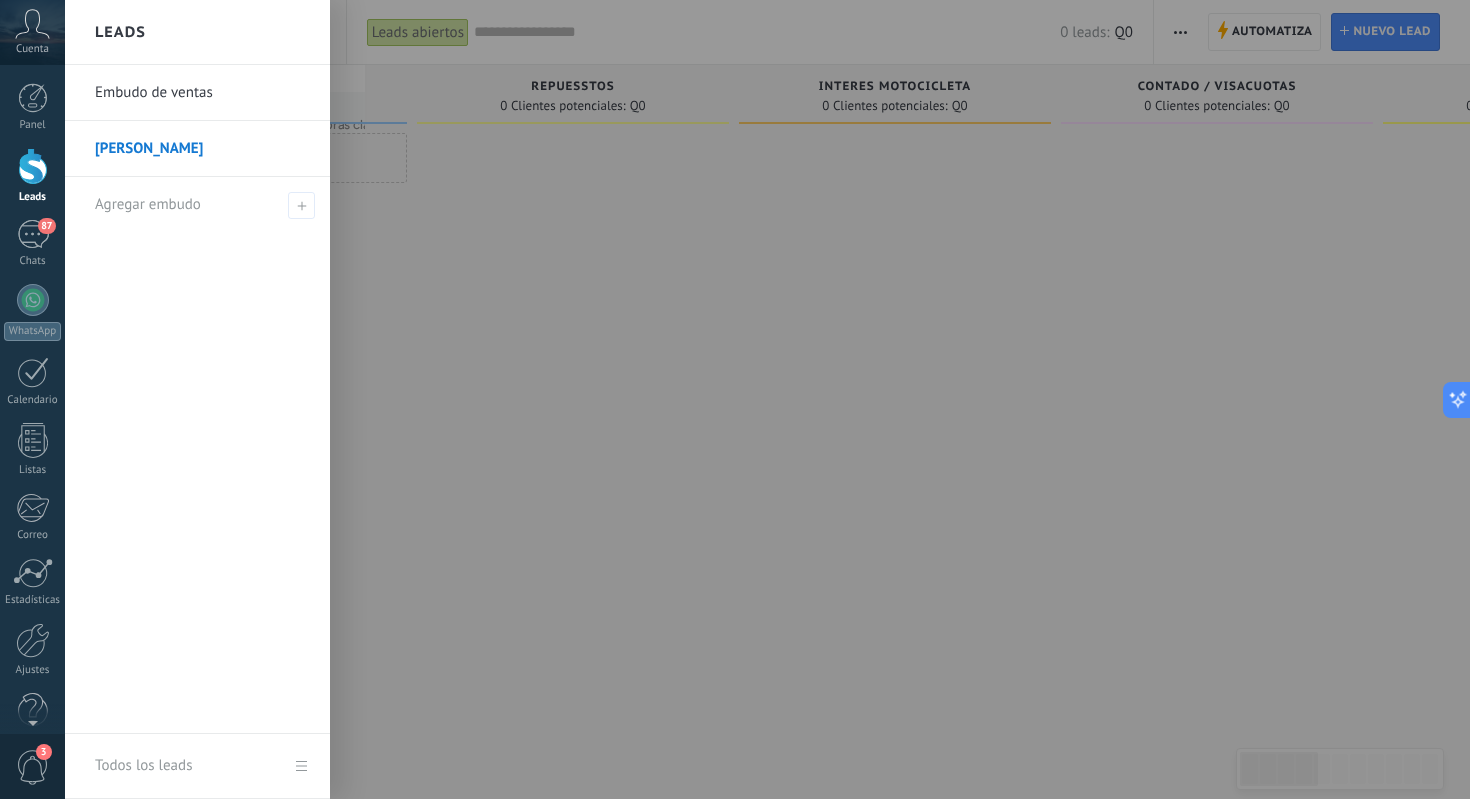 click on "Embudo de ventas" at bounding box center [202, 93] 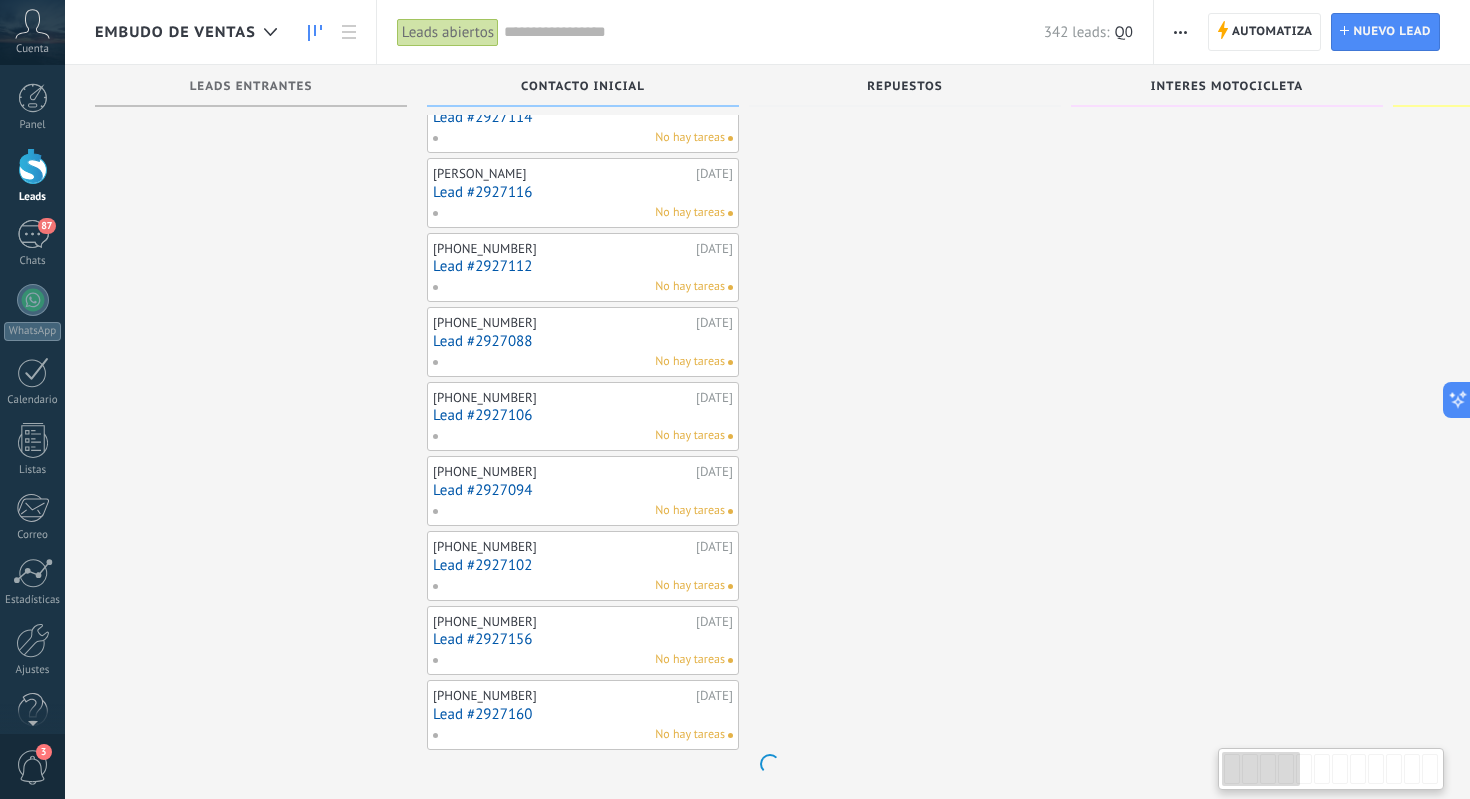 scroll, scrollTop: 0, scrollLeft: 0, axis: both 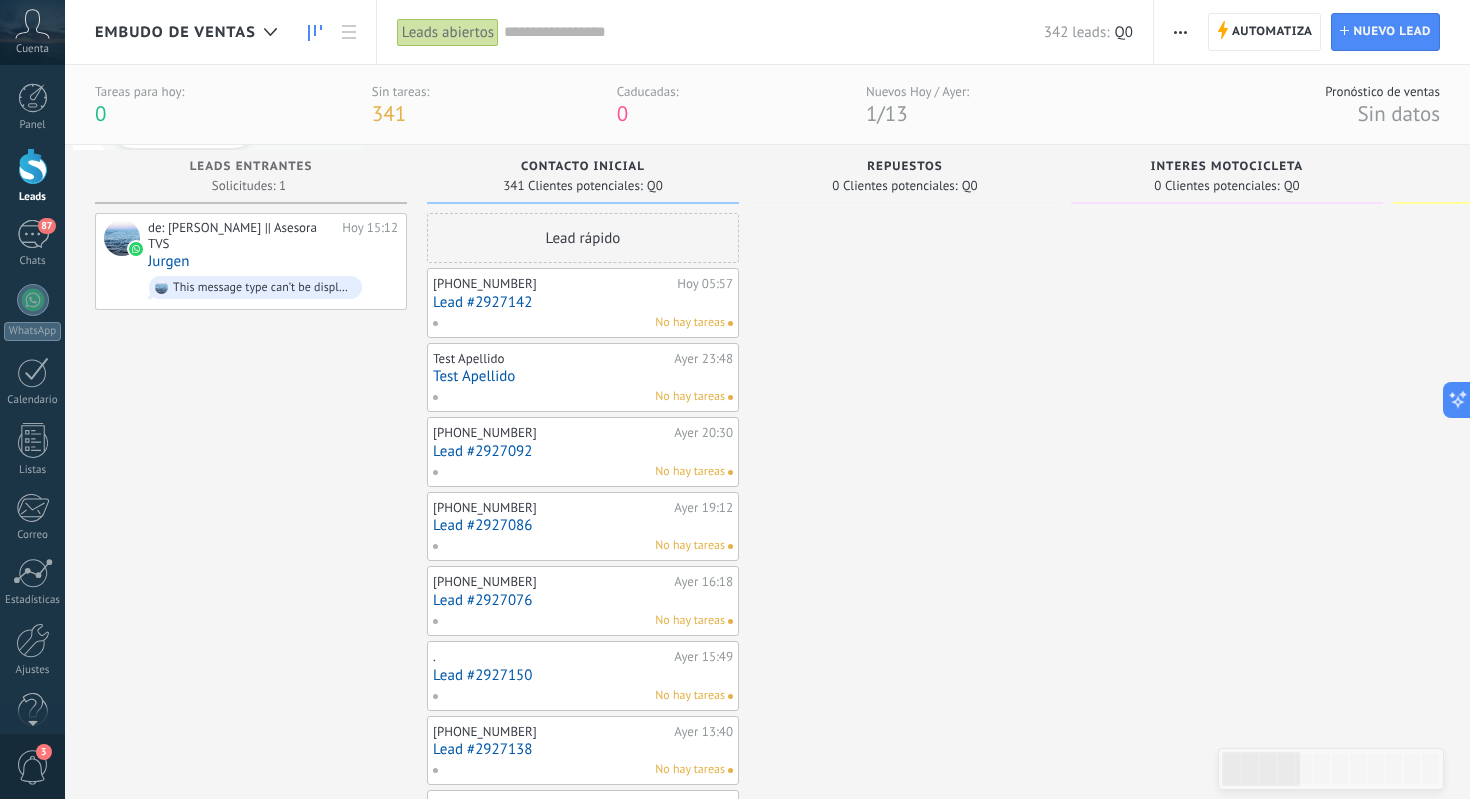 click on "Lead #2927142" at bounding box center (583, 302) 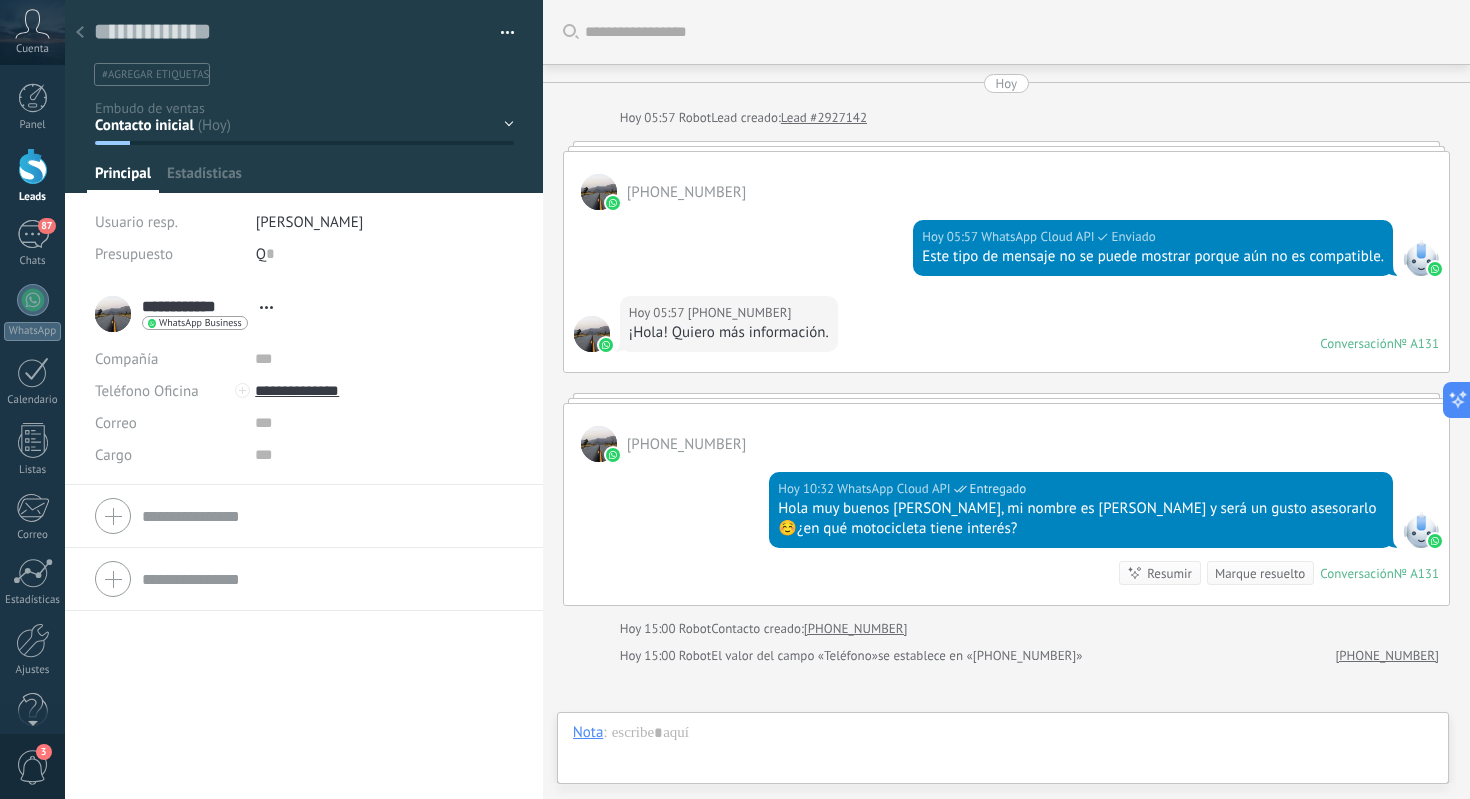 scroll, scrollTop: 30, scrollLeft: 0, axis: vertical 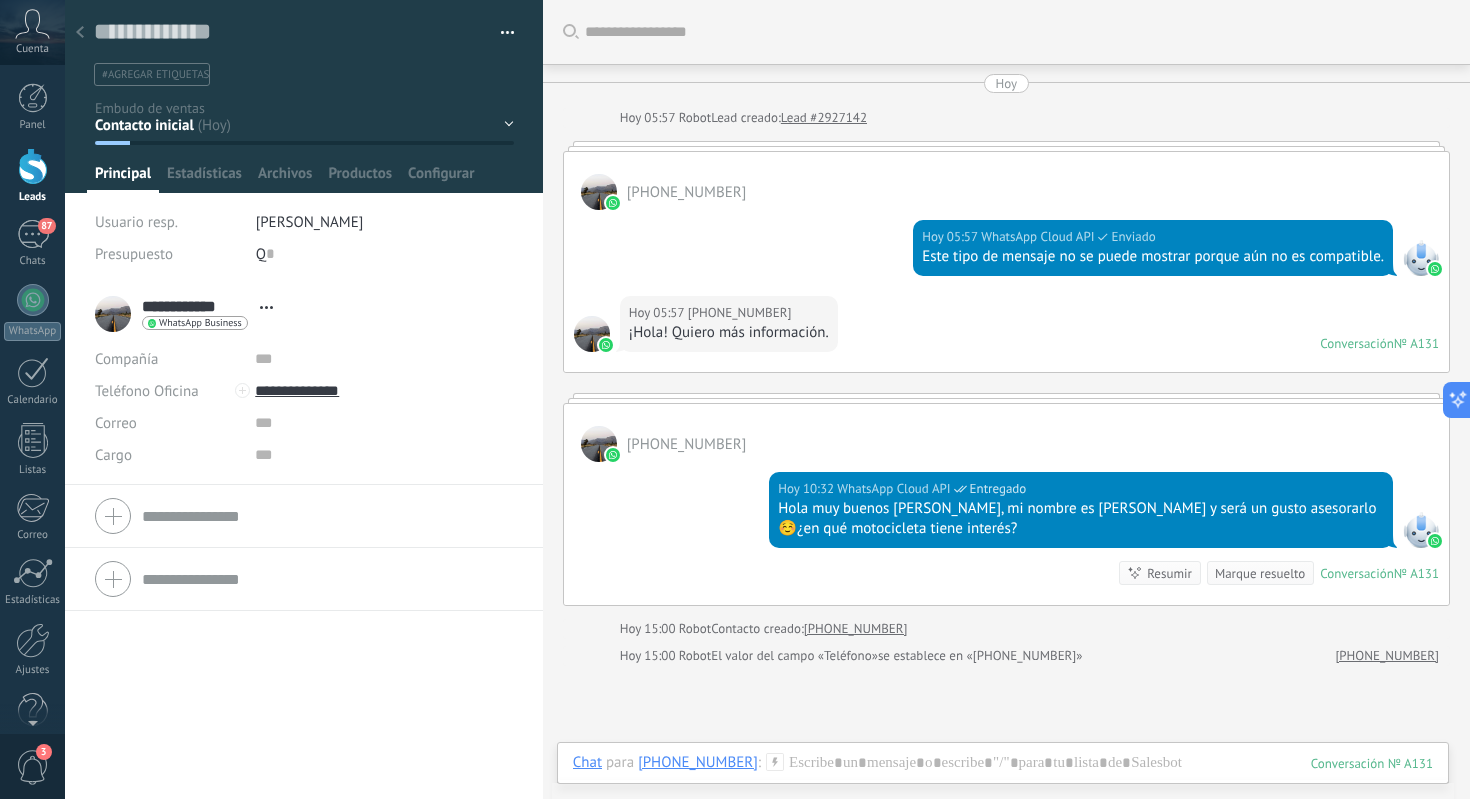 click 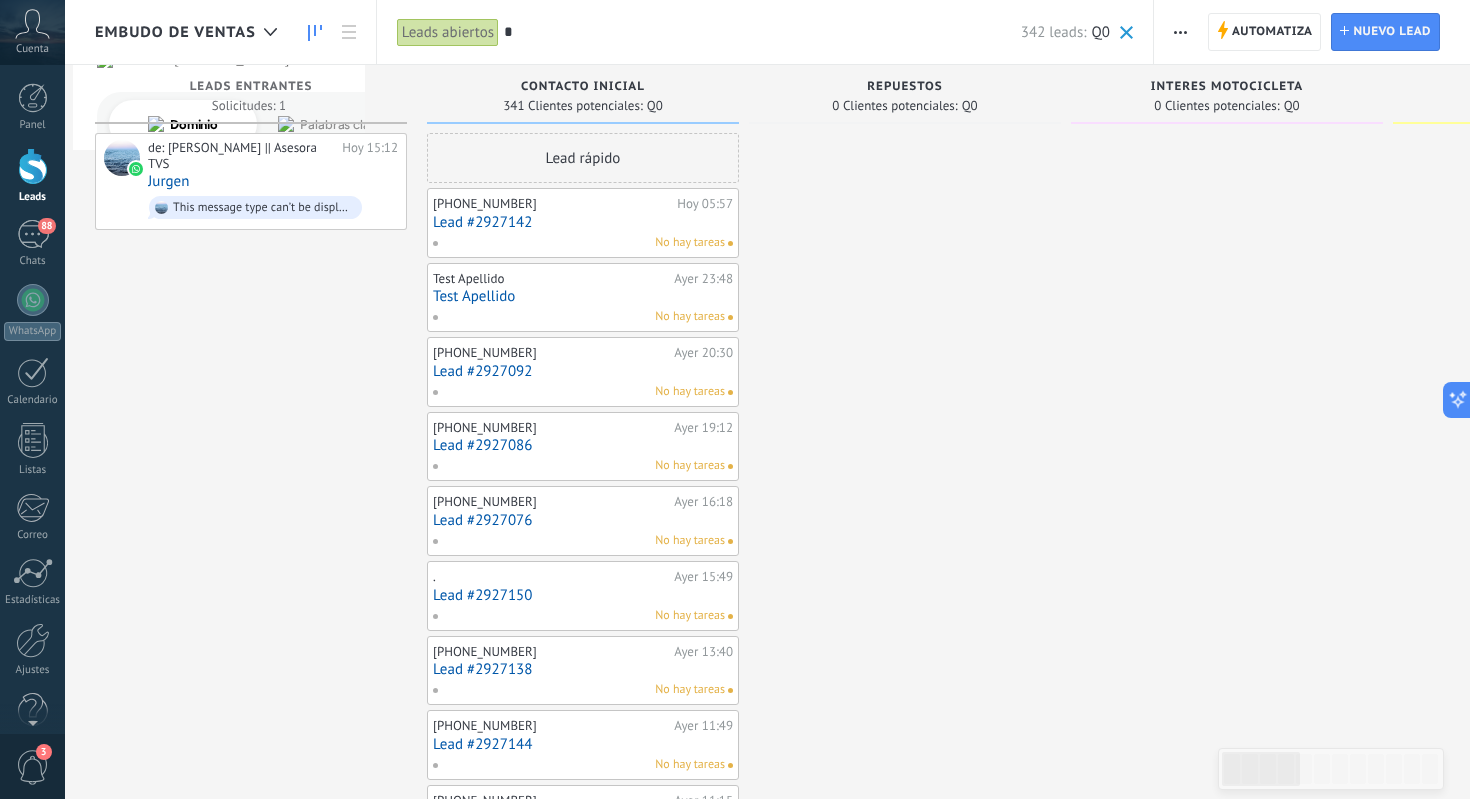 type on "*" 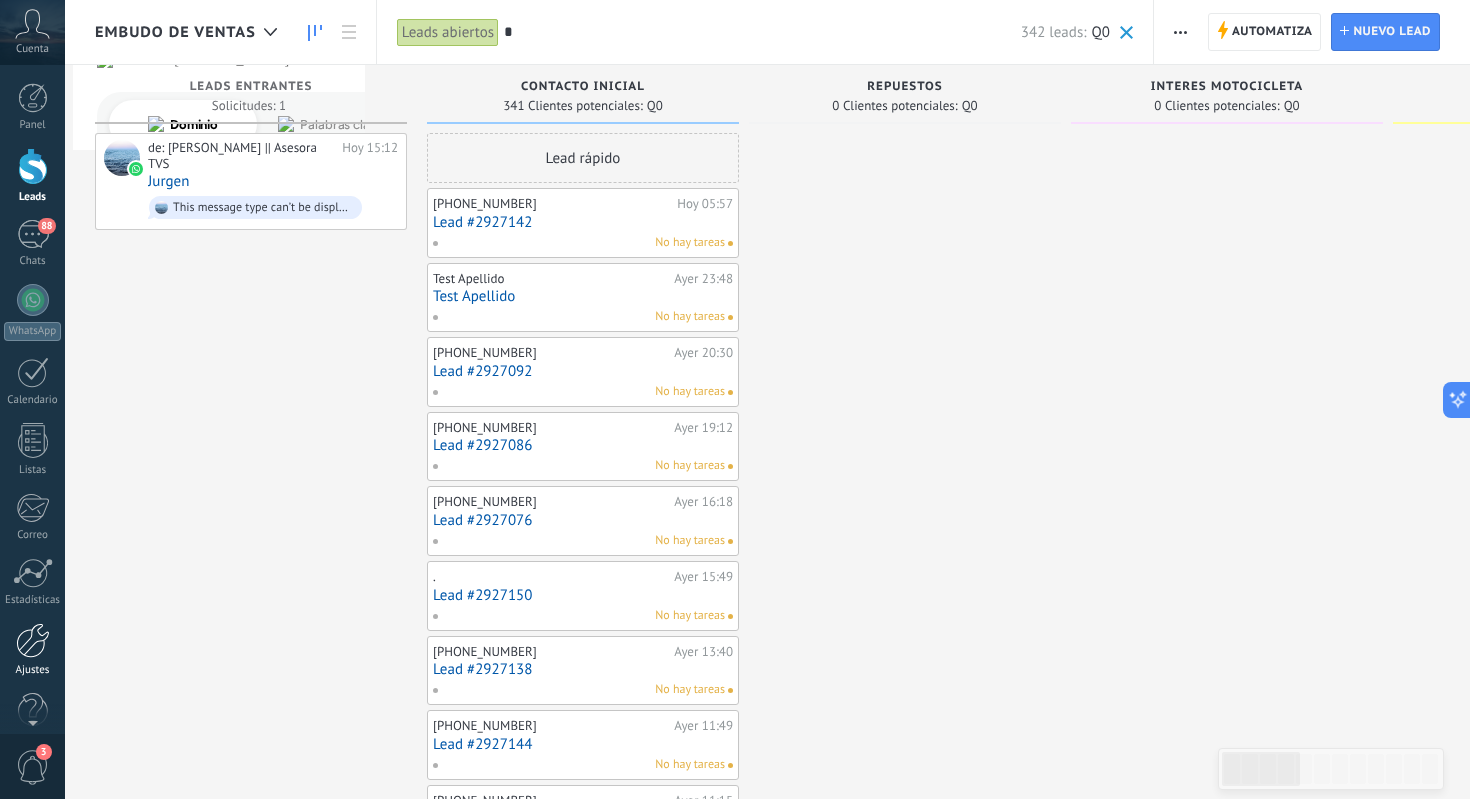 click at bounding box center [33, 640] 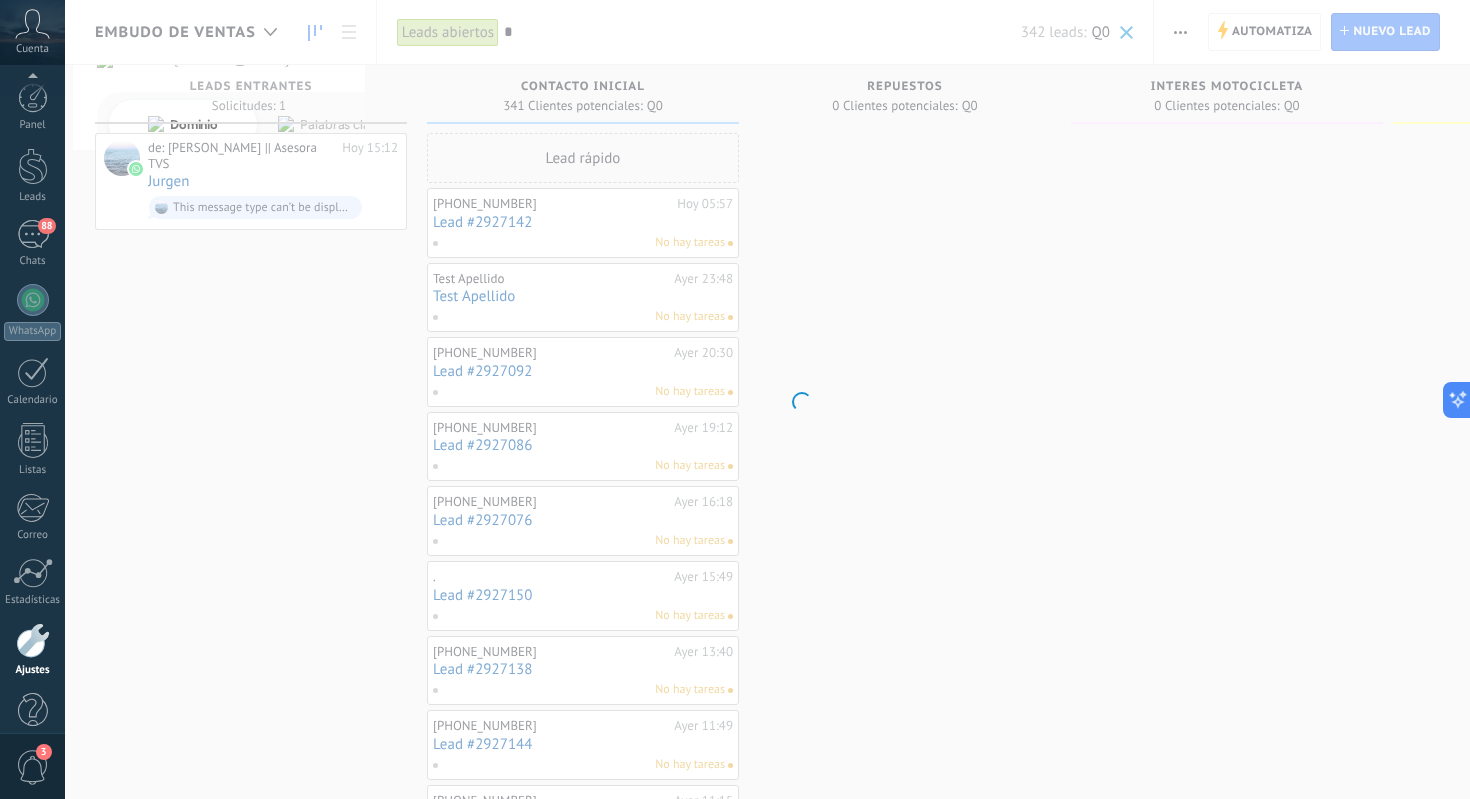 scroll, scrollTop: 33, scrollLeft: 0, axis: vertical 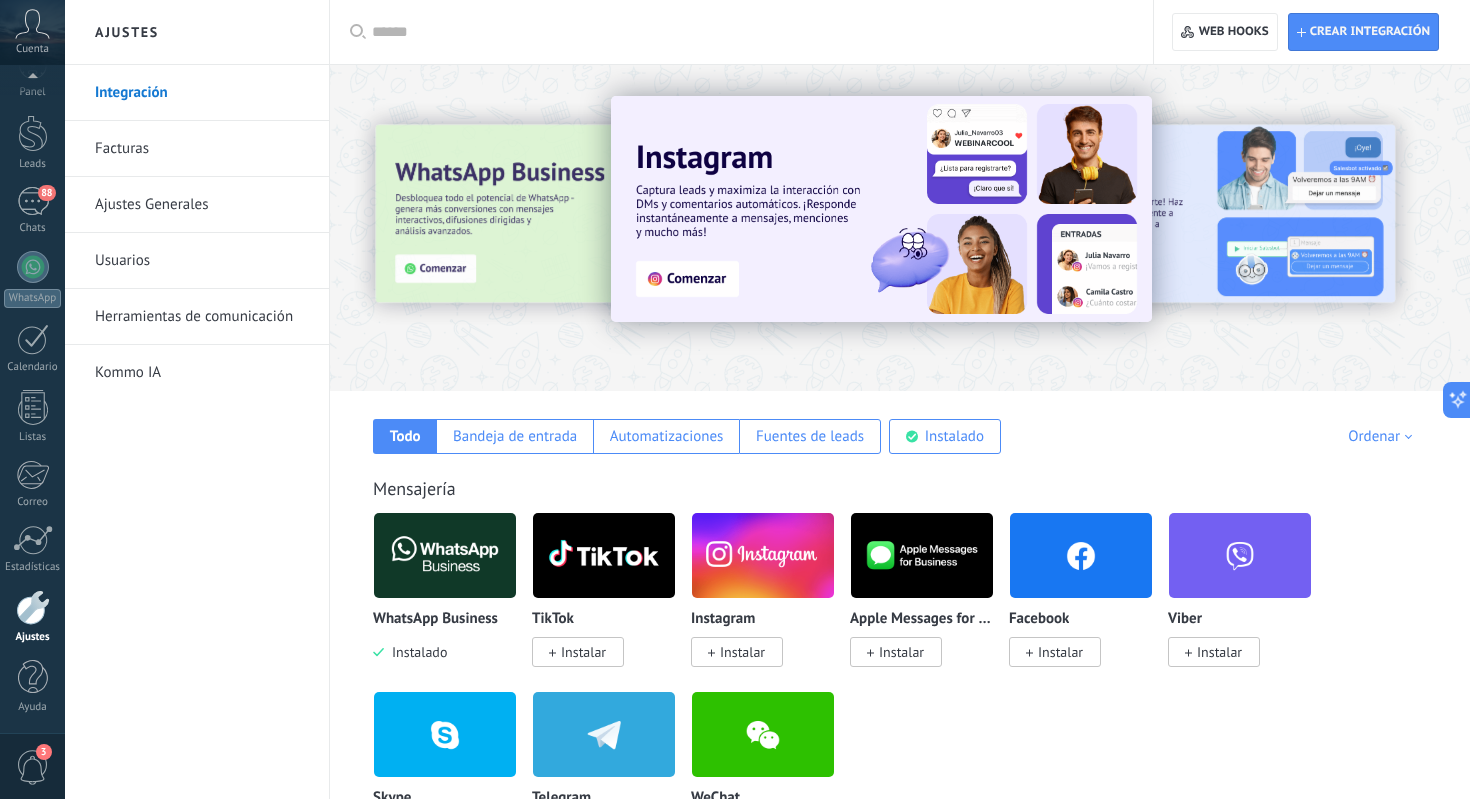 click on "Usuarios" at bounding box center [202, 261] 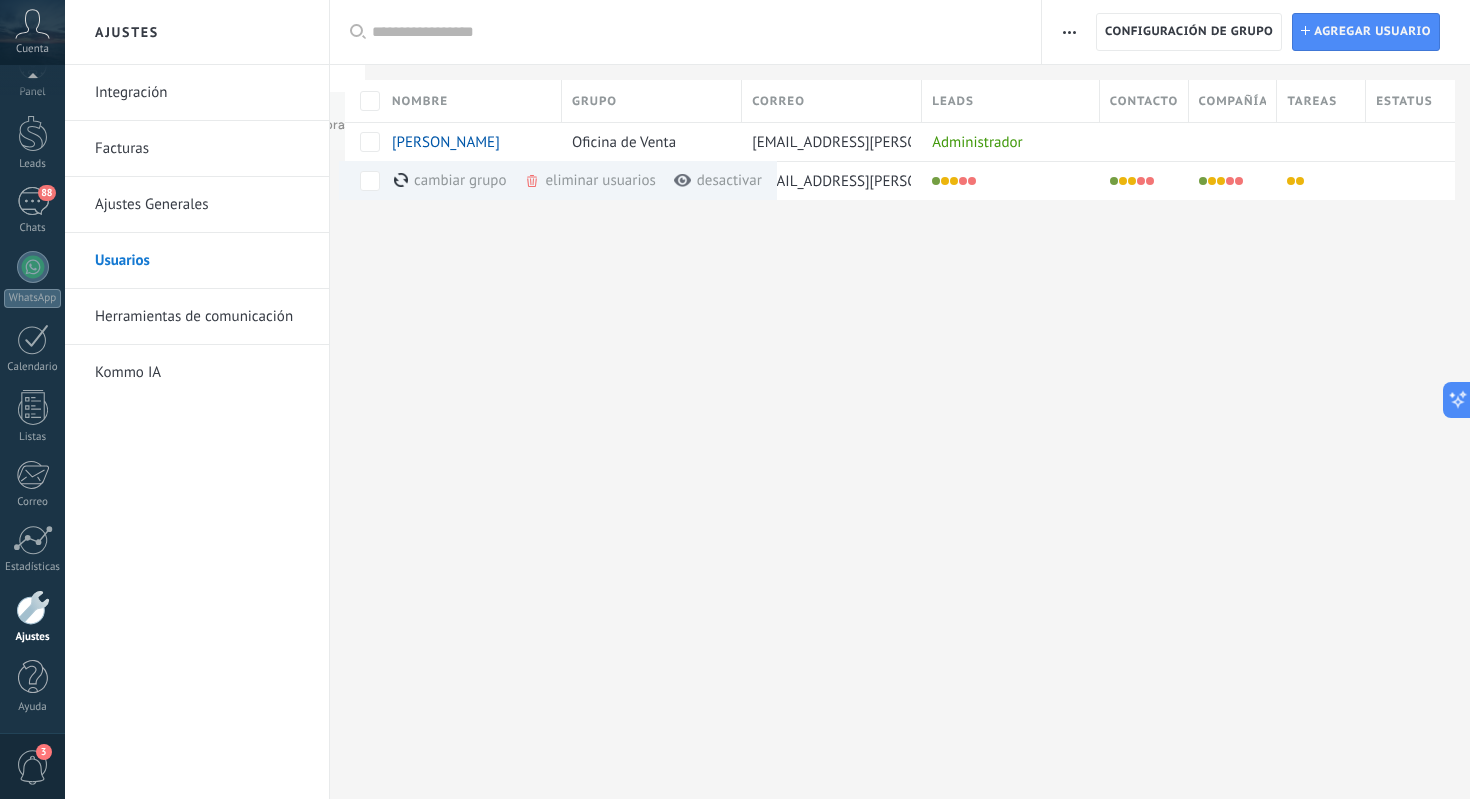 click at bounding box center (1069, 32) 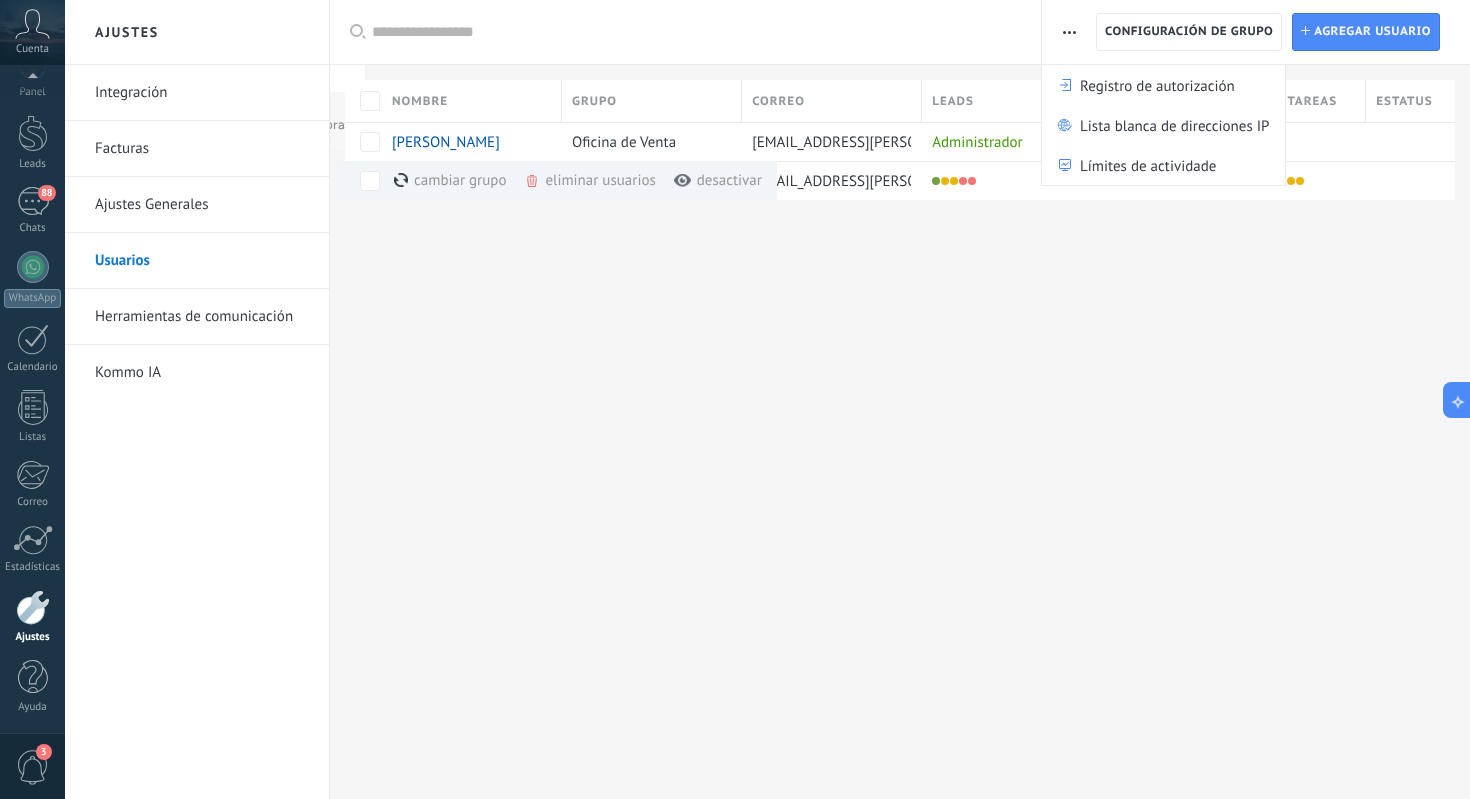 click on "Ajustes Integración Facturas Ajustes Generales Usuarios Herramientas de comunicación Kommo IA Registro de autorización Lista blanca de direcciones IP Límites de actividade Configuración de grupo Configuración de grupo Instalar Agregar usuario Aplicar Usuarios activos Usuarios inactivos Todo usuarios Administrador Usuarios libres Verificación en 2-pasos Guardar Seleccionar todo Oficina de Venta Ventas Freedom Ventas TVS Usuarios libres Todos los grupos Seleccionar todo Administrador Todos los roles Ninguno Usuarios activos Usuarios inactivos Usuarios activos Seleccionar todo Usuarios con verificación en 2 pasos Usuarios sin verificación en 2 pasos Todos los tipos de verificación Aplicar Restablecer Nombre Grupo Correo Leads Contactos Compañías Tareas Estatus           Beatriz Ovando Oficina de Venta aleja.ovando@gmail.com Administrador           cambiar grupo màs eliminar usuarios màs desactivar màs Sofía Alvarez Ventas TVS sofia.alvarez.ovando26@gmail.com Mostrar todos" at bounding box center (767, 399) 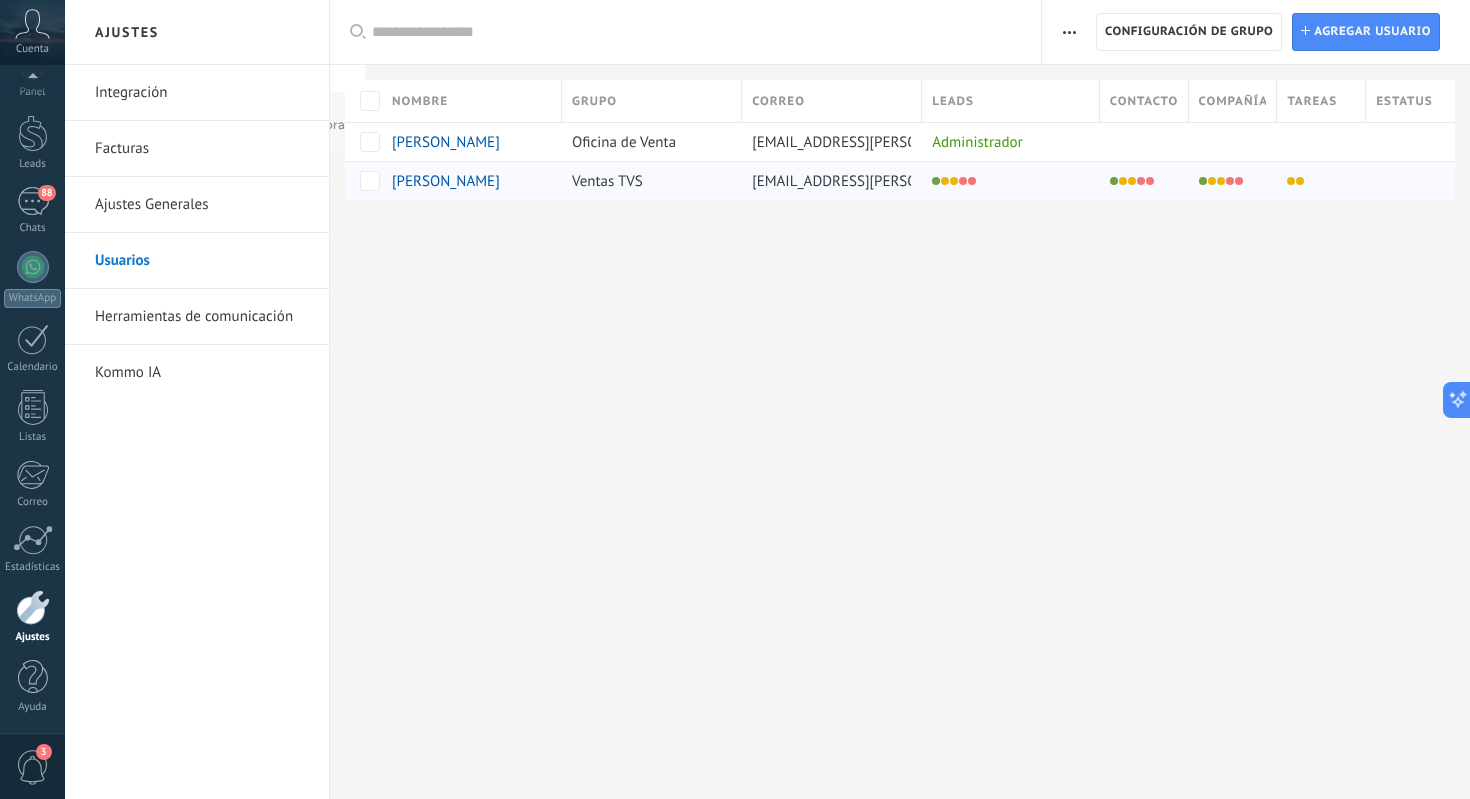 click on "Sofía Alvarez" at bounding box center [446, 181] 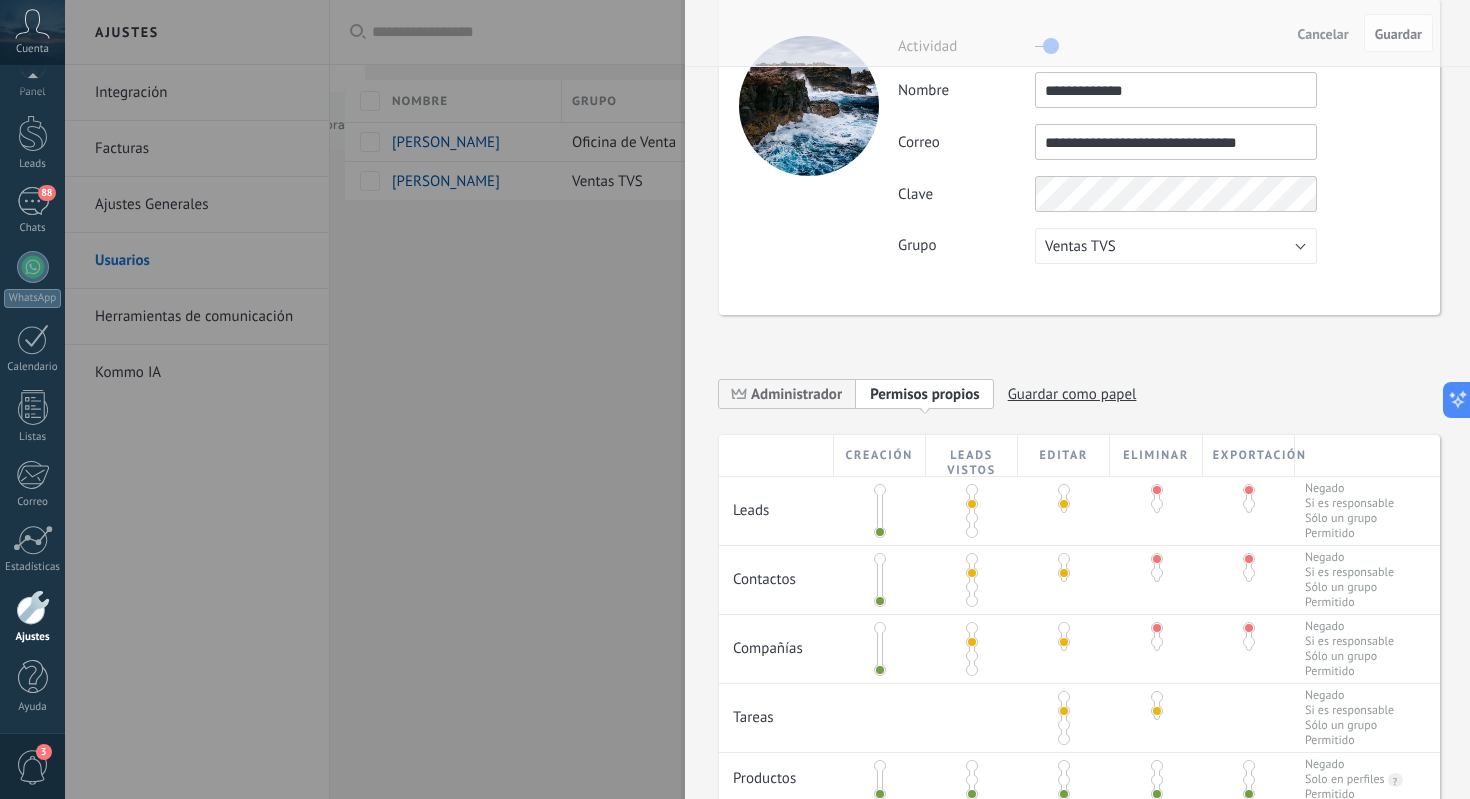 scroll, scrollTop: 76, scrollLeft: 0, axis: vertical 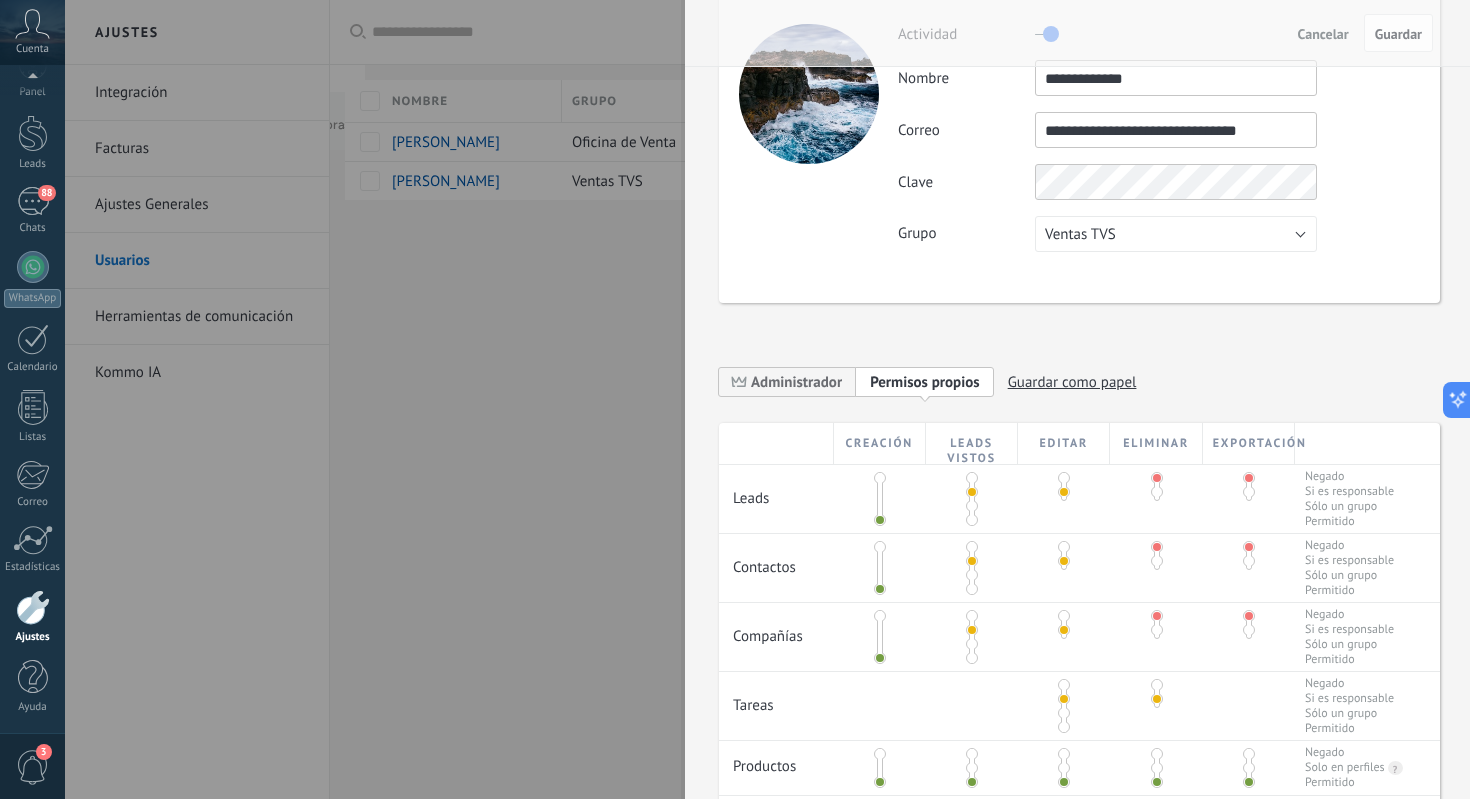 click at bounding box center [972, 520] 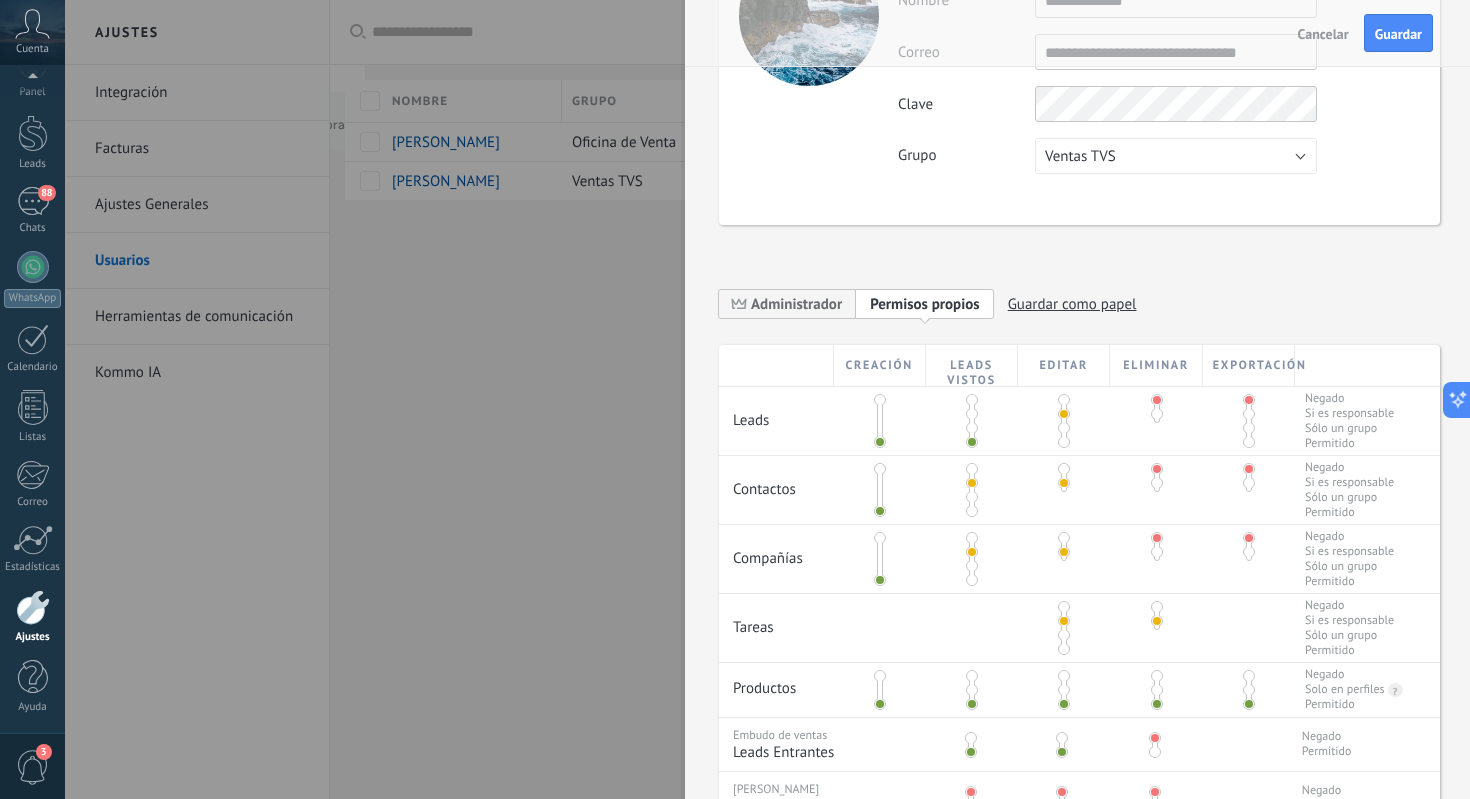 scroll, scrollTop: 151, scrollLeft: 0, axis: vertical 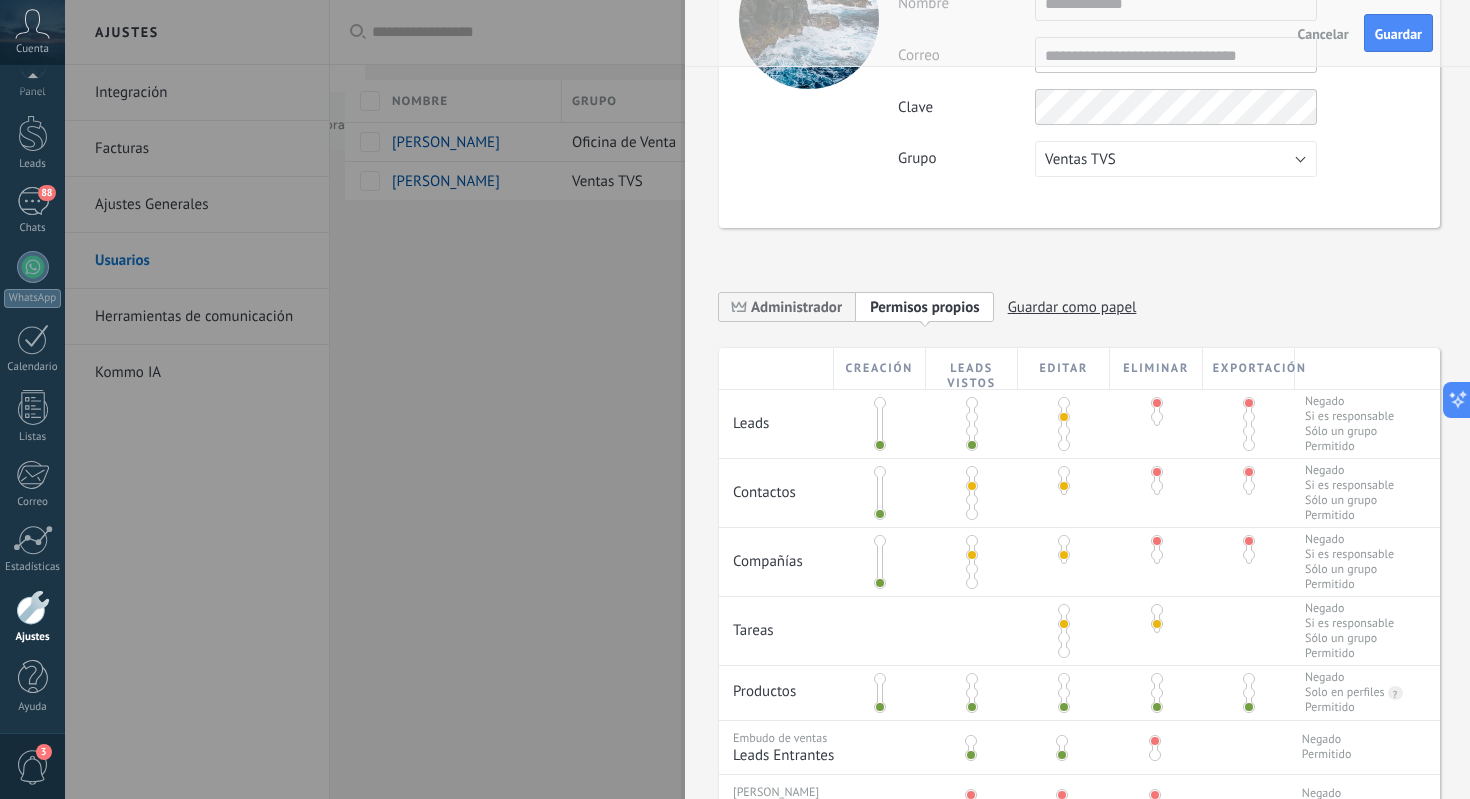 click at bounding box center (1064, 445) 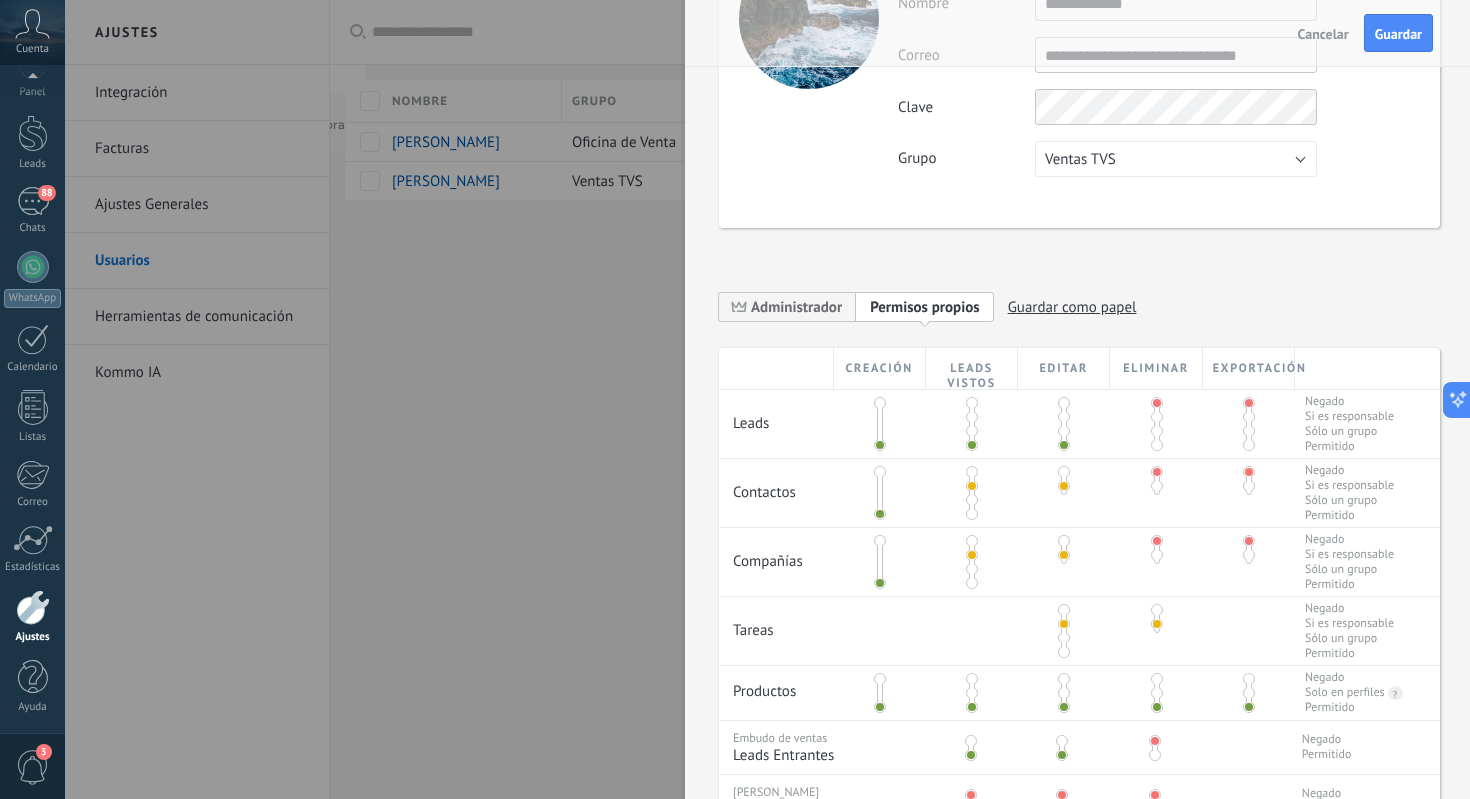 click at bounding box center [972, 514] 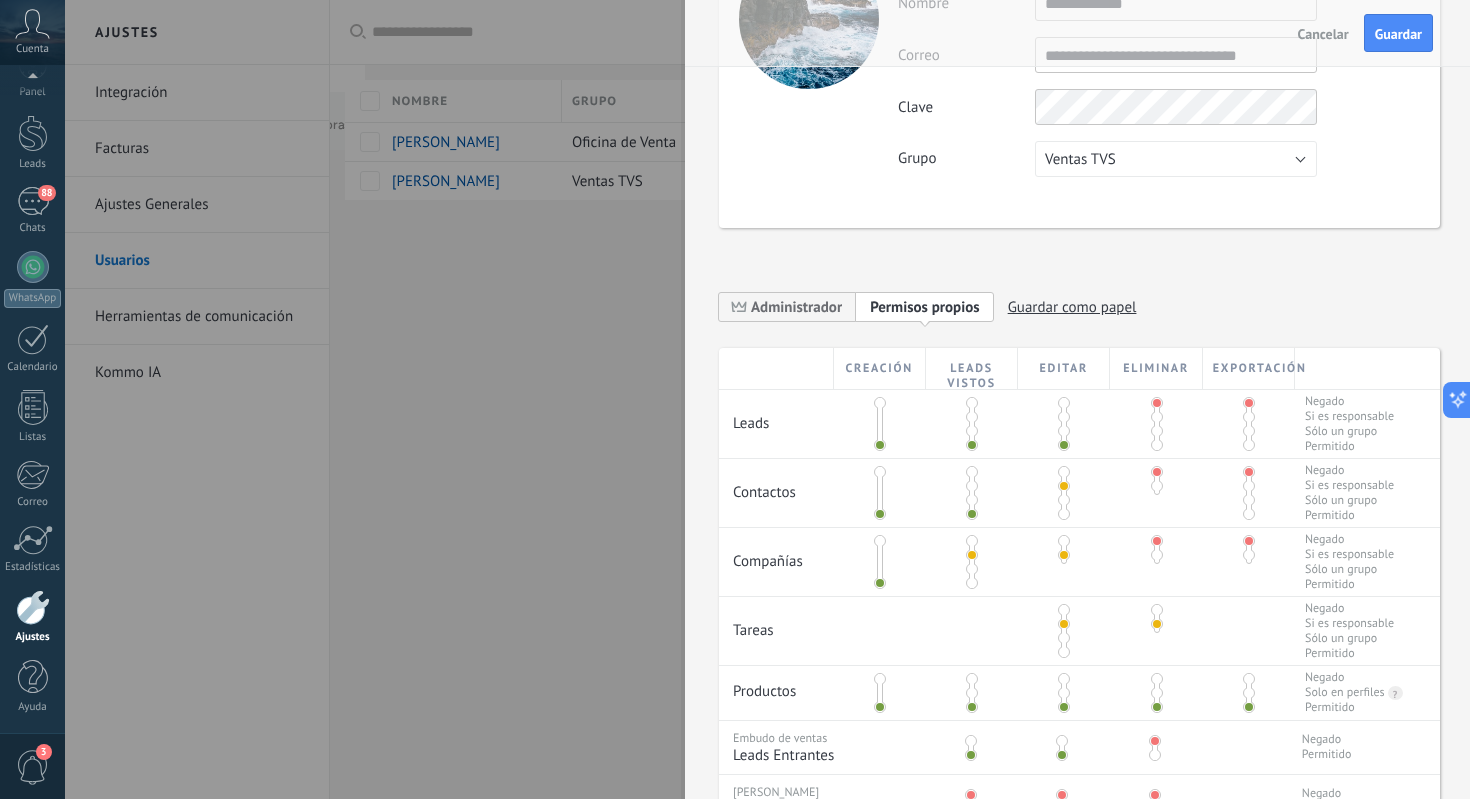 click at bounding box center [1064, 514] 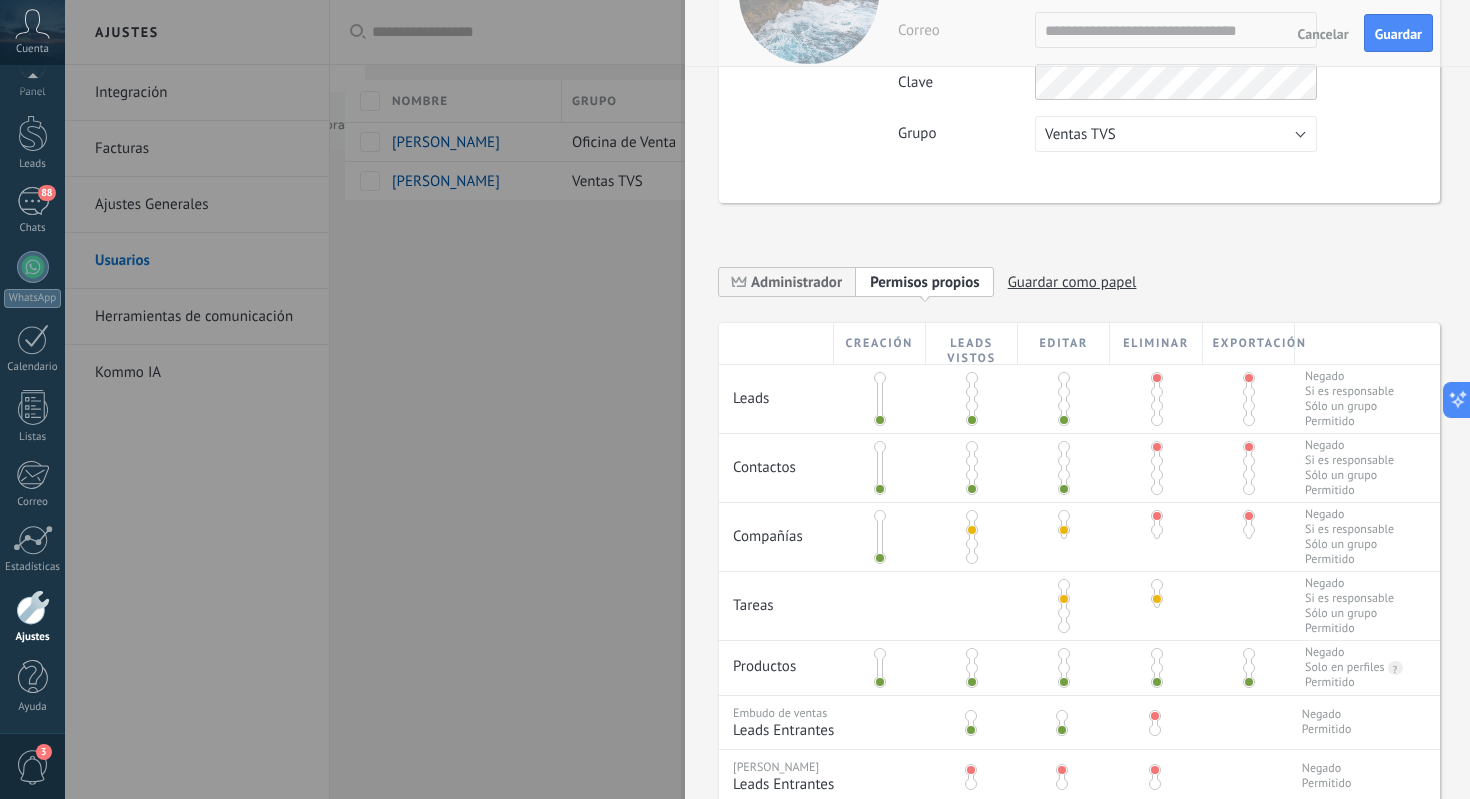 scroll, scrollTop: 182, scrollLeft: 0, axis: vertical 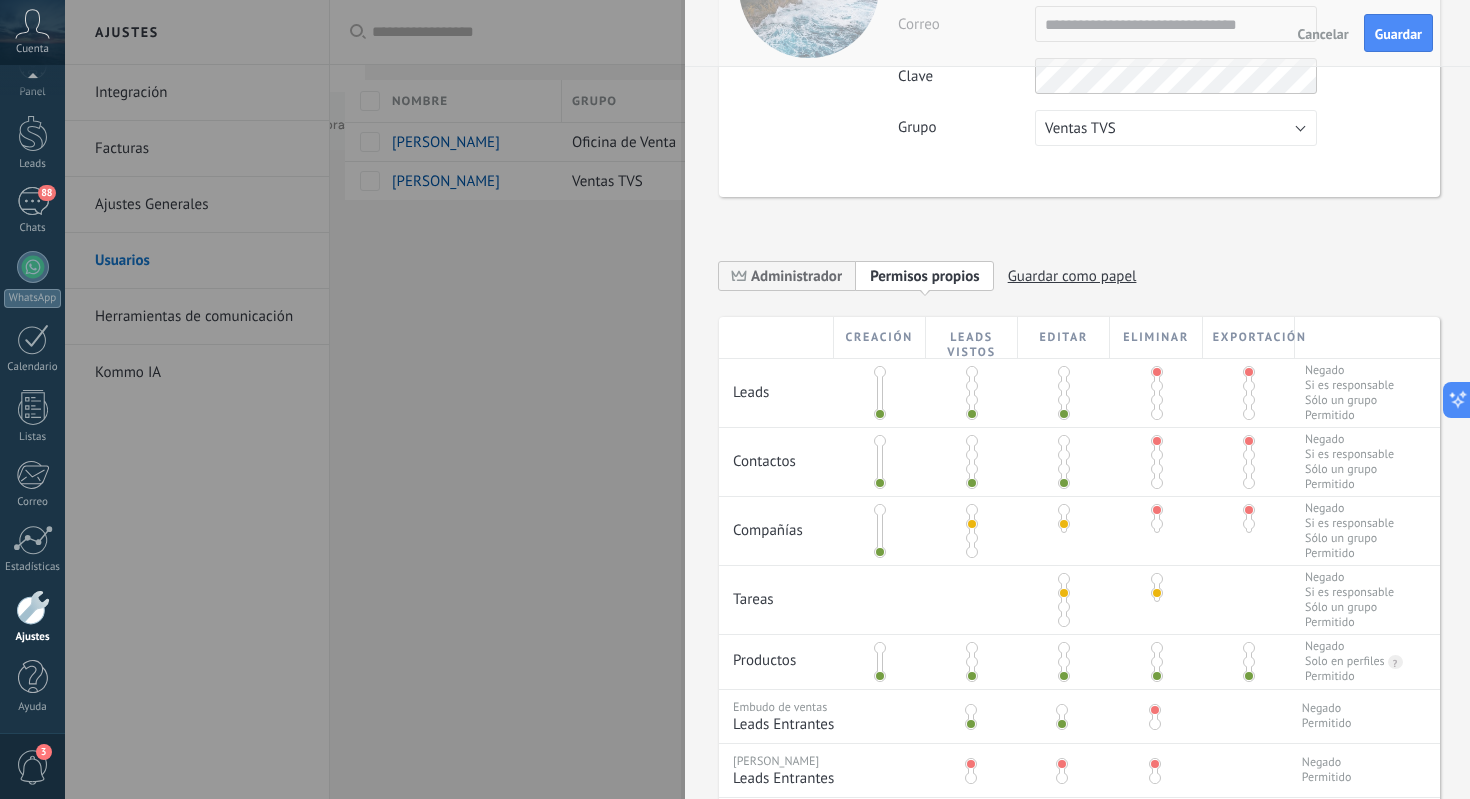 click at bounding box center (972, 552) 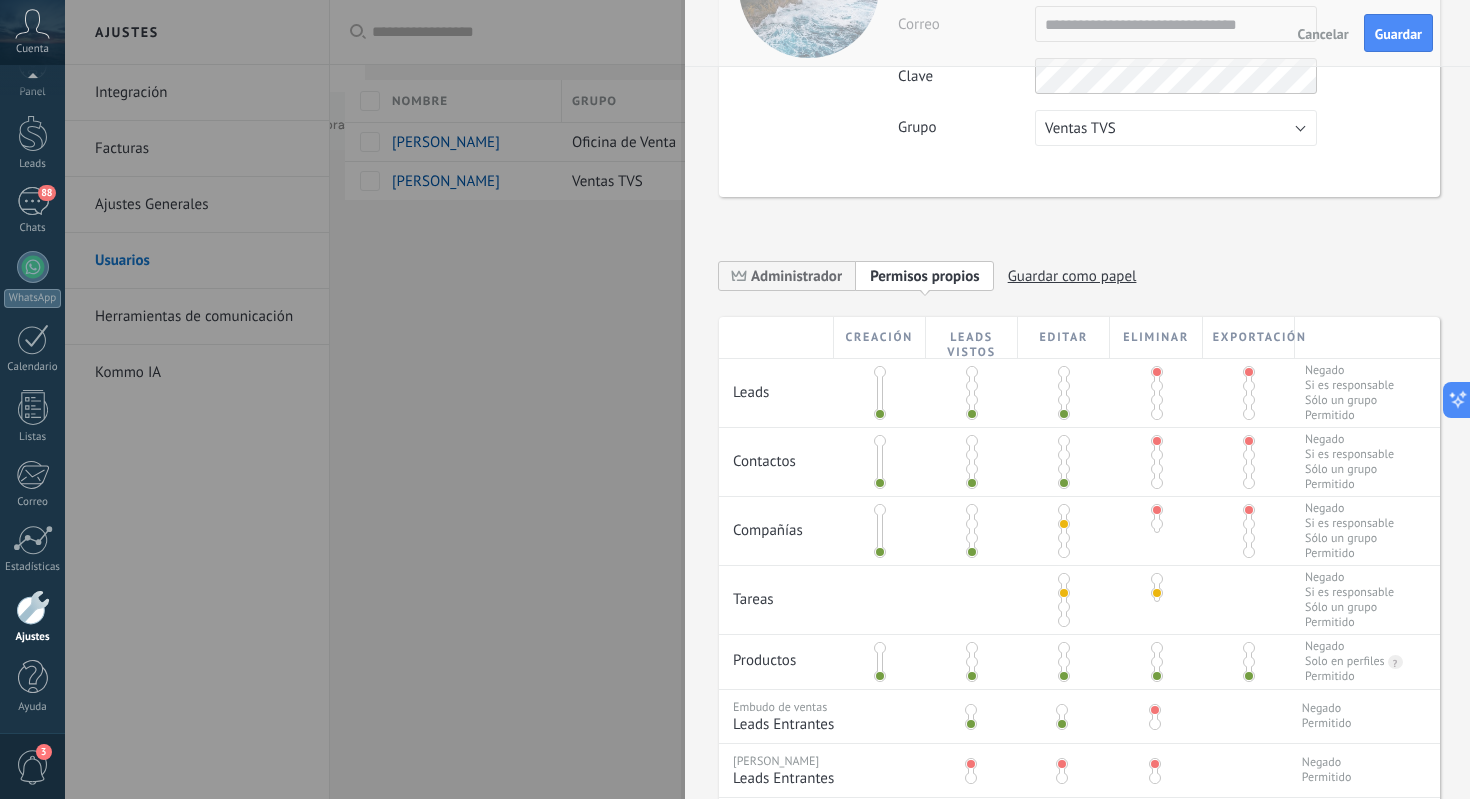 click at bounding box center (1064, 552) 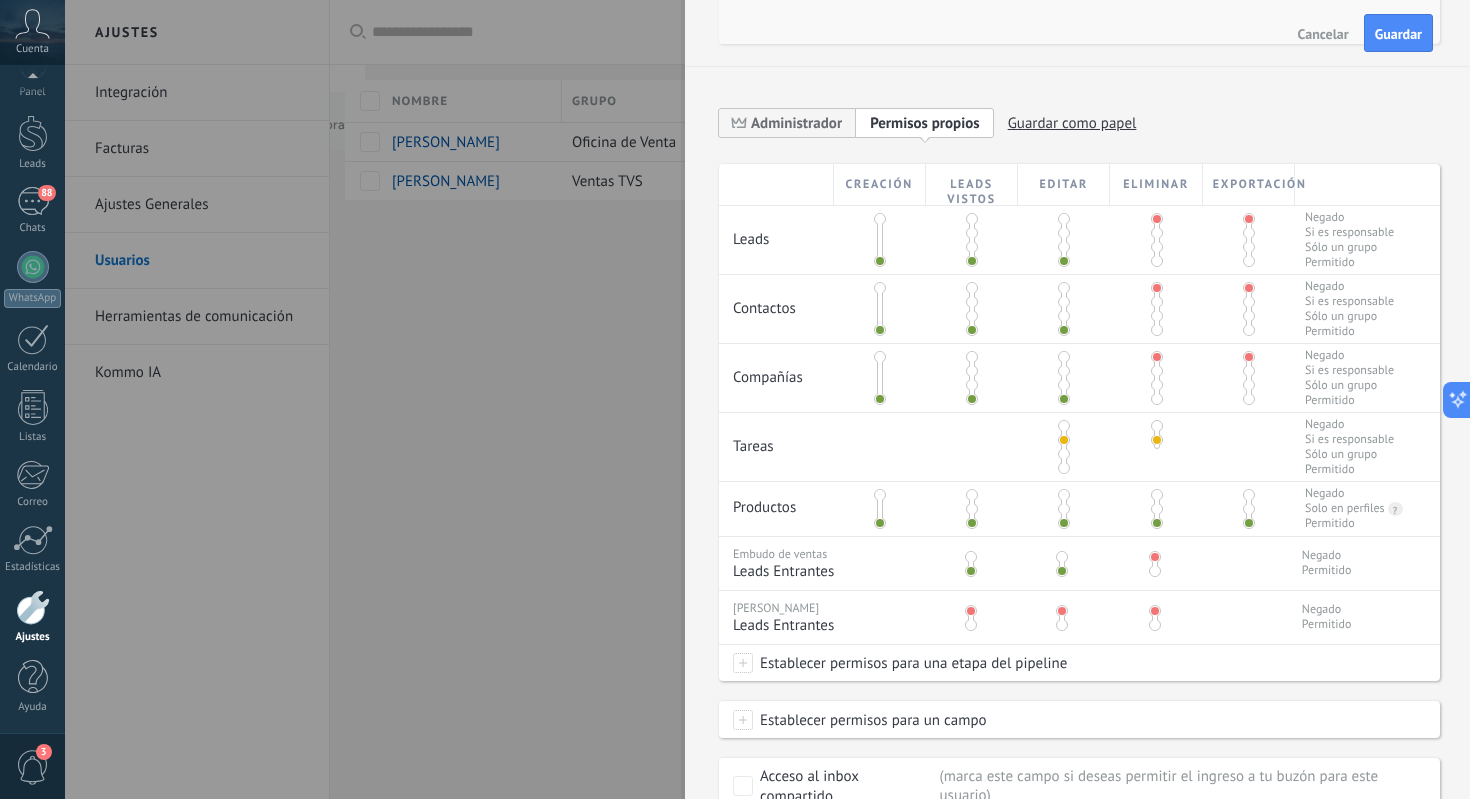 scroll, scrollTop: 336, scrollLeft: 0, axis: vertical 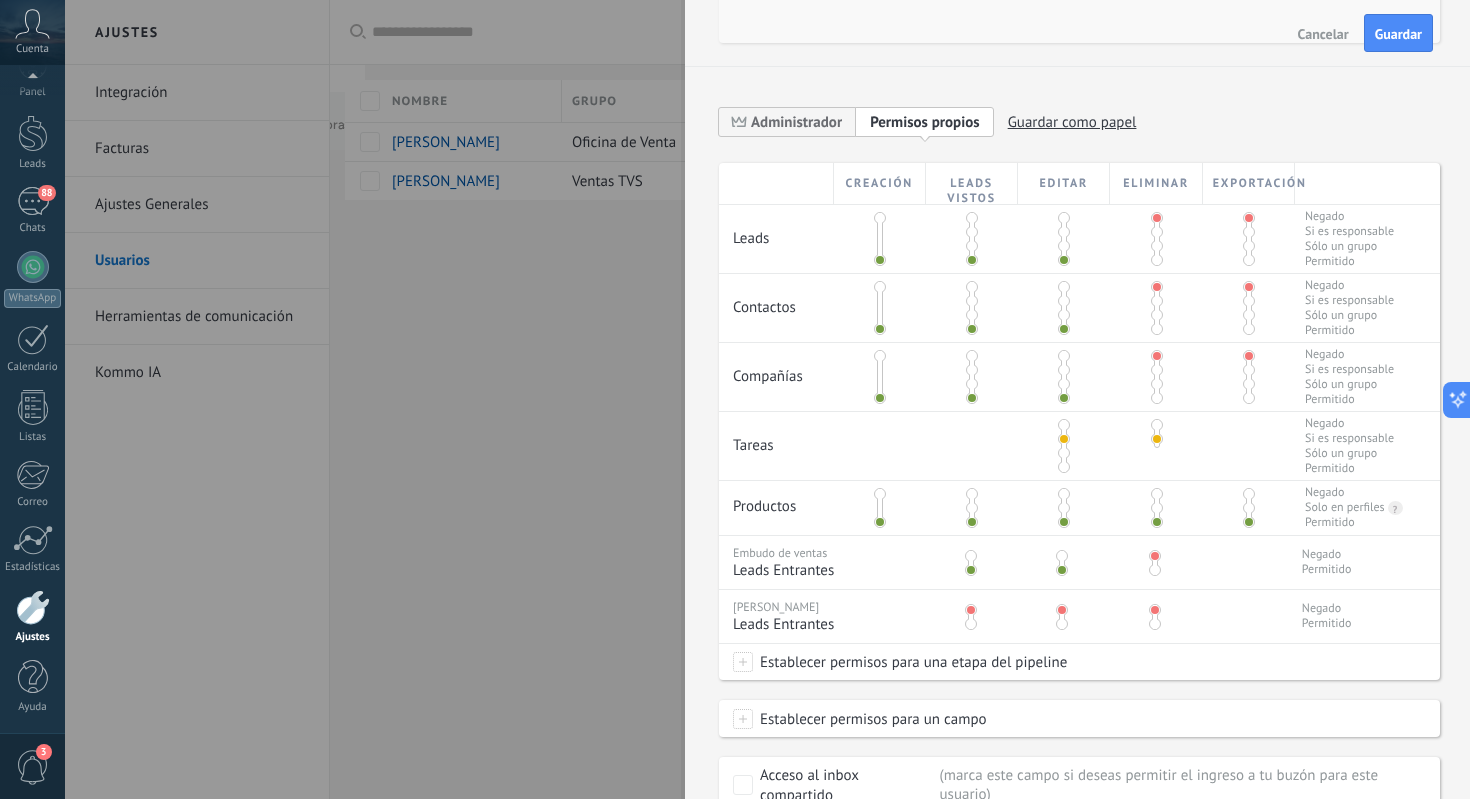 click at bounding box center [1064, 467] 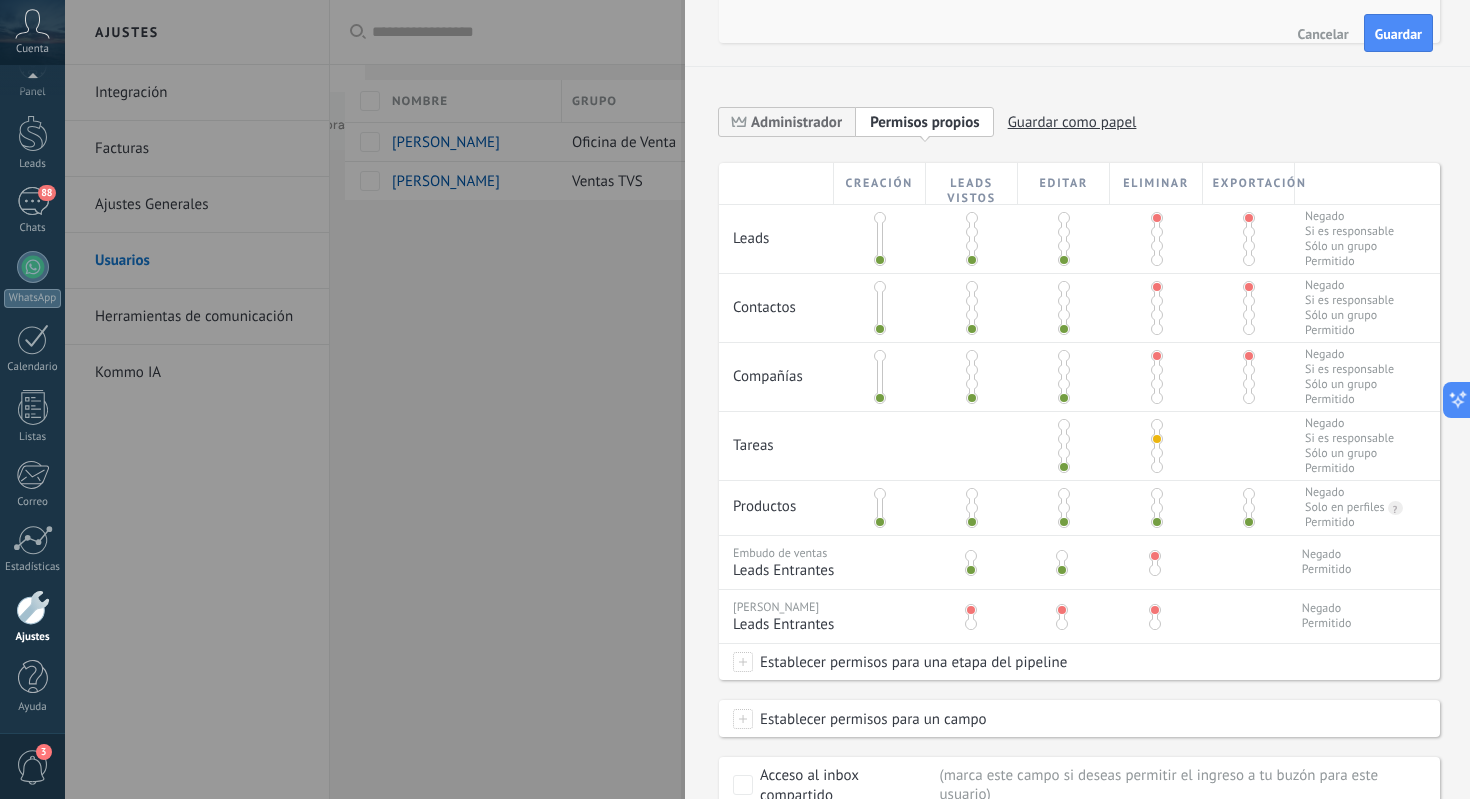 click at bounding box center (1157, 425) 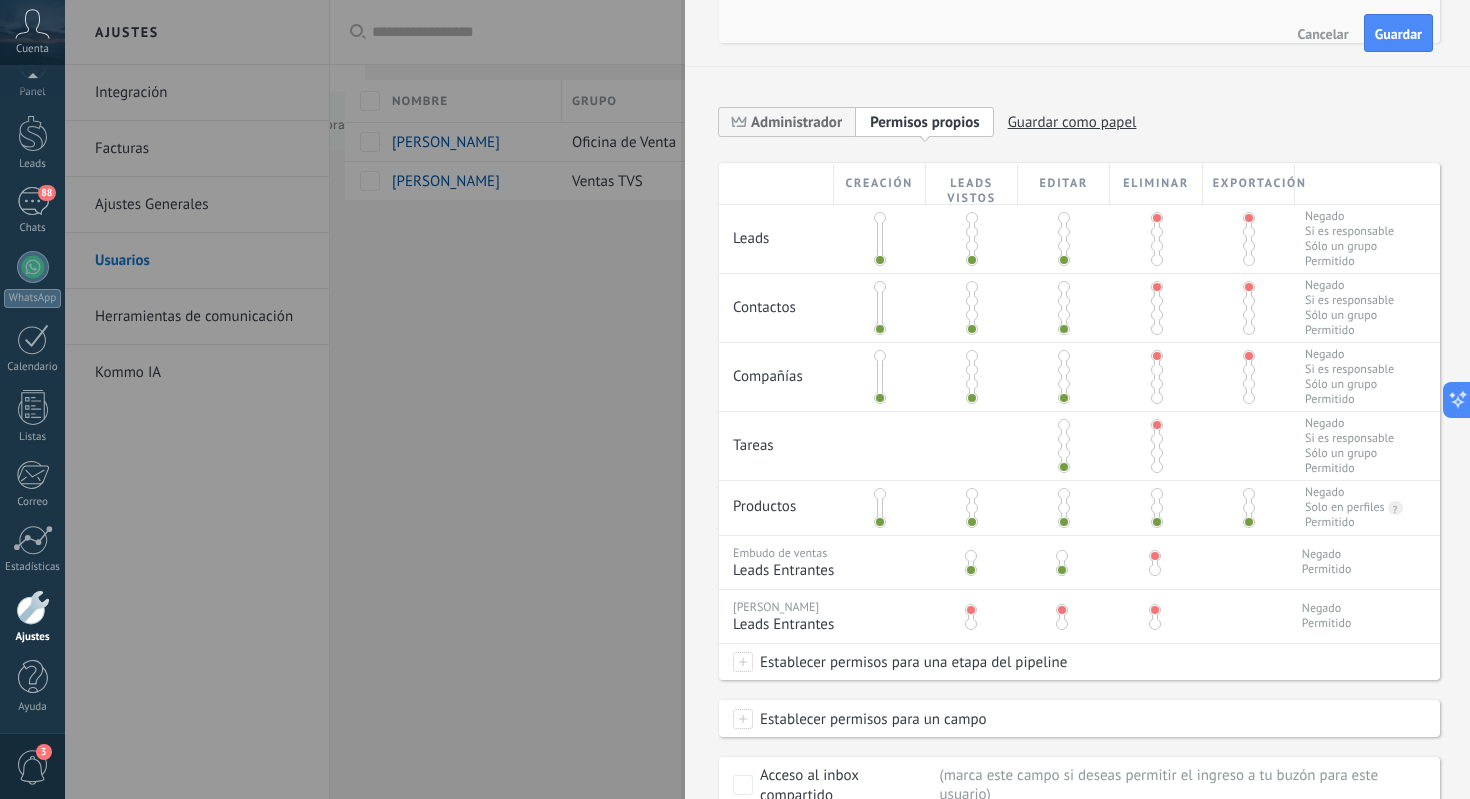 click at bounding box center [1157, 467] 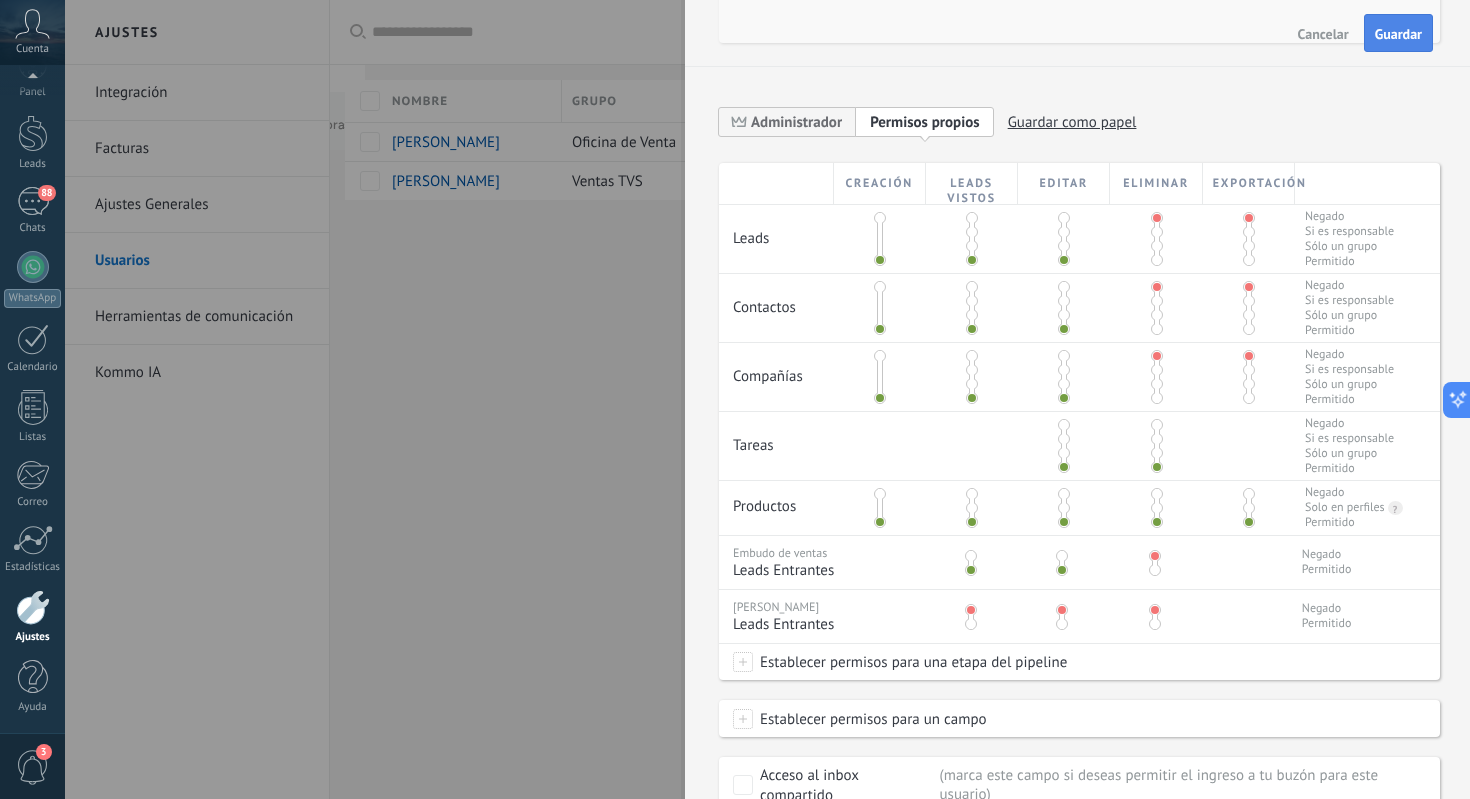 click on "Guardar" at bounding box center [1398, 33] 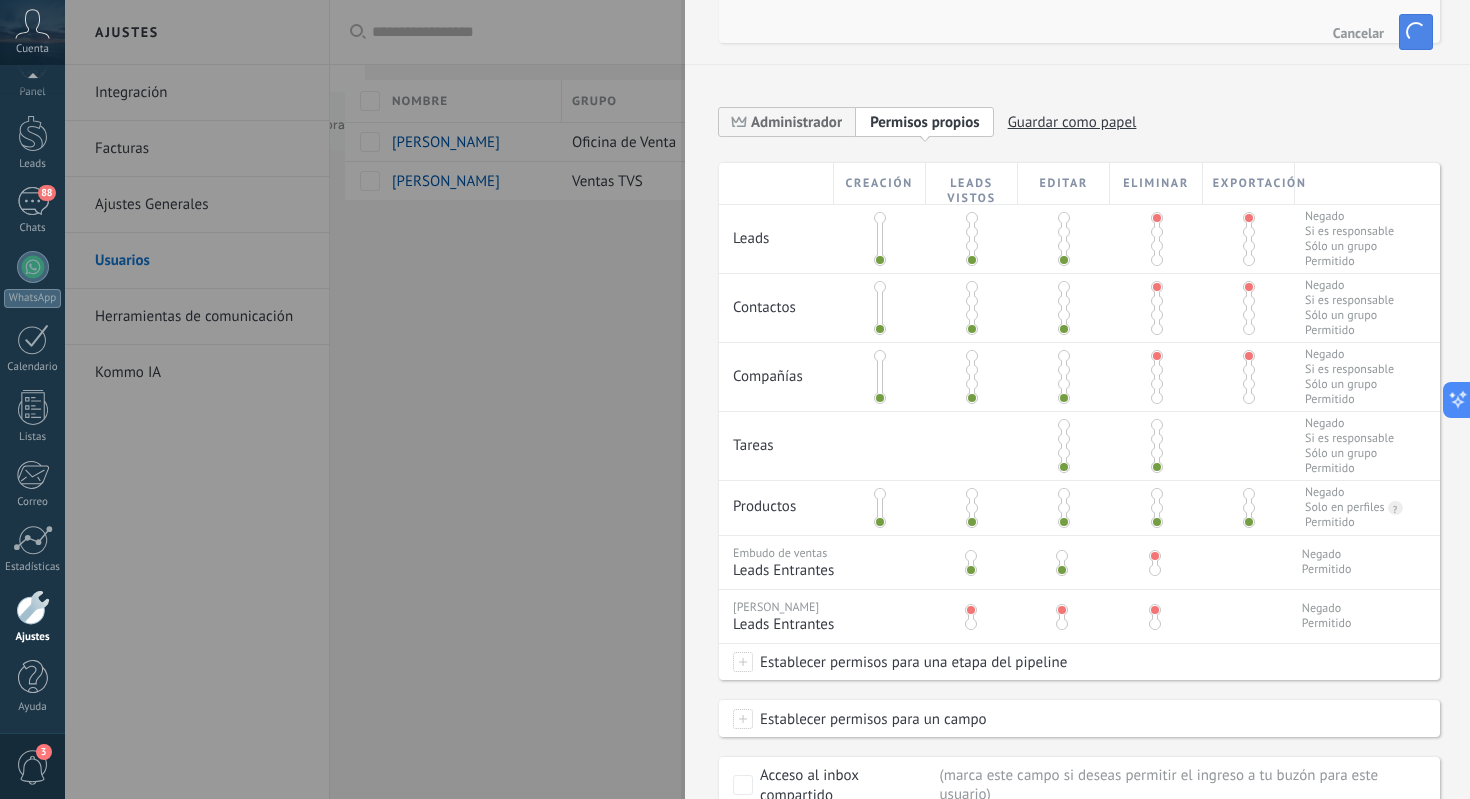scroll, scrollTop: 0, scrollLeft: 0, axis: both 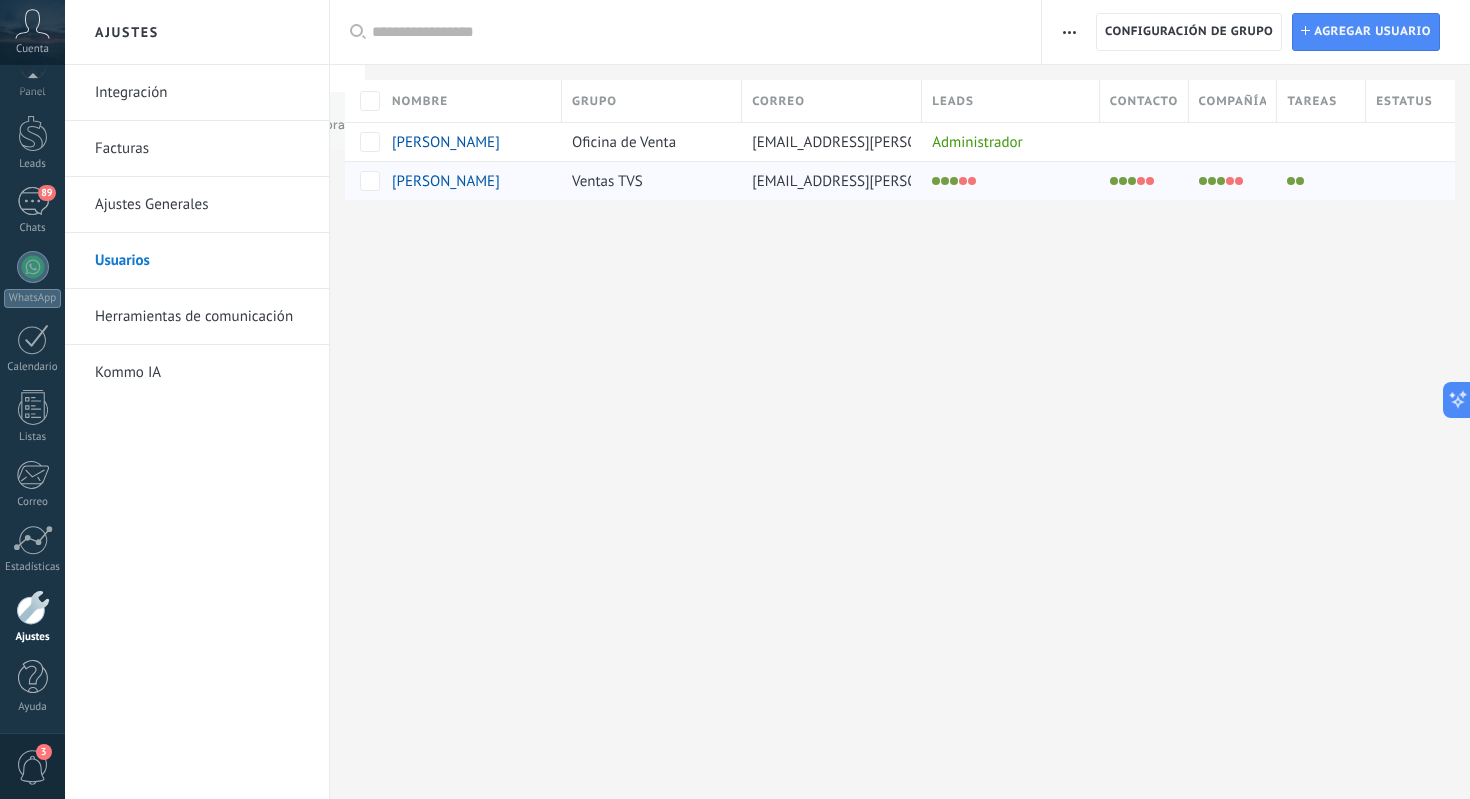 click on "Sofía Alvarez" at bounding box center (446, 181) 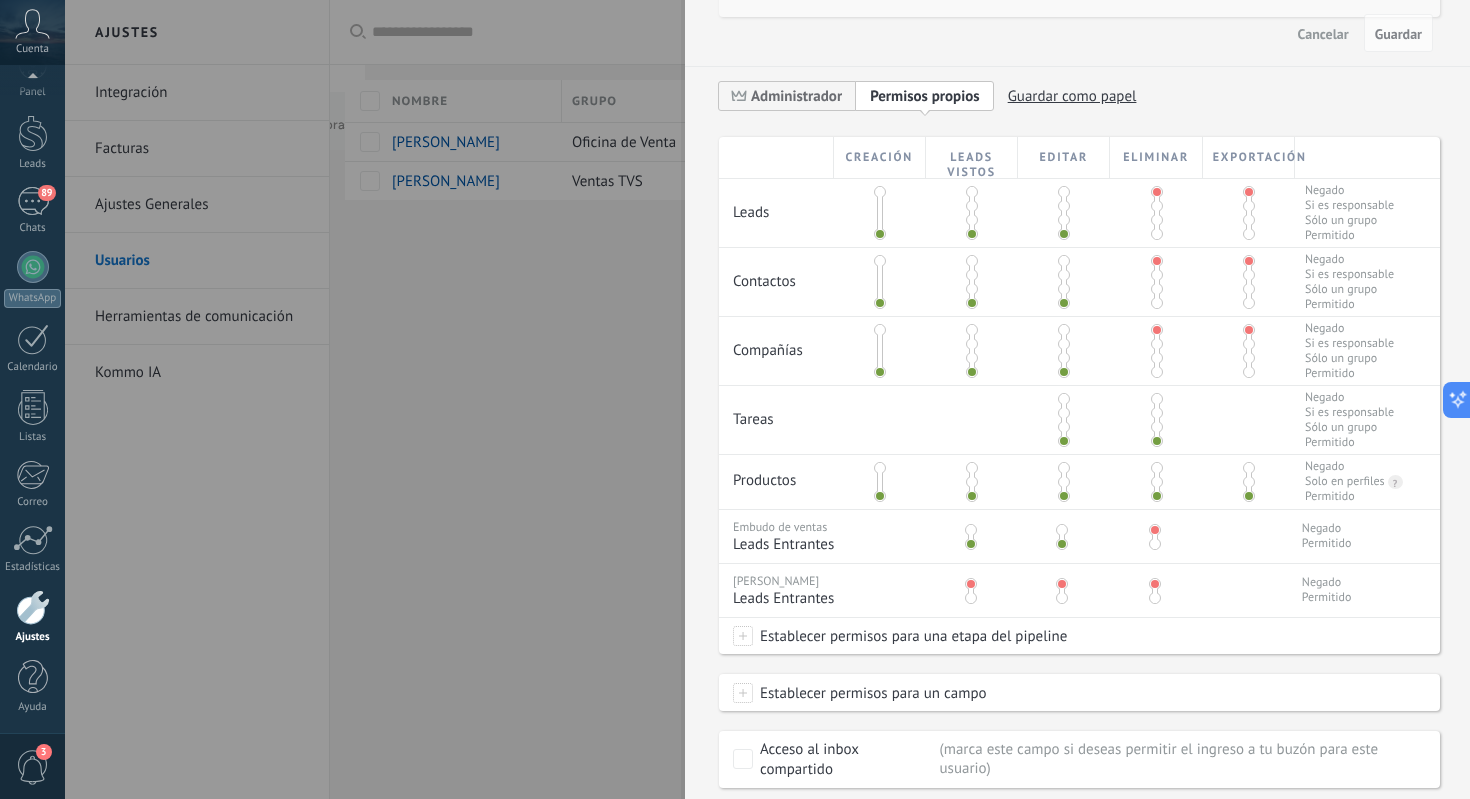 scroll, scrollTop: 372, scrollLeft: 0, axis: vertical 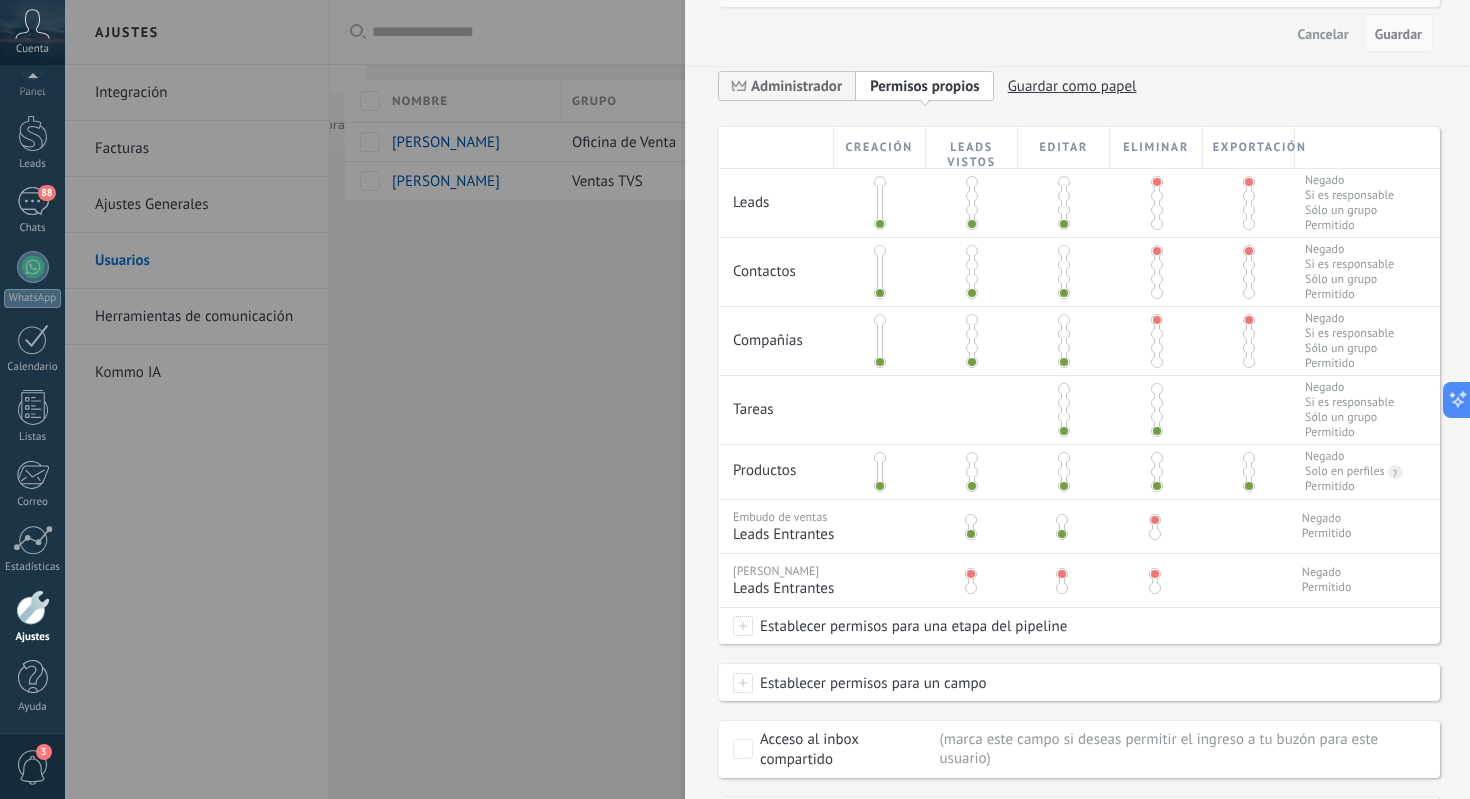 click on "Guardar" at bounding box center [1398, 34] 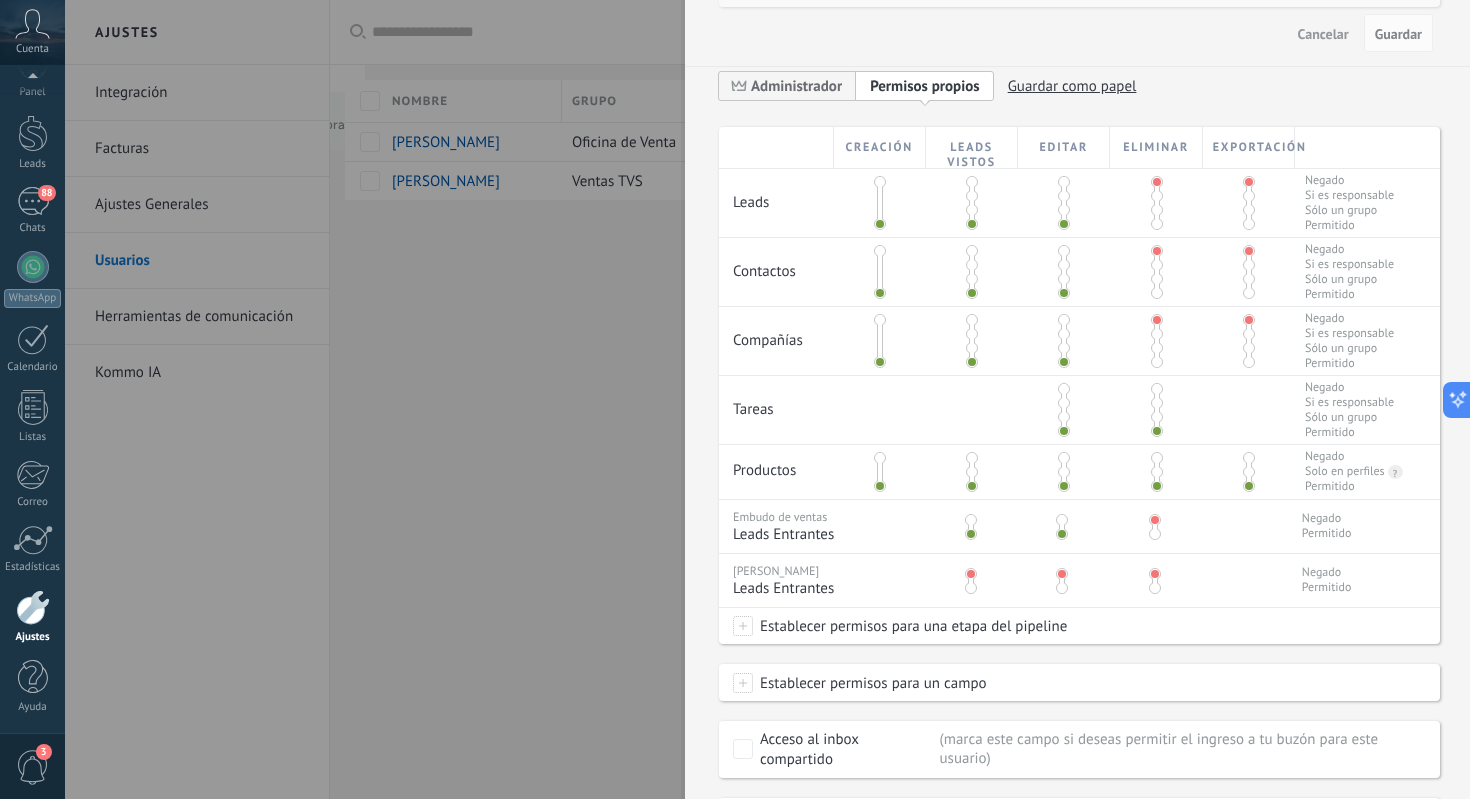 scroll, scrollTop: 0, scrollLeft: 0, axis: both 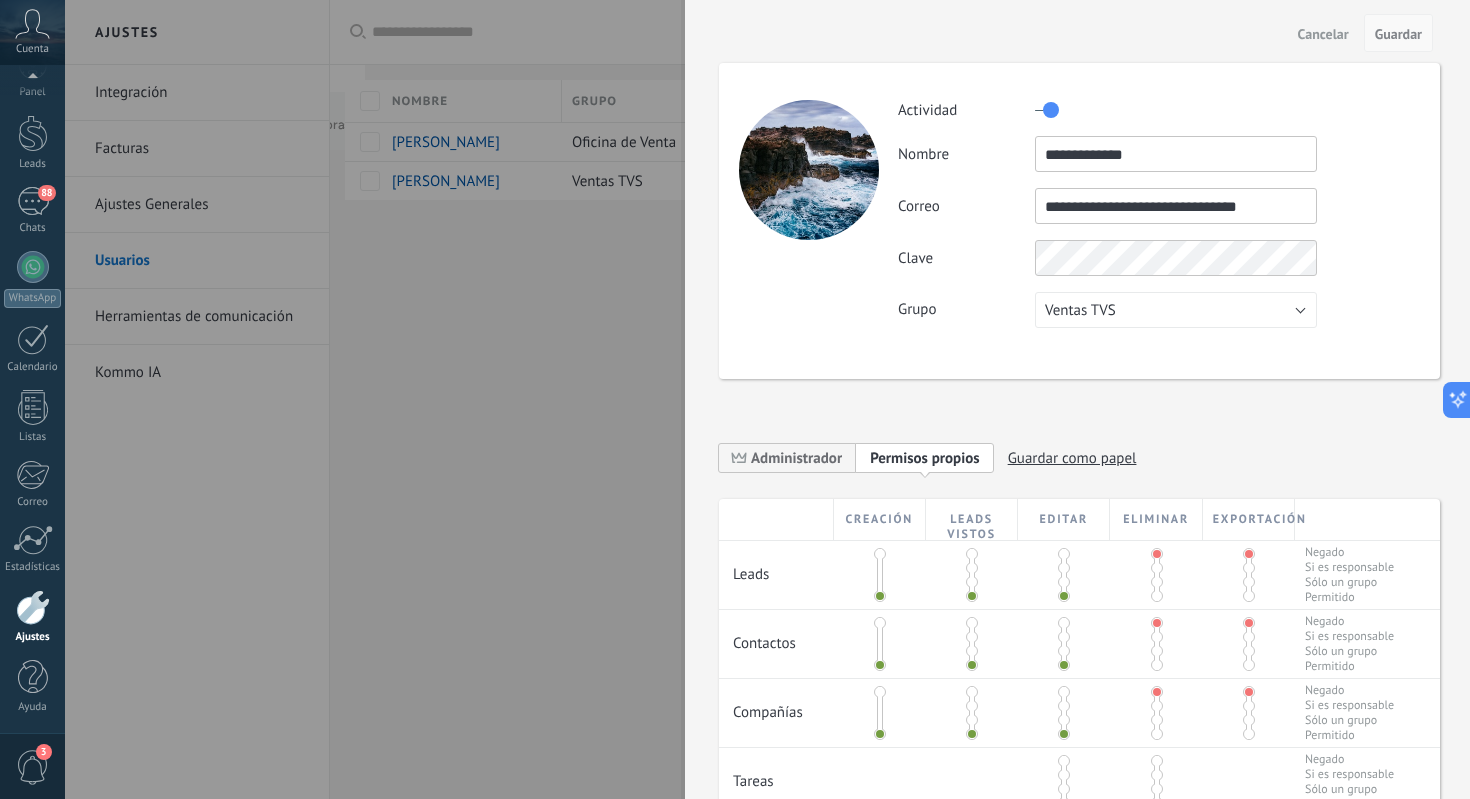 click on "Guardar" at bounding box center (1398, 34) 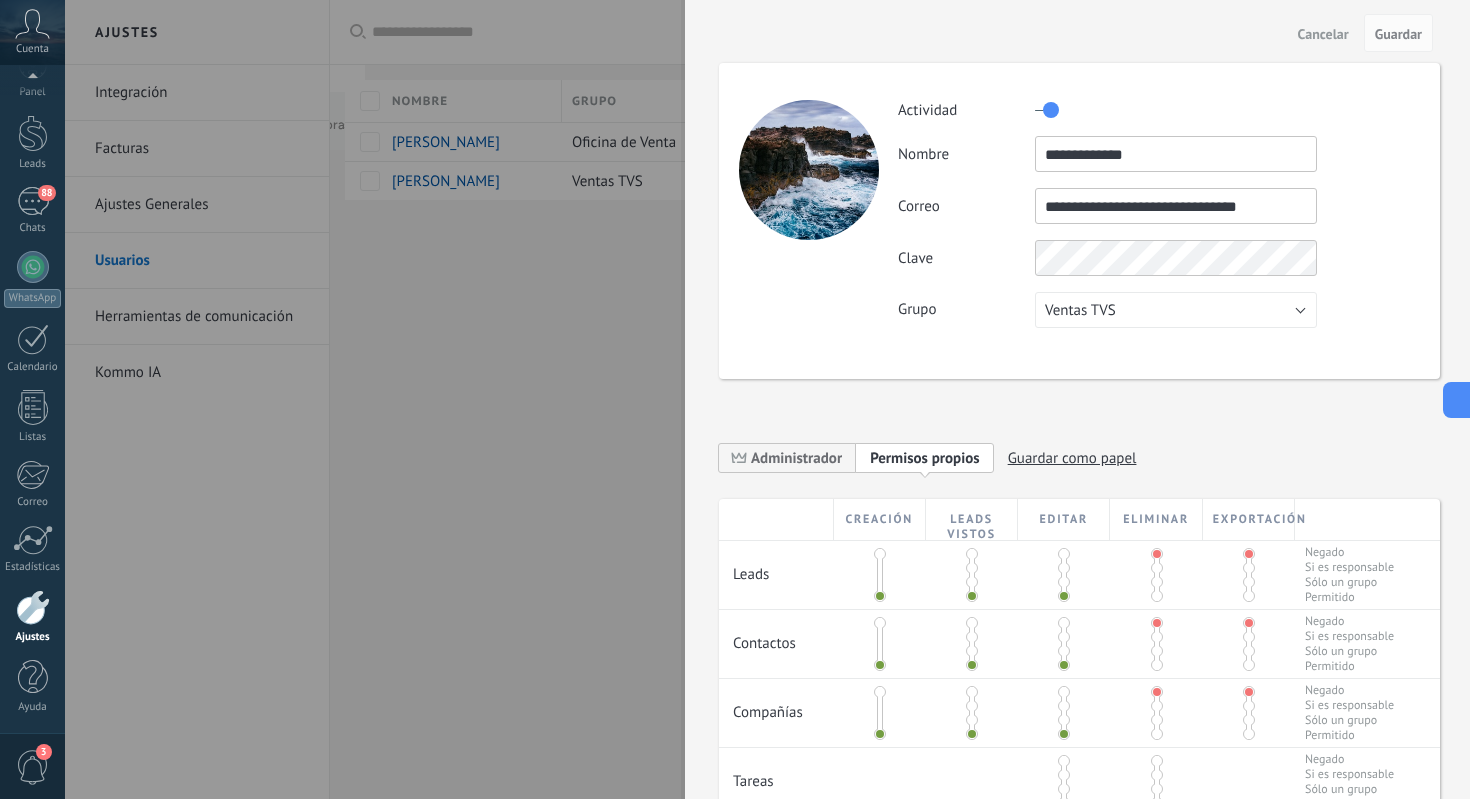 click on "Cancelar" at bounding box center (1323, 34) 